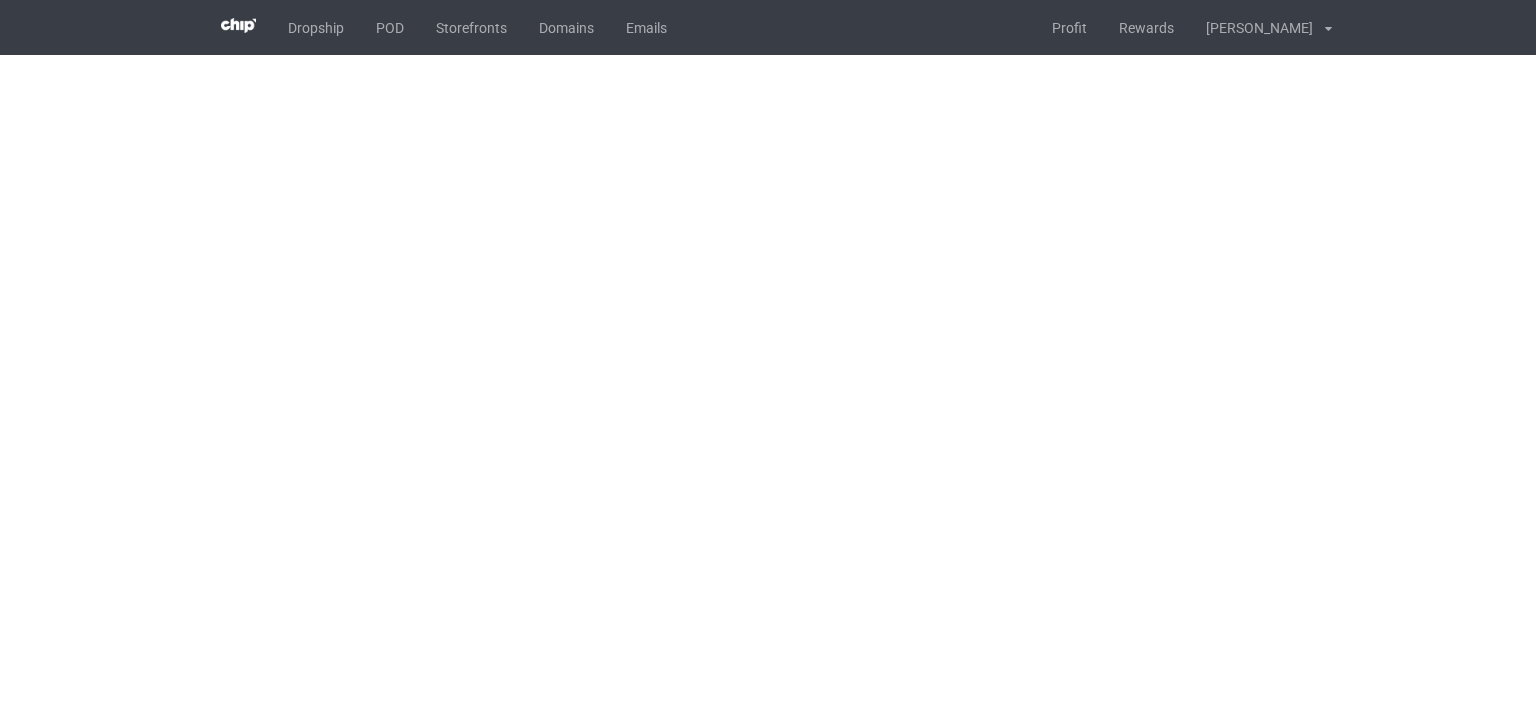 scroll, scrollTop: 0, scrollLeft: 0, axis: both 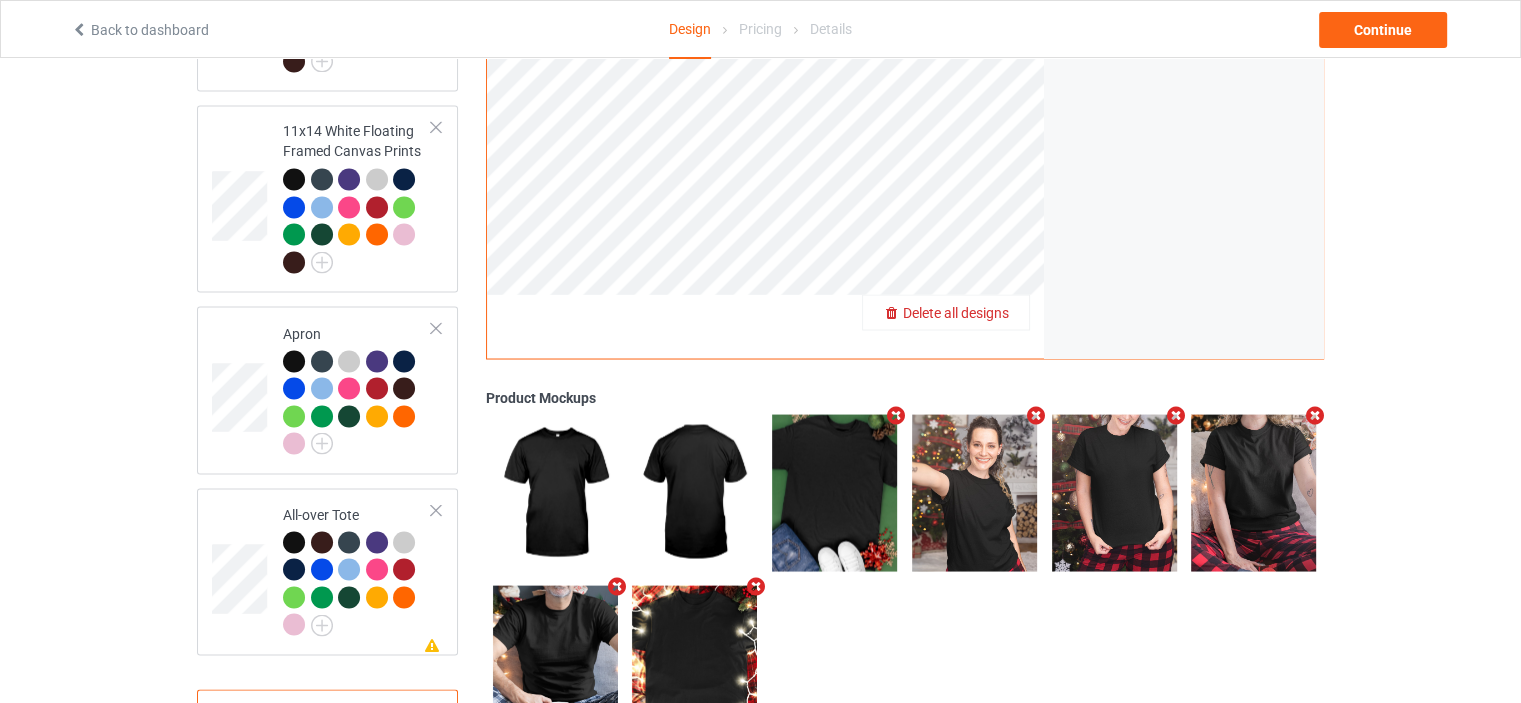 click on "Delete all designs" at bounding box center (956, 312) 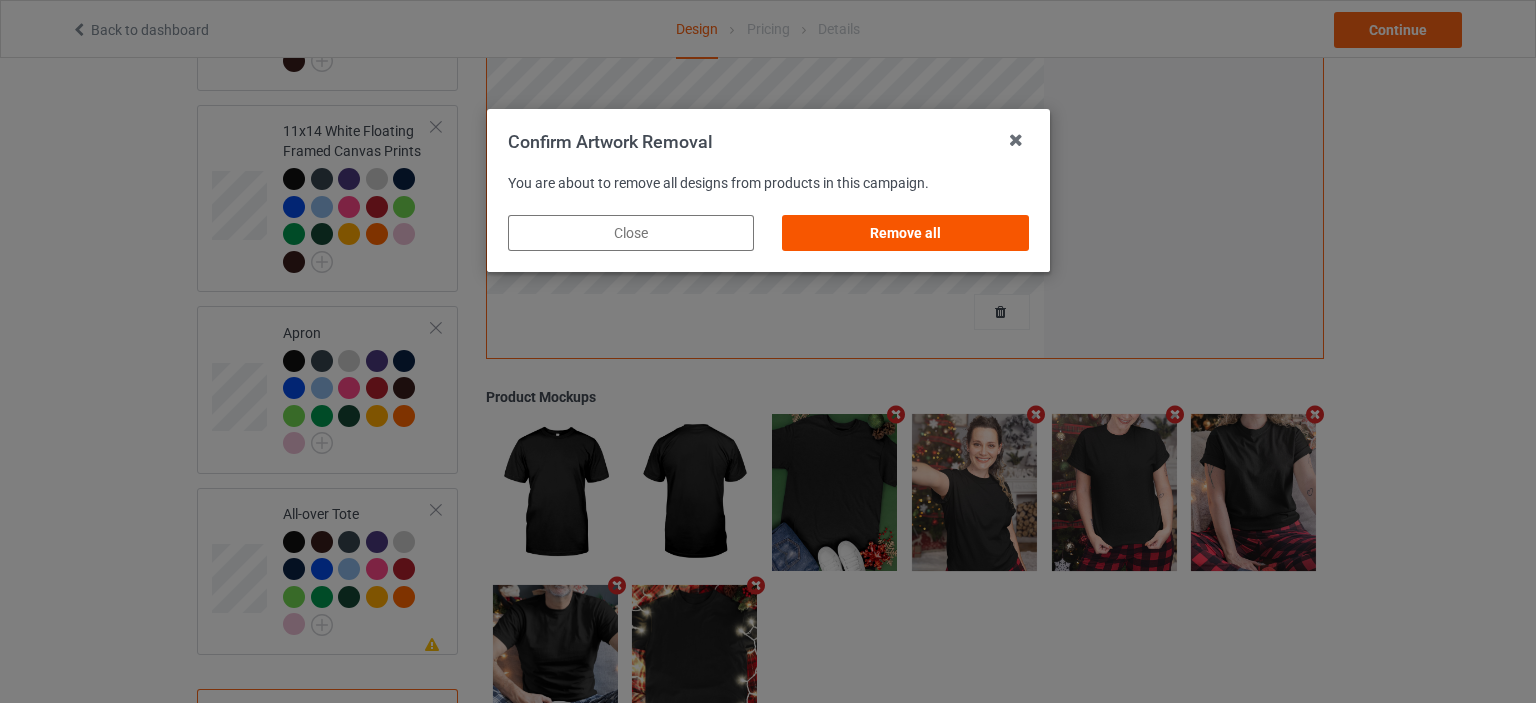 click on "Remove all" at bounding box center [905, 233] 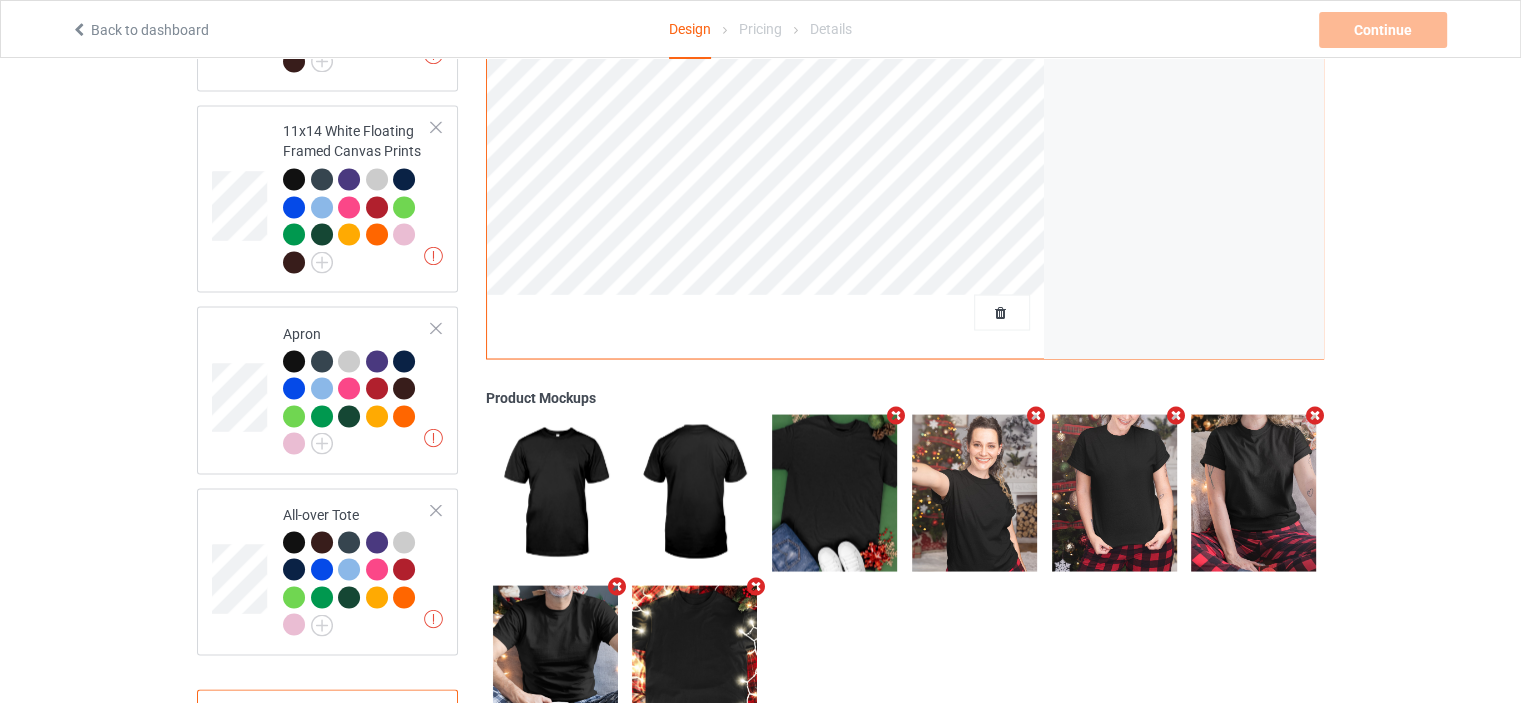 scroll, scrollTop: 0, scrollLeft: 0, axis: both 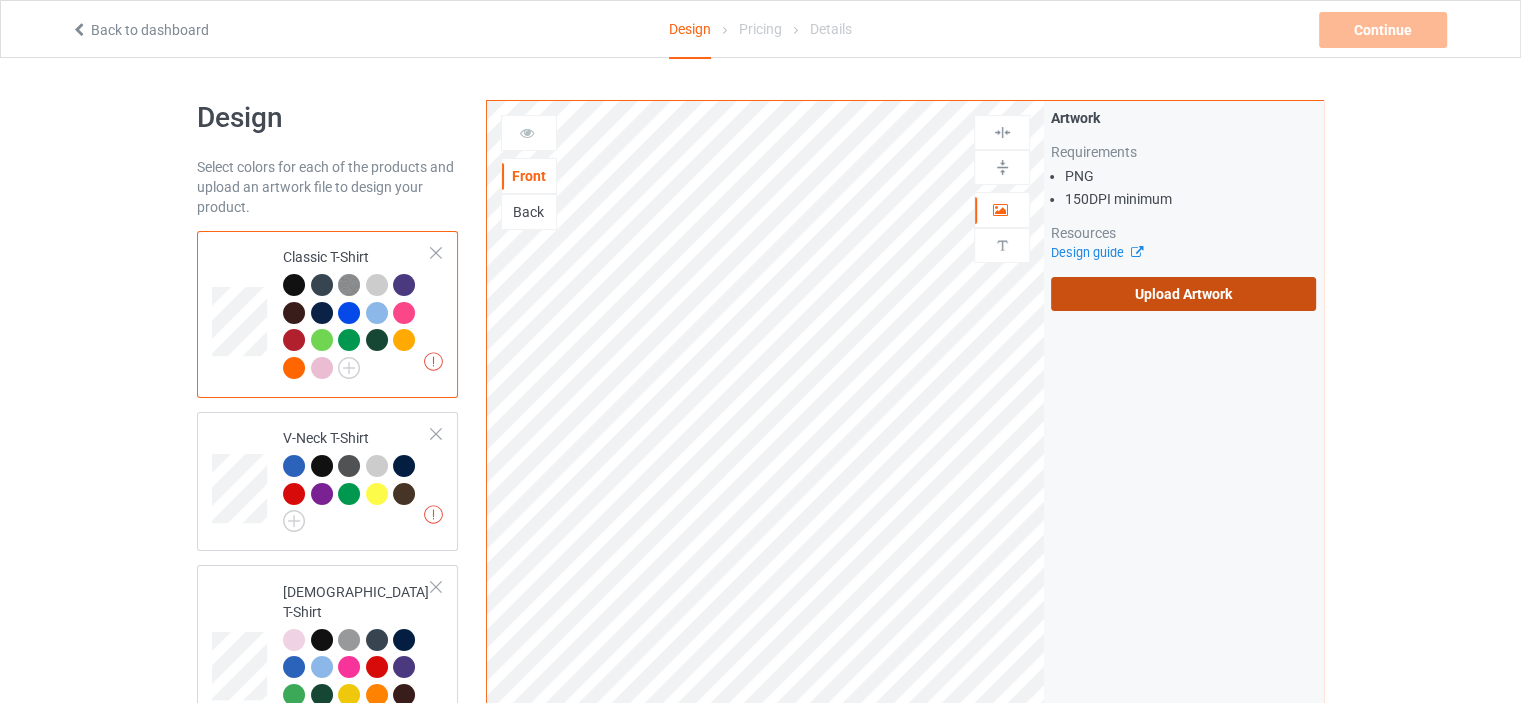 click on "Upload Artwork" at bounding box center (1183, 294) 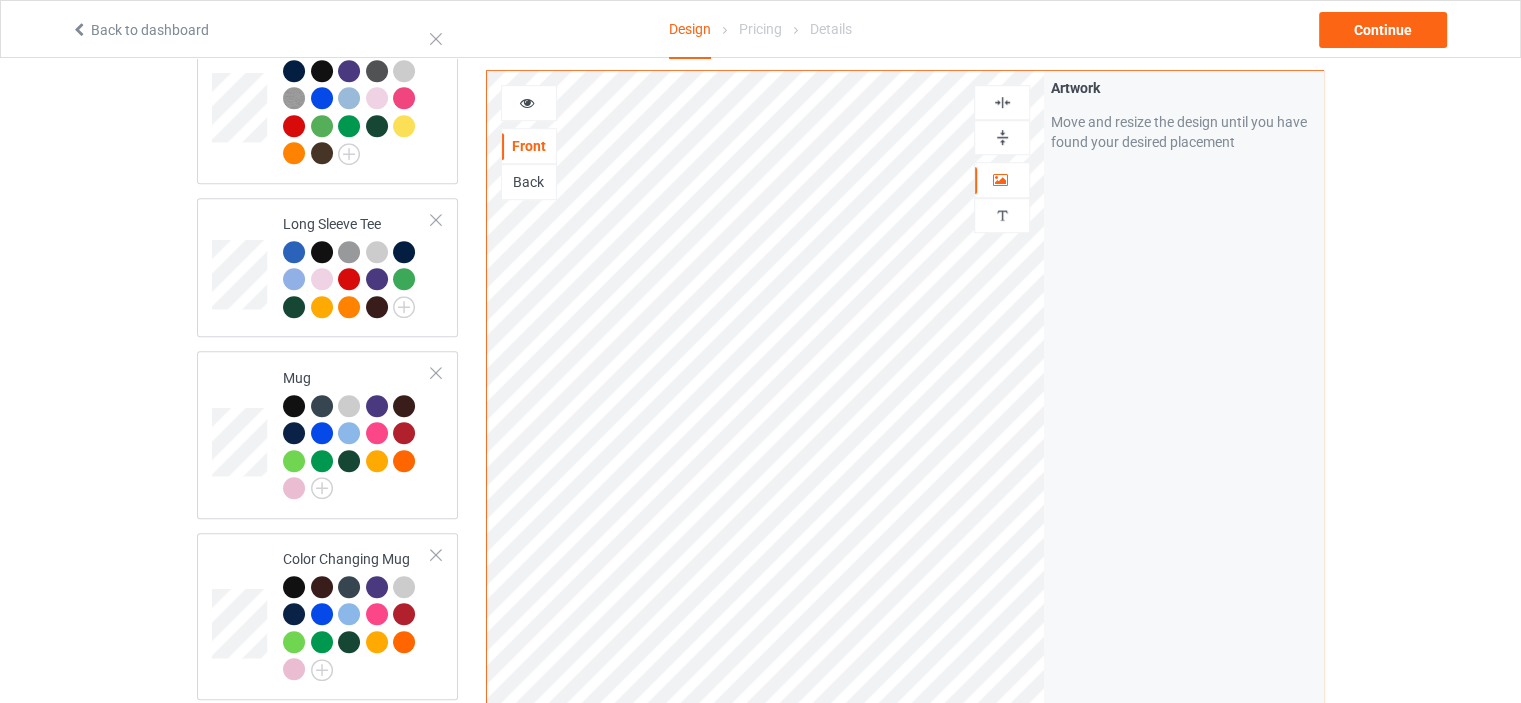 scroll, scrollTop: 1300, scrollLeft: 0, axis: vertical 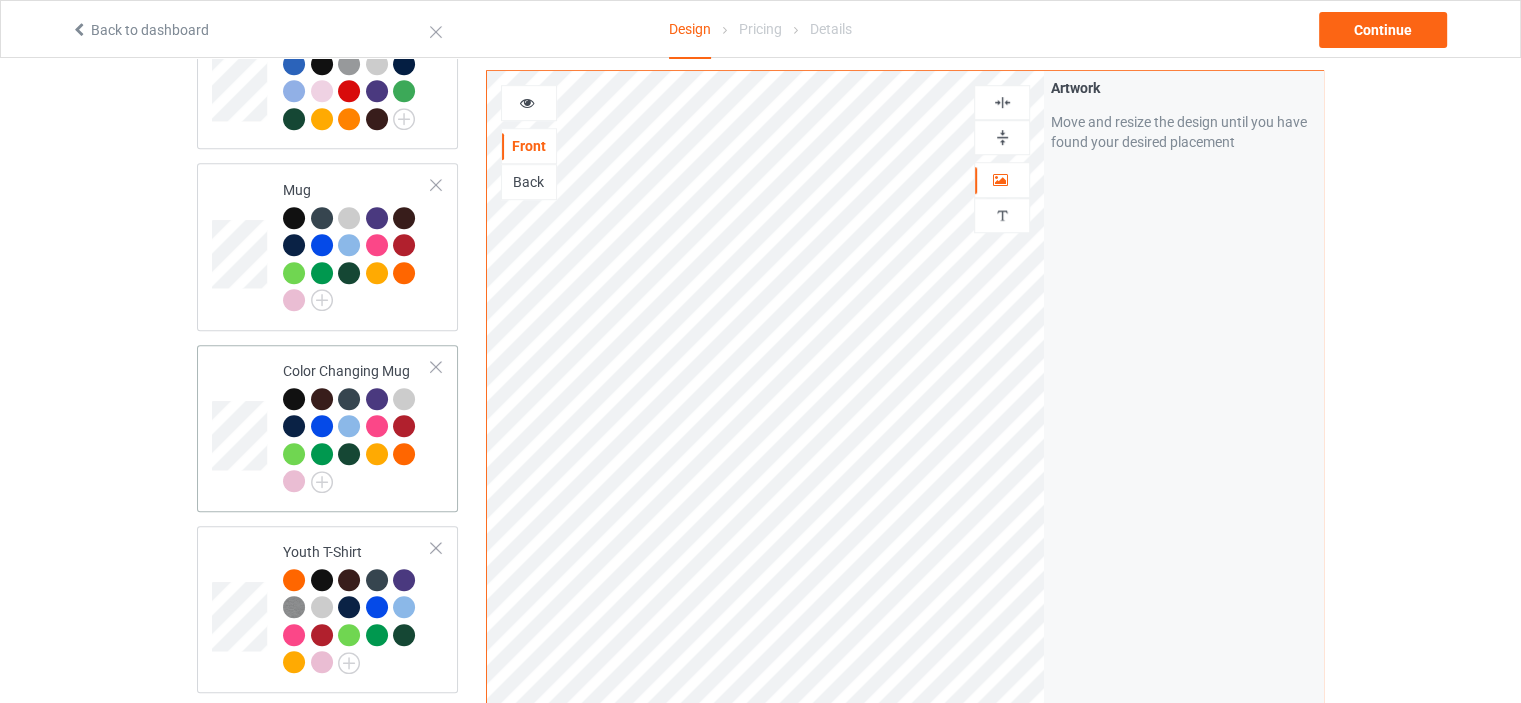 click on "Color Changing Mug" at bounding box center (327, 428) 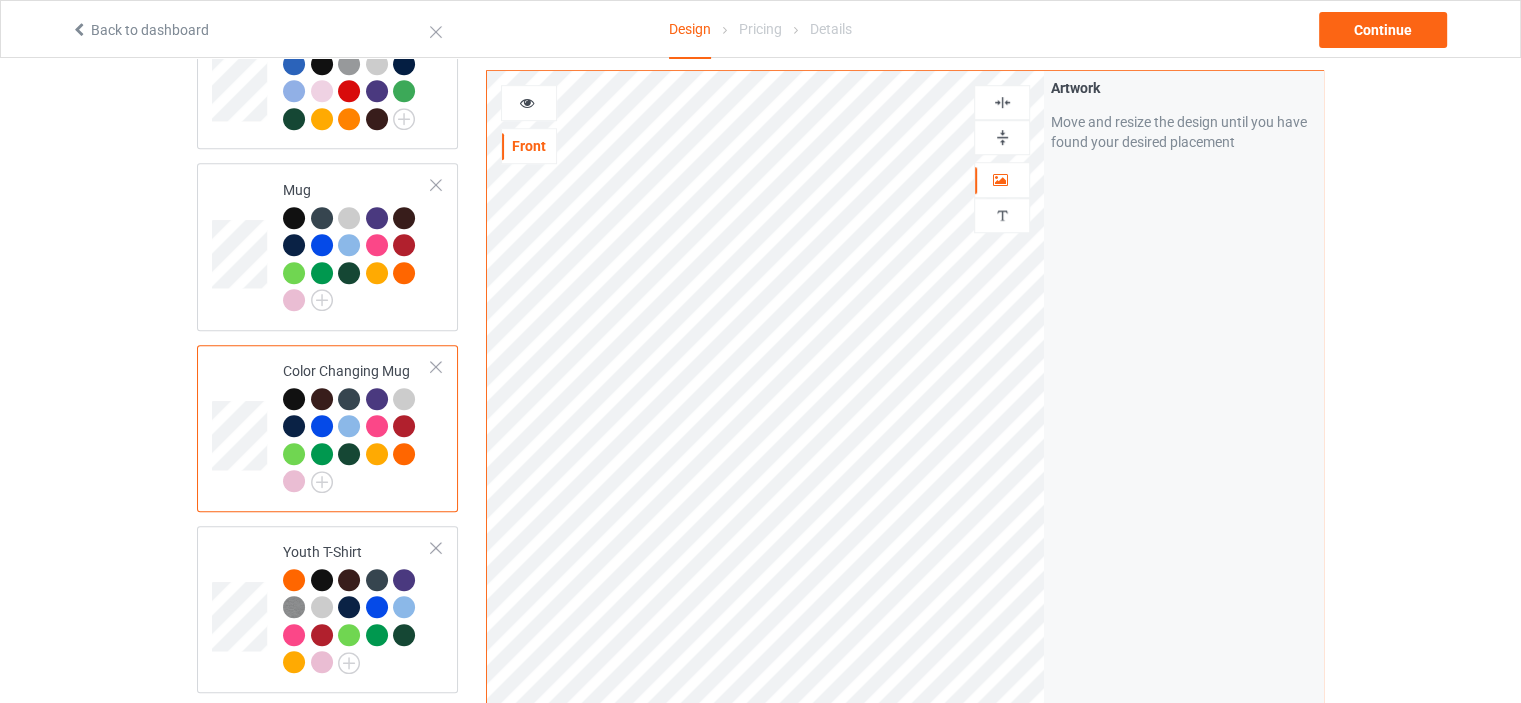 click at bounding box center [1002, 137] 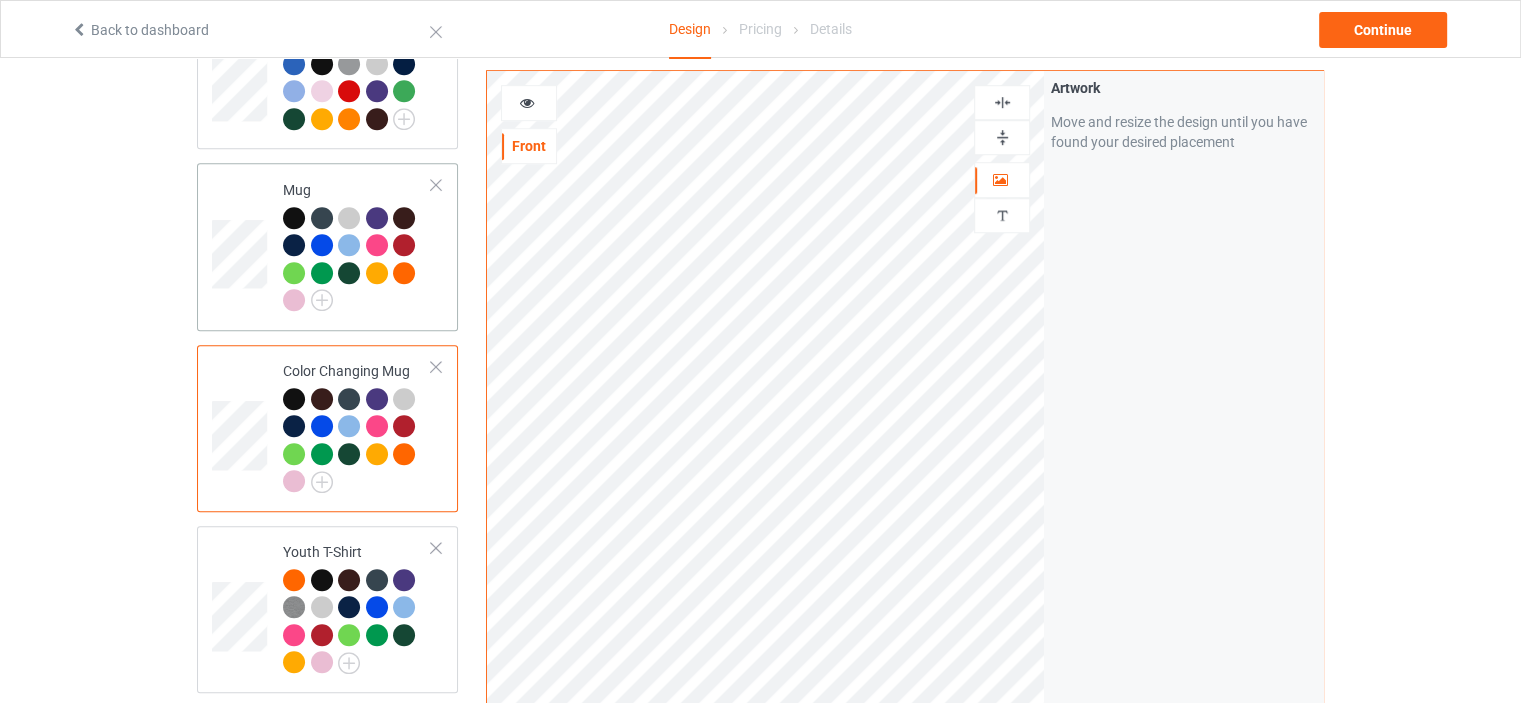 scroll, scrollTop: 1700, scrollLeft: 0, axis: vertical 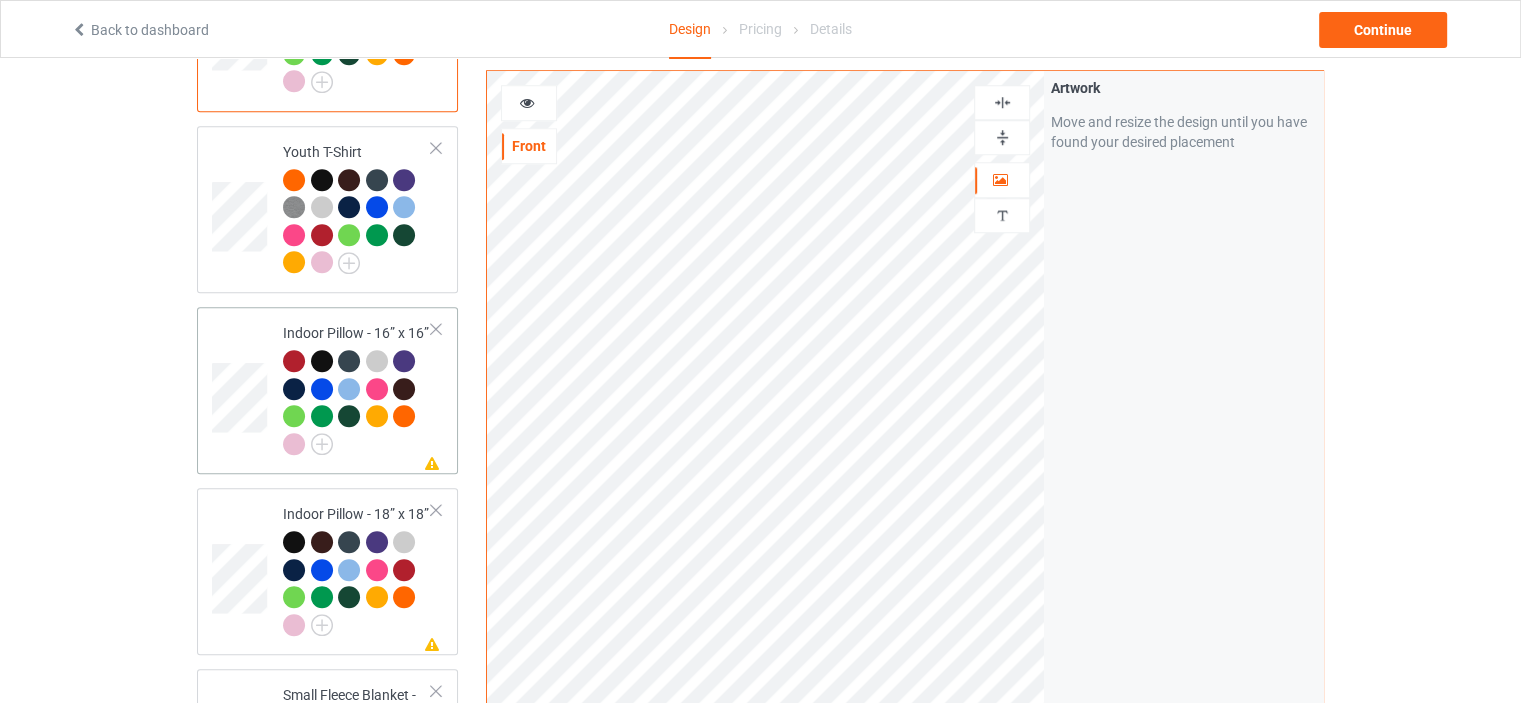 click on "Missing artwork on 1 side(s) Indoor Pillow - 16” x 16”" at bounding box center (357, 390) 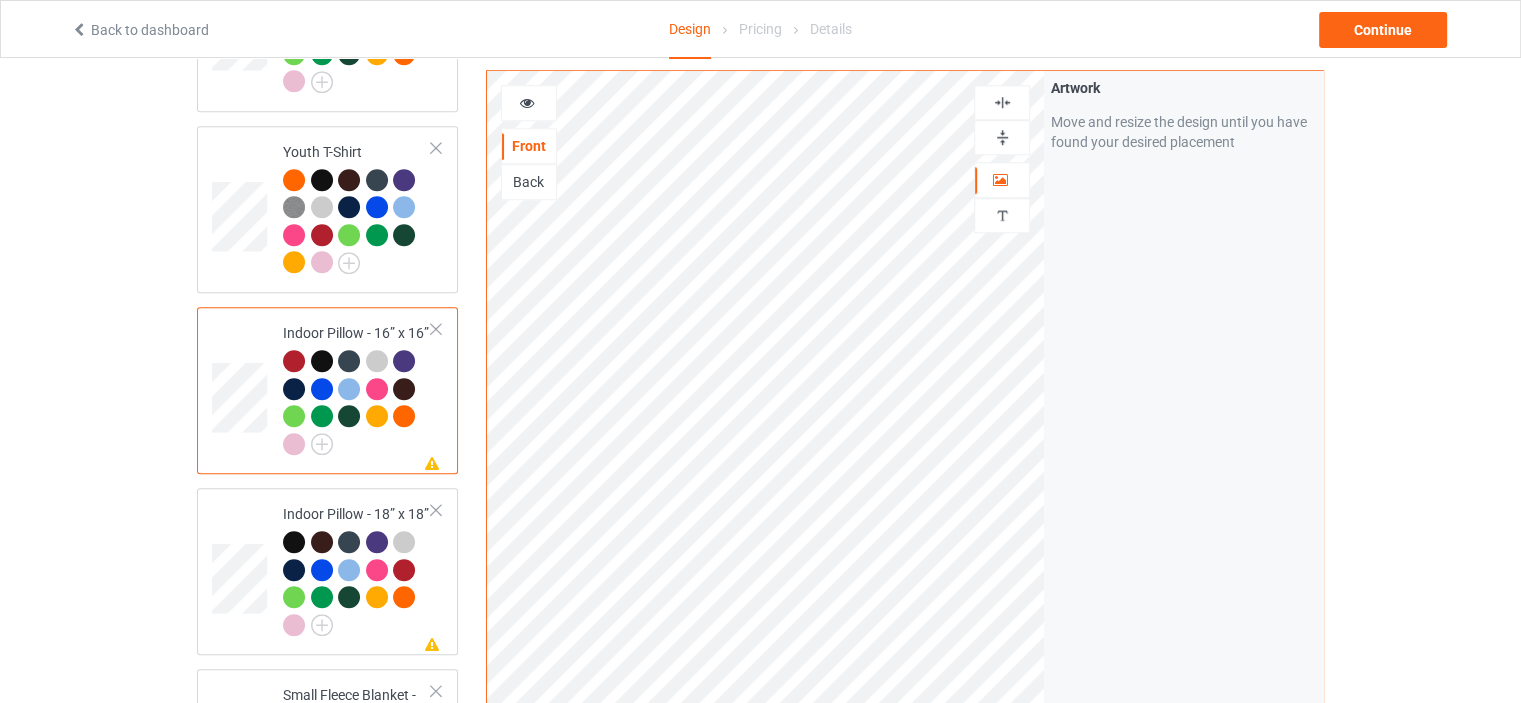click at bounding box center [1002, 137] 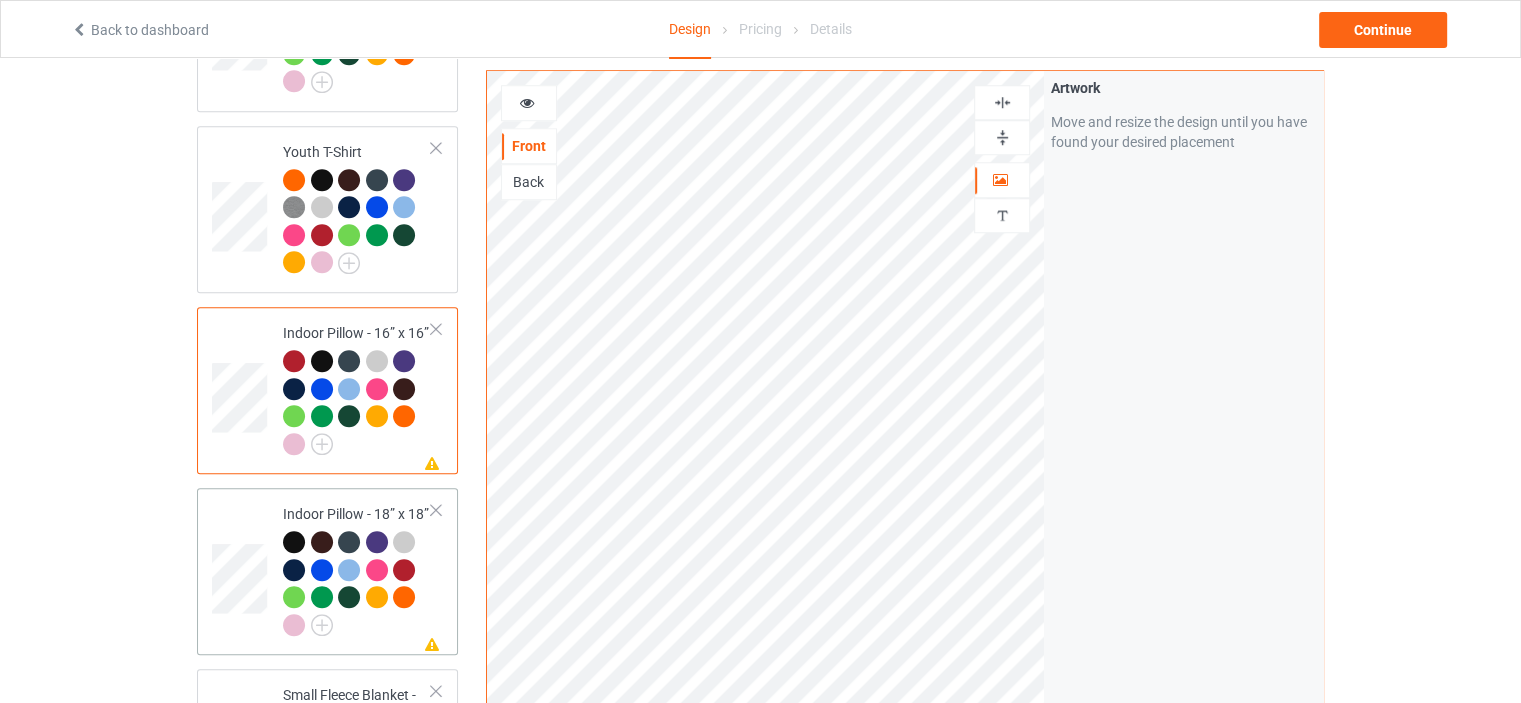click on "Indoor Pillow - 18” x 18”" at bounding box center (357, 569) 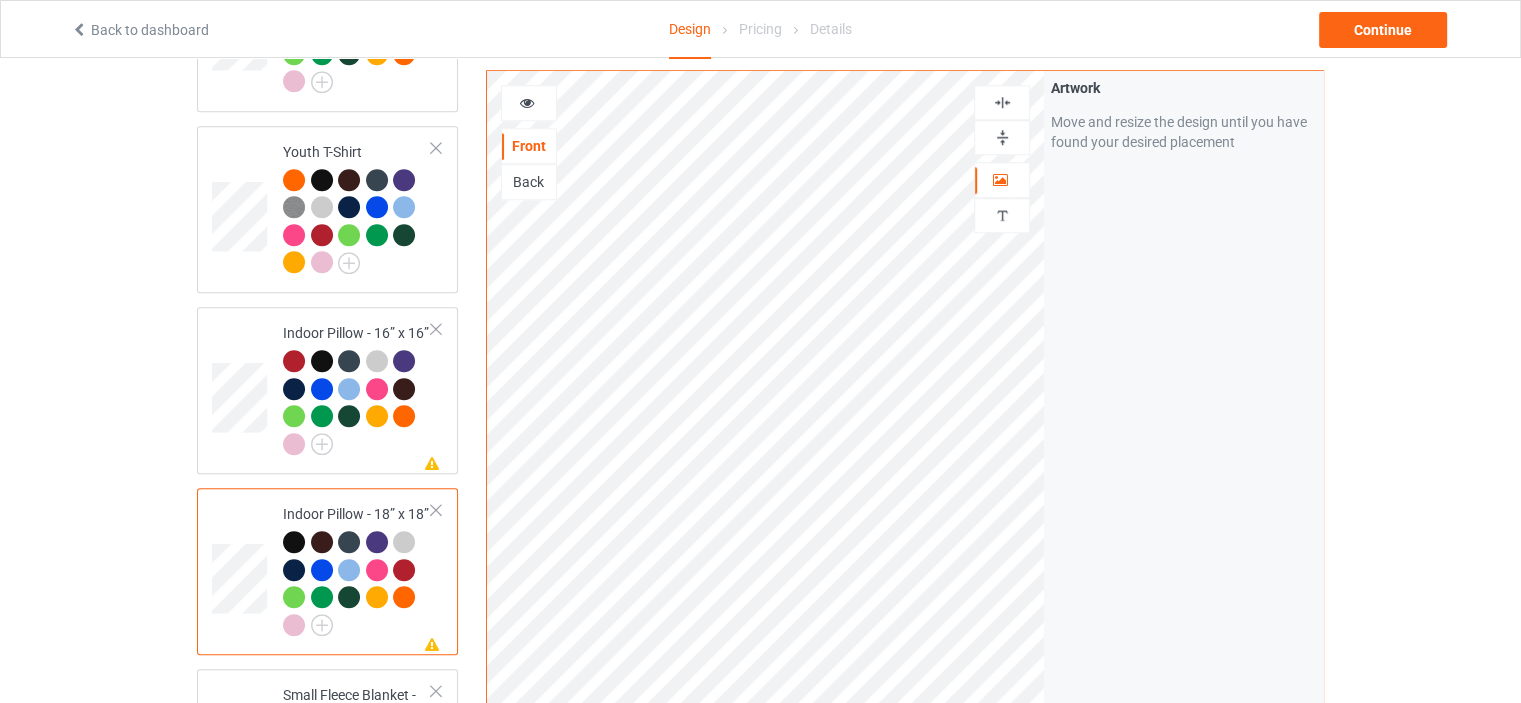 click at bounding box center (1002, 137) 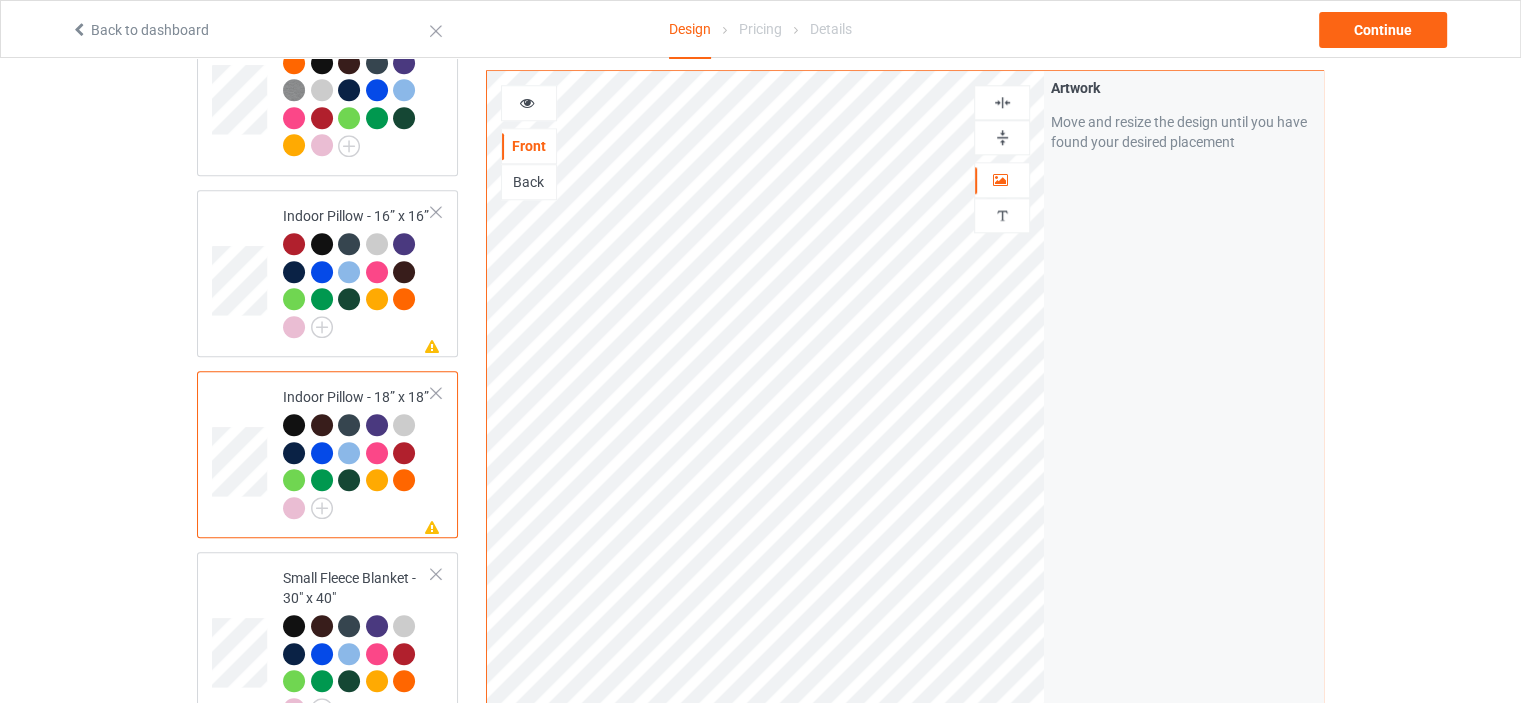 scroll, scrollTop: 1900, scrollLeft: 0, axis: vertical 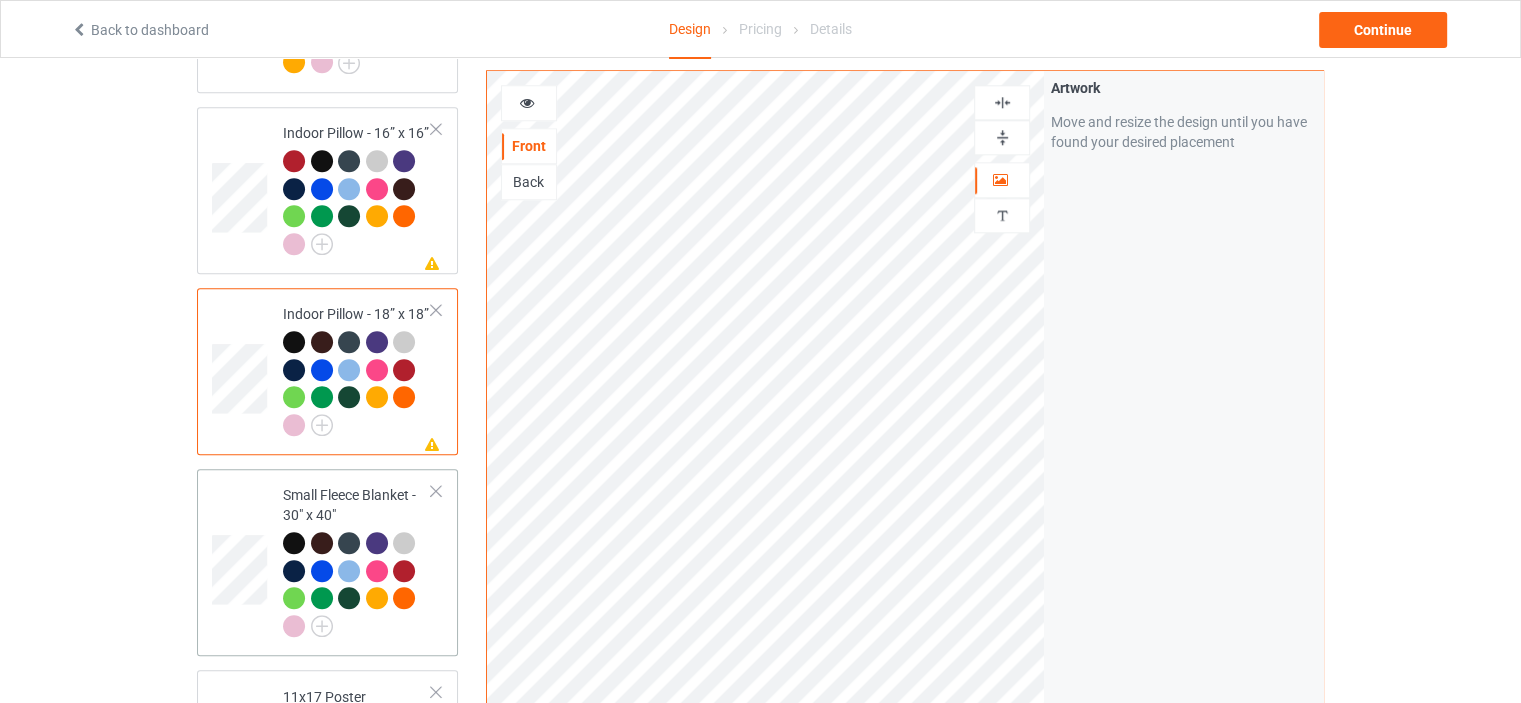 click on "Small Fleece Blanket - 30" x 40"" at bounding box center (357, 560) 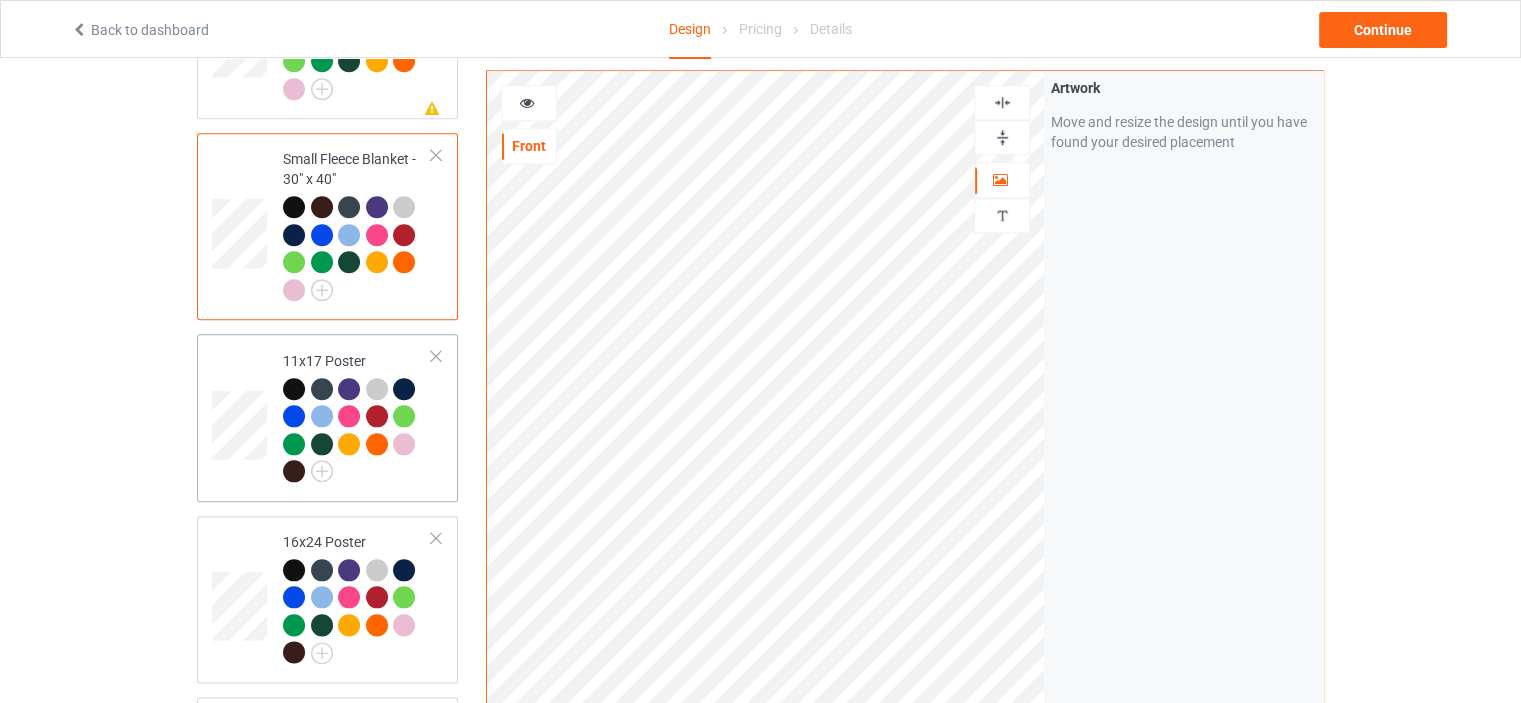 scroll, scrollTop: 2300, scrollLeft: 0, axis: vertical 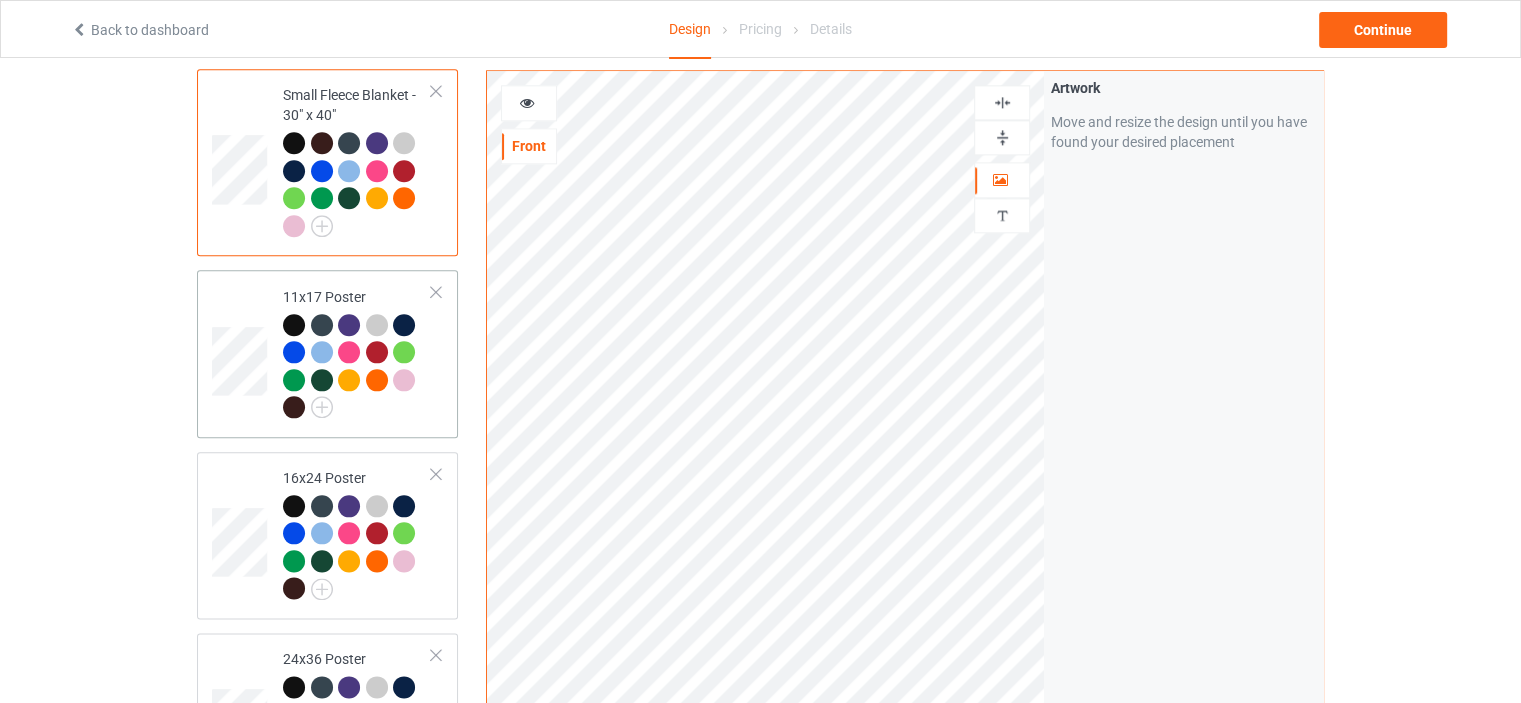 click on "11x17 Poster" at bounding box center [357, 352] 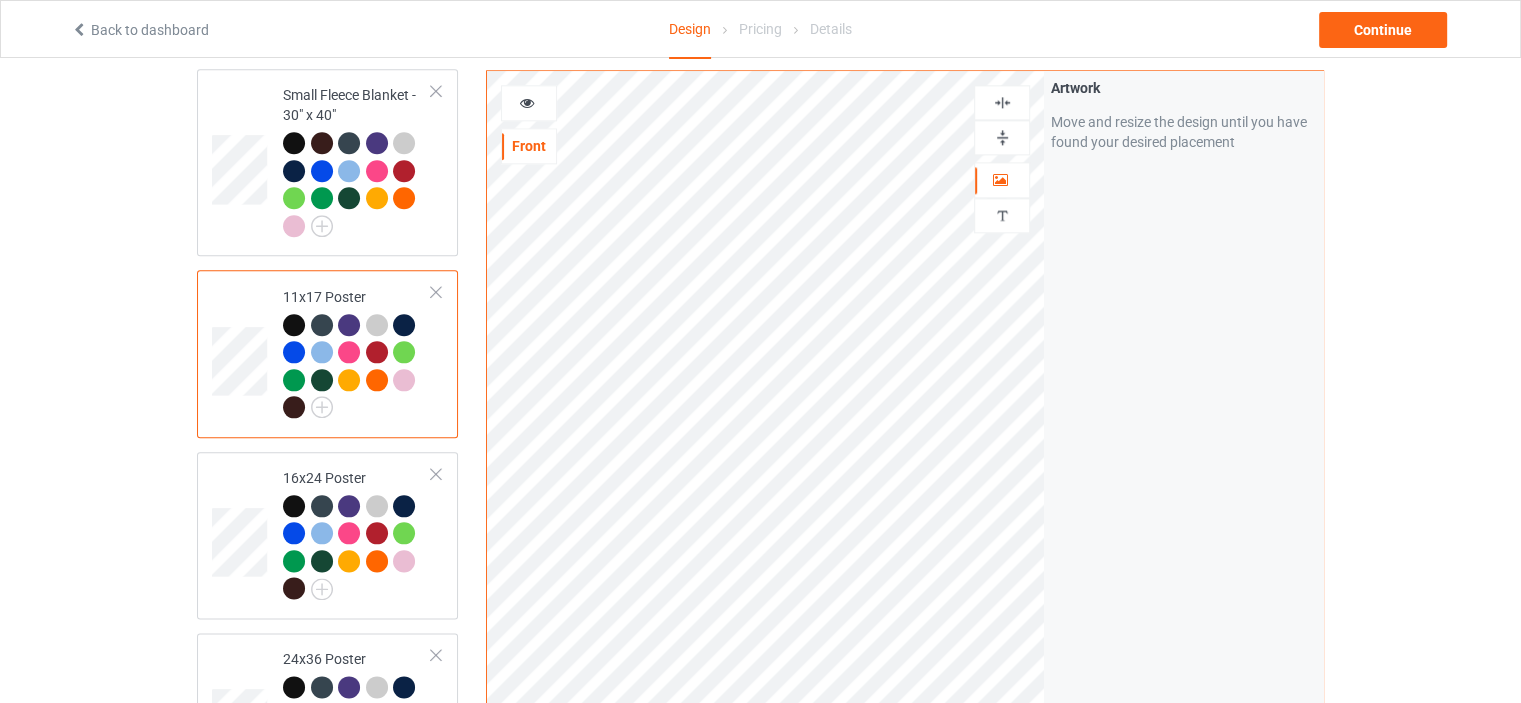 click at bounding box center (1002, 137) 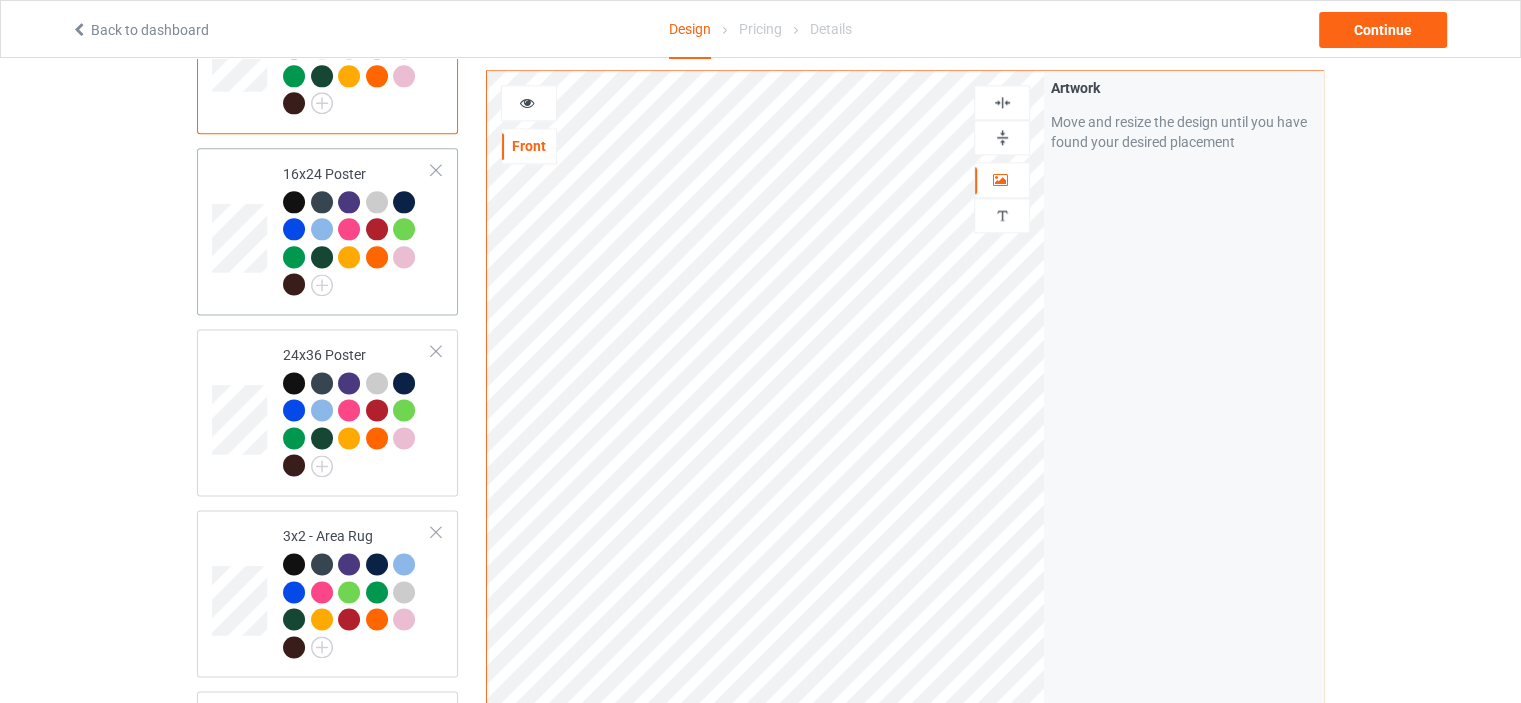 scroll, scrollTop: 2700, scrollLeft: 0, axis: vertical 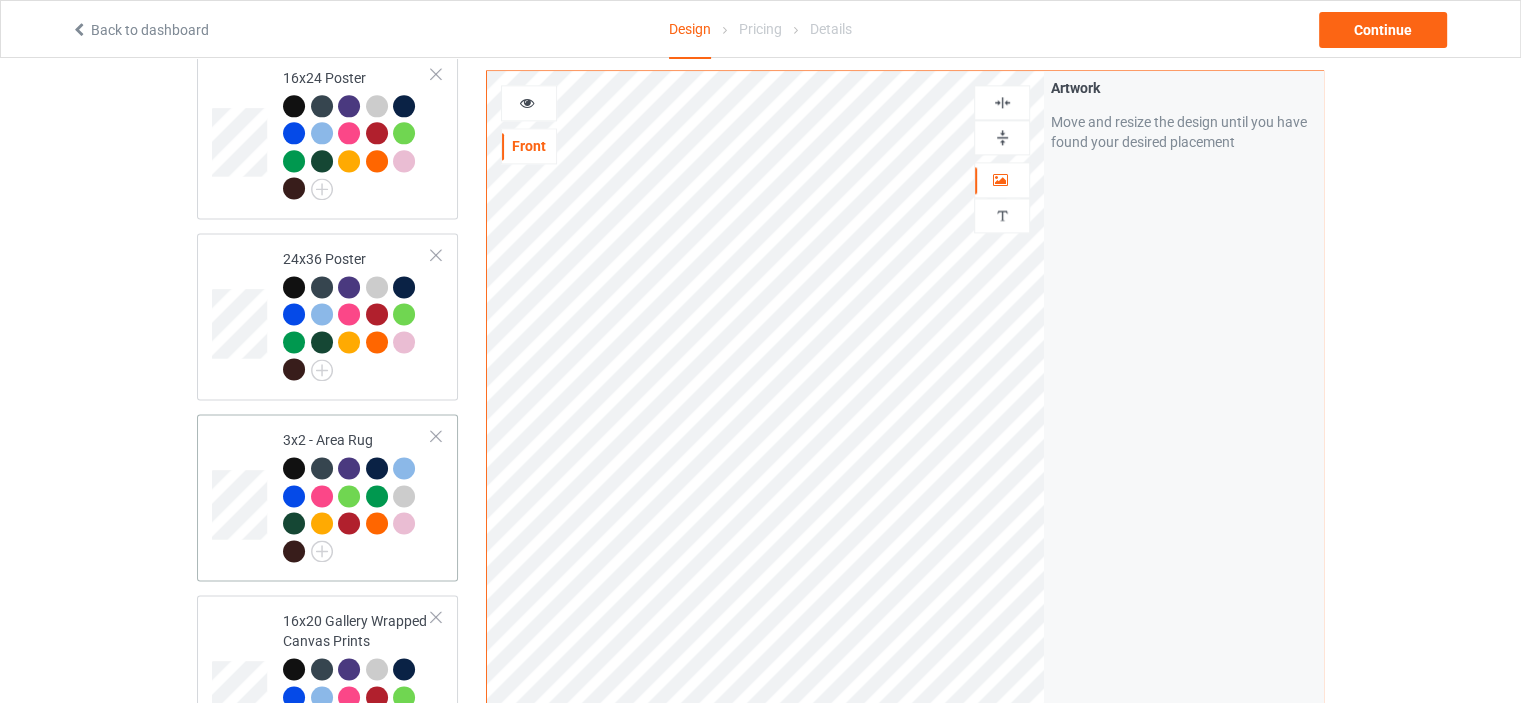 click on "3x2 - Area Rug" at bounding box center [357, 495] 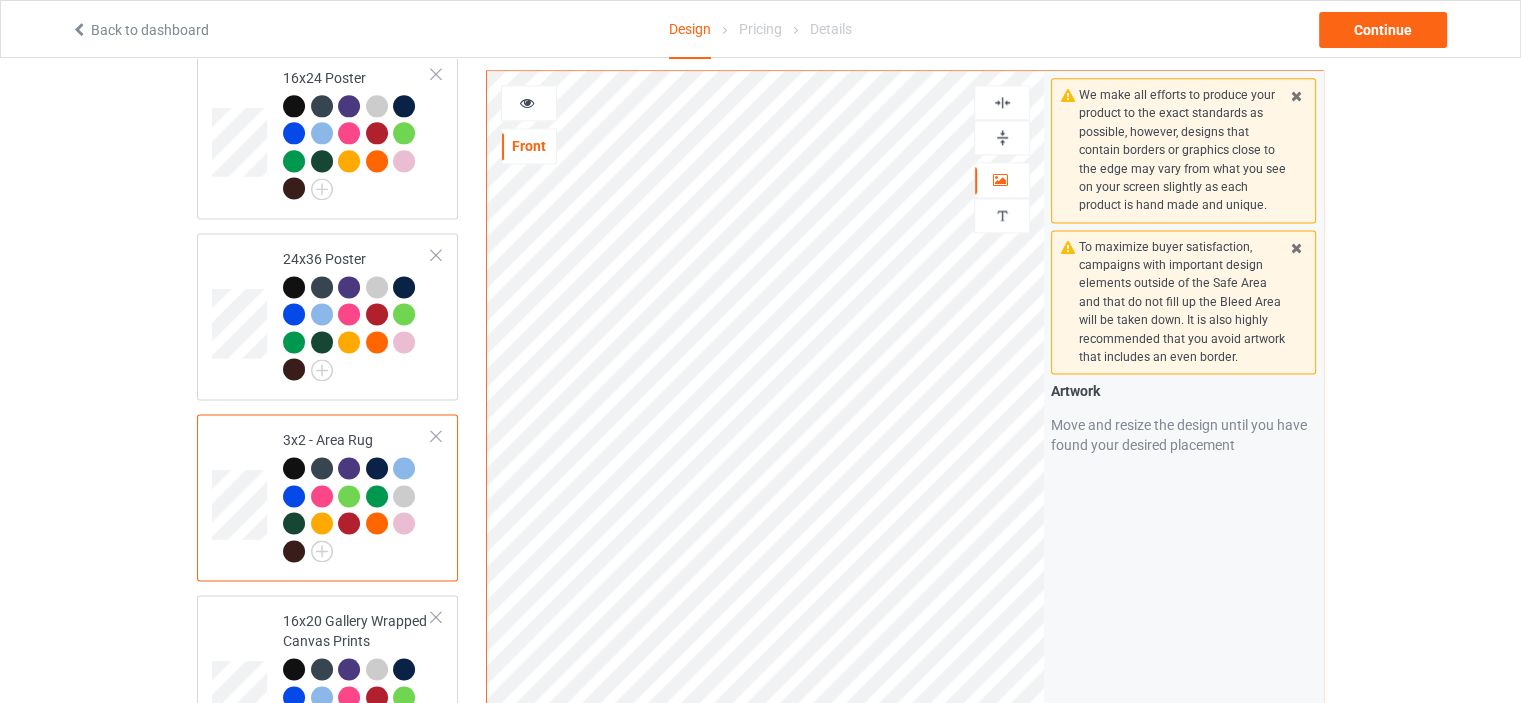 click at bounding box center [1002, 137] 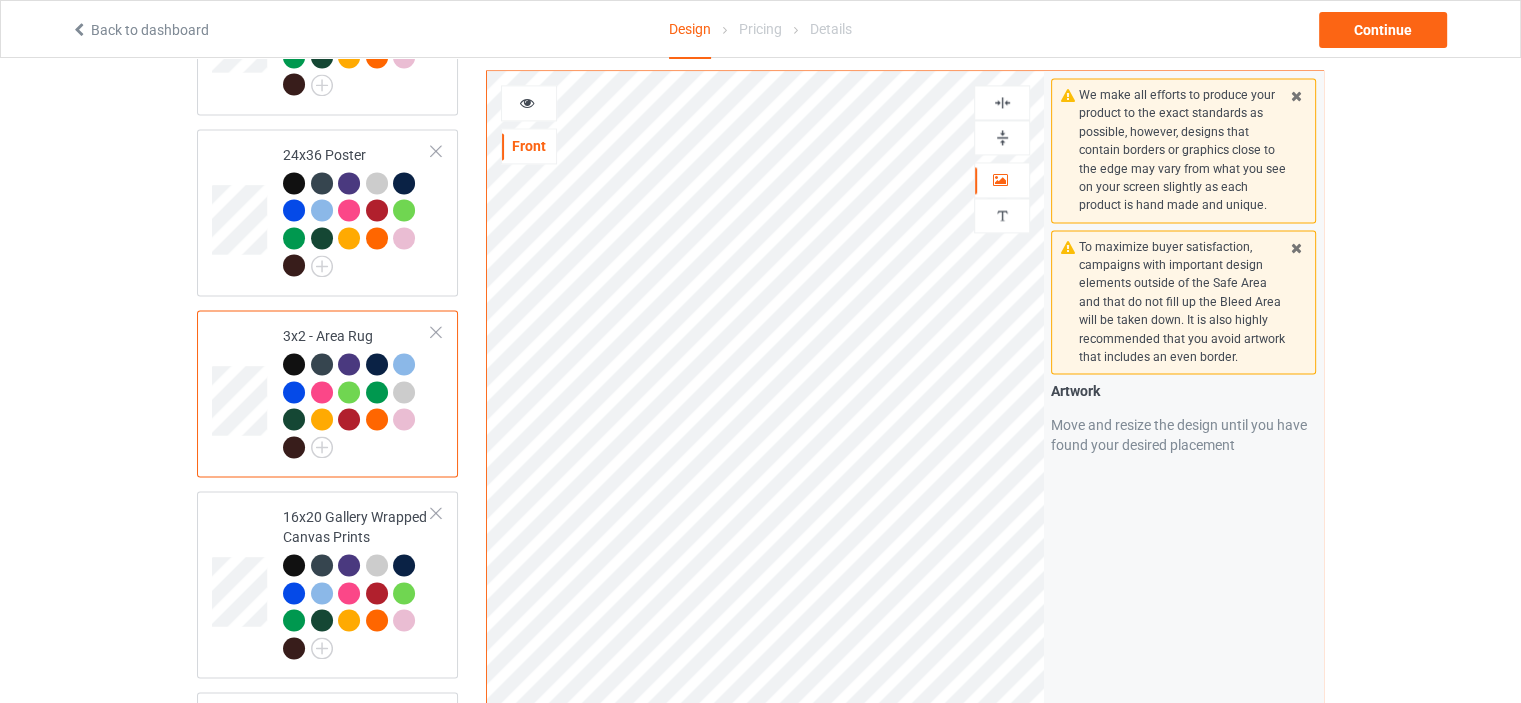 scroll, scrollTop: 2900, scrollLeft: 0, axis: vertical 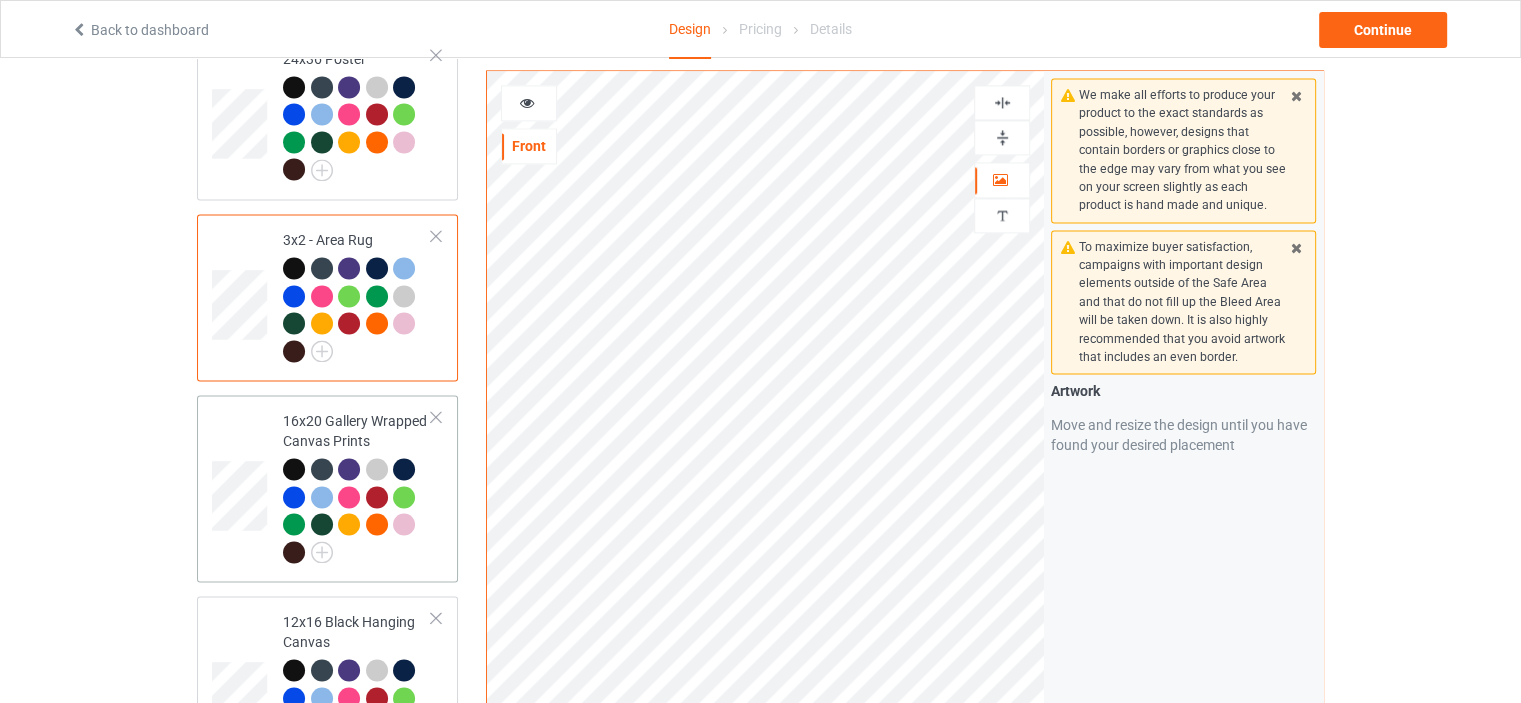 click on "16x20 Gallery Wrapped Canvas Prints" at bounding box center [357, 488] 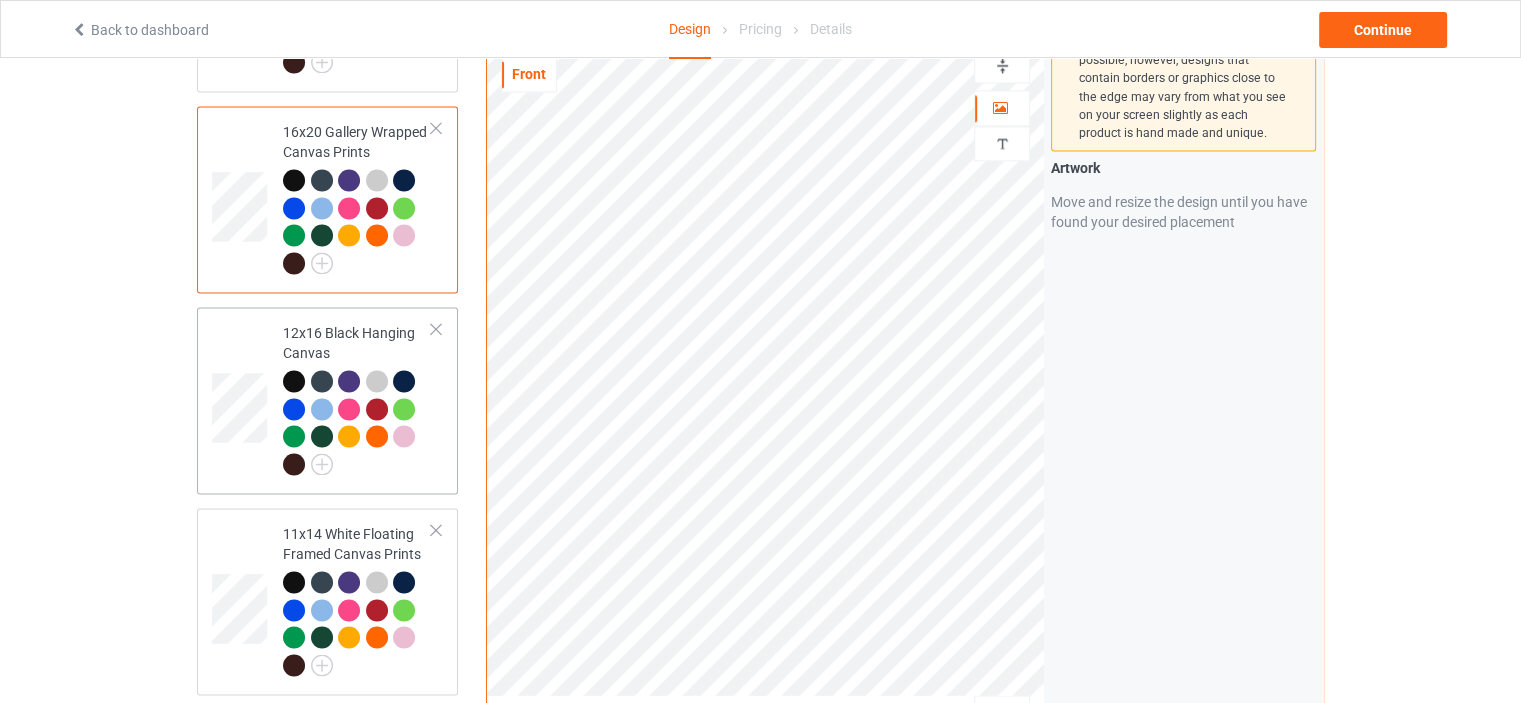 scroll, scrollTop: 3200, scrollLeft: 0, axis: vertical 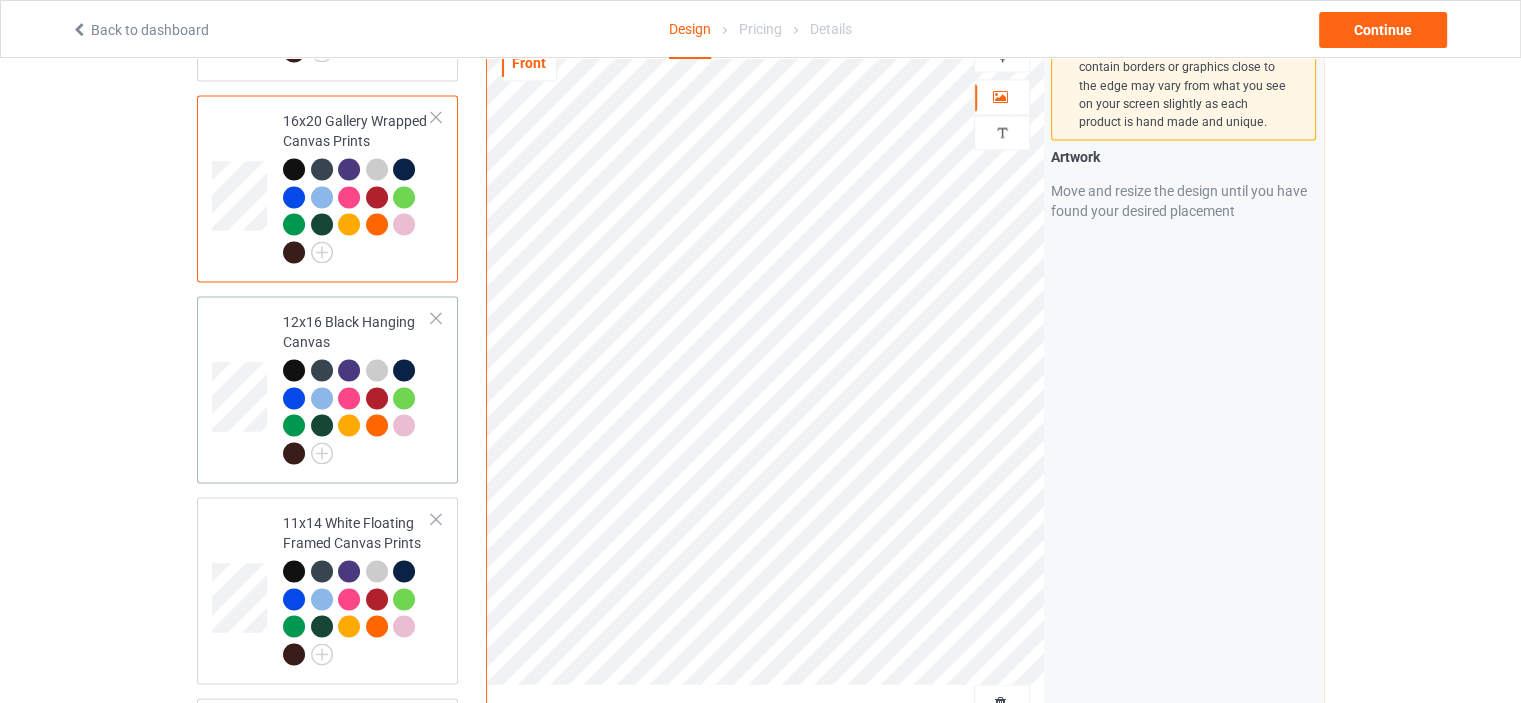 click on "12x16 Black Hanging Canvas" at bounding box center [357, 389] 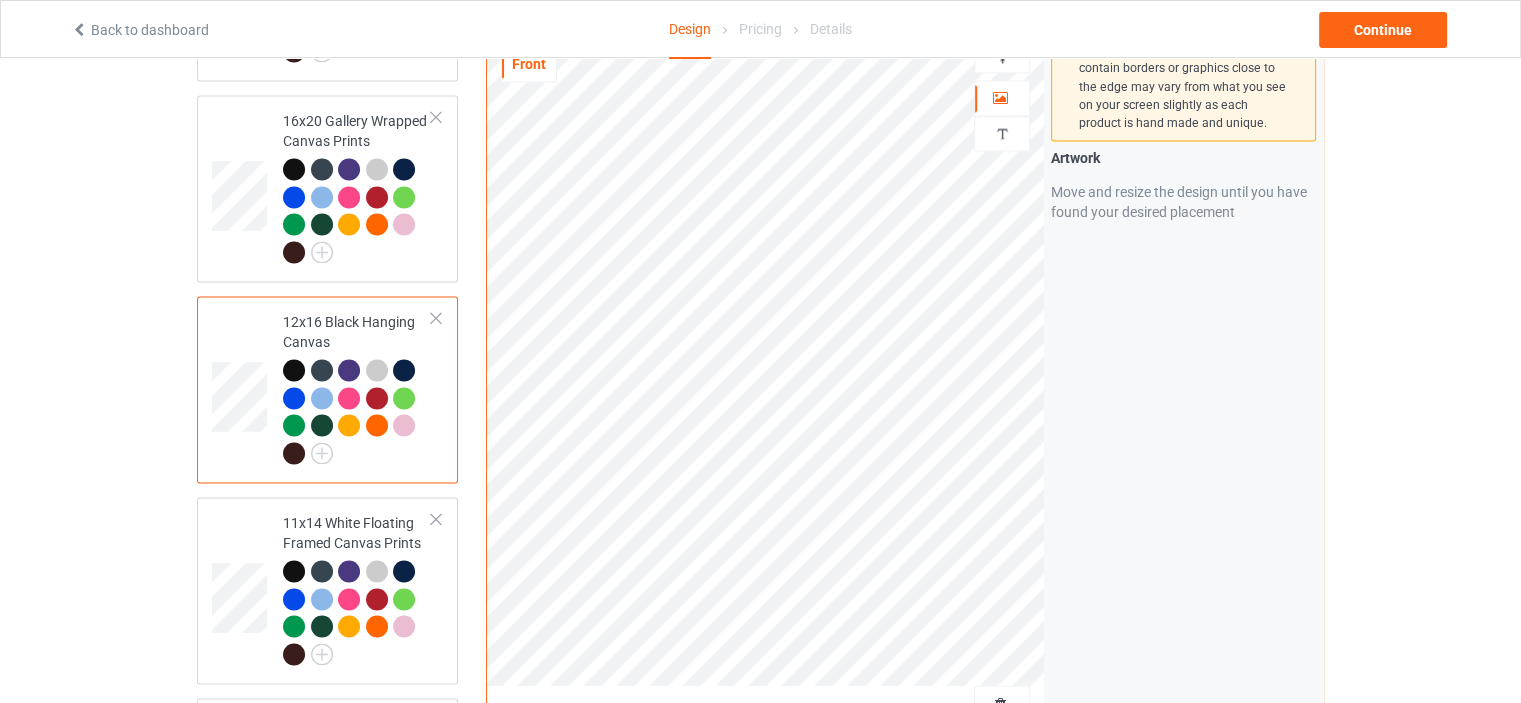 scroll, scrollTop: 3000, scrollLeft: 0, axis: vertical 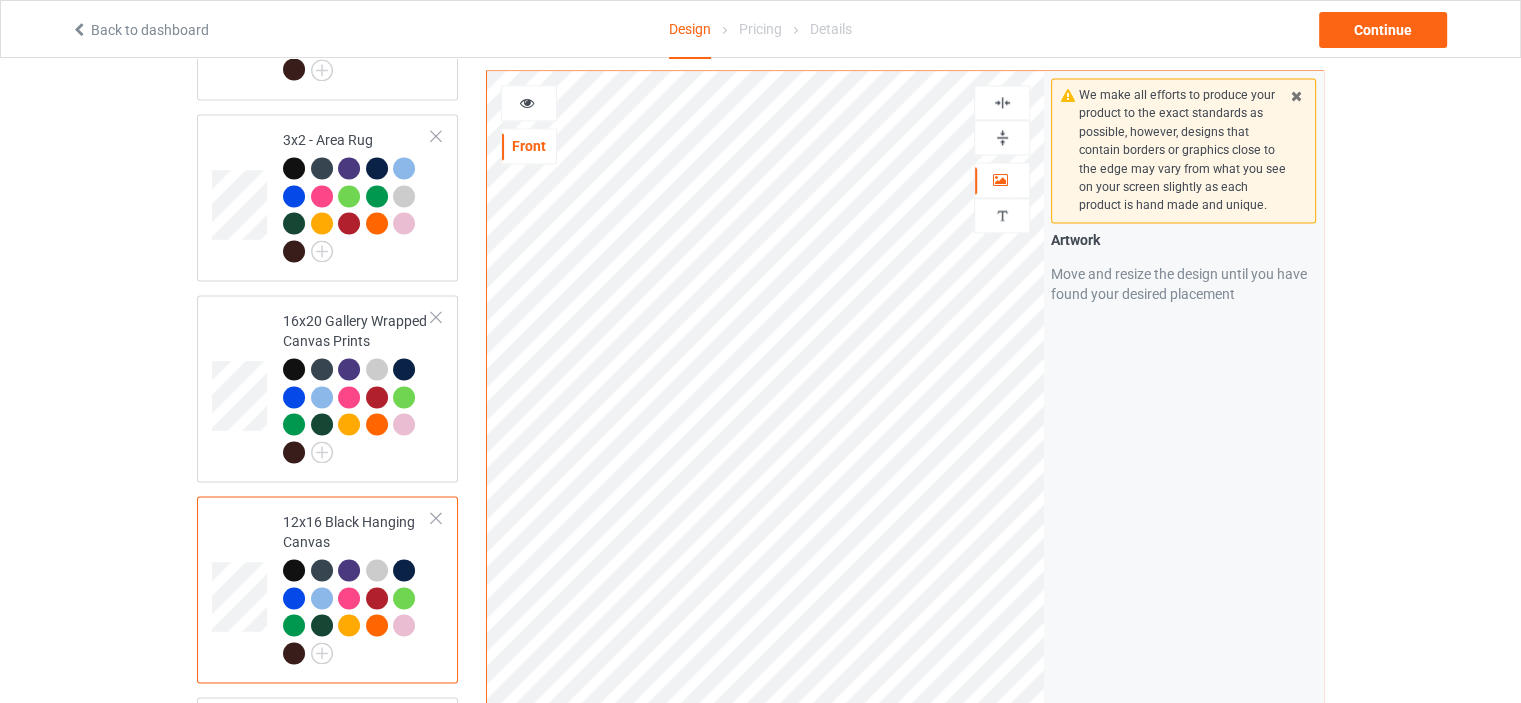 click at bounding box center [1002, 137] 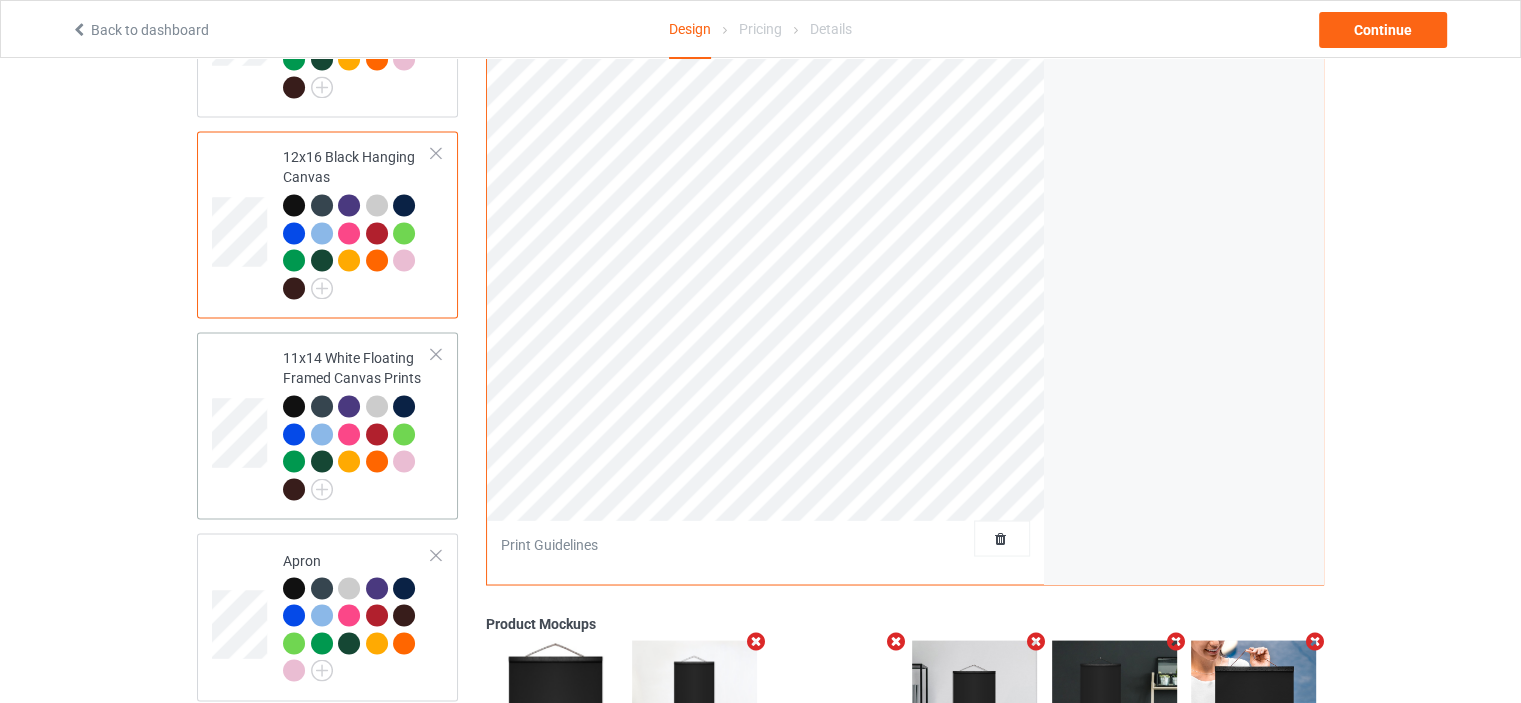 scroll, scrollTop: 3400, scrollLeft: 0, axis: vertical 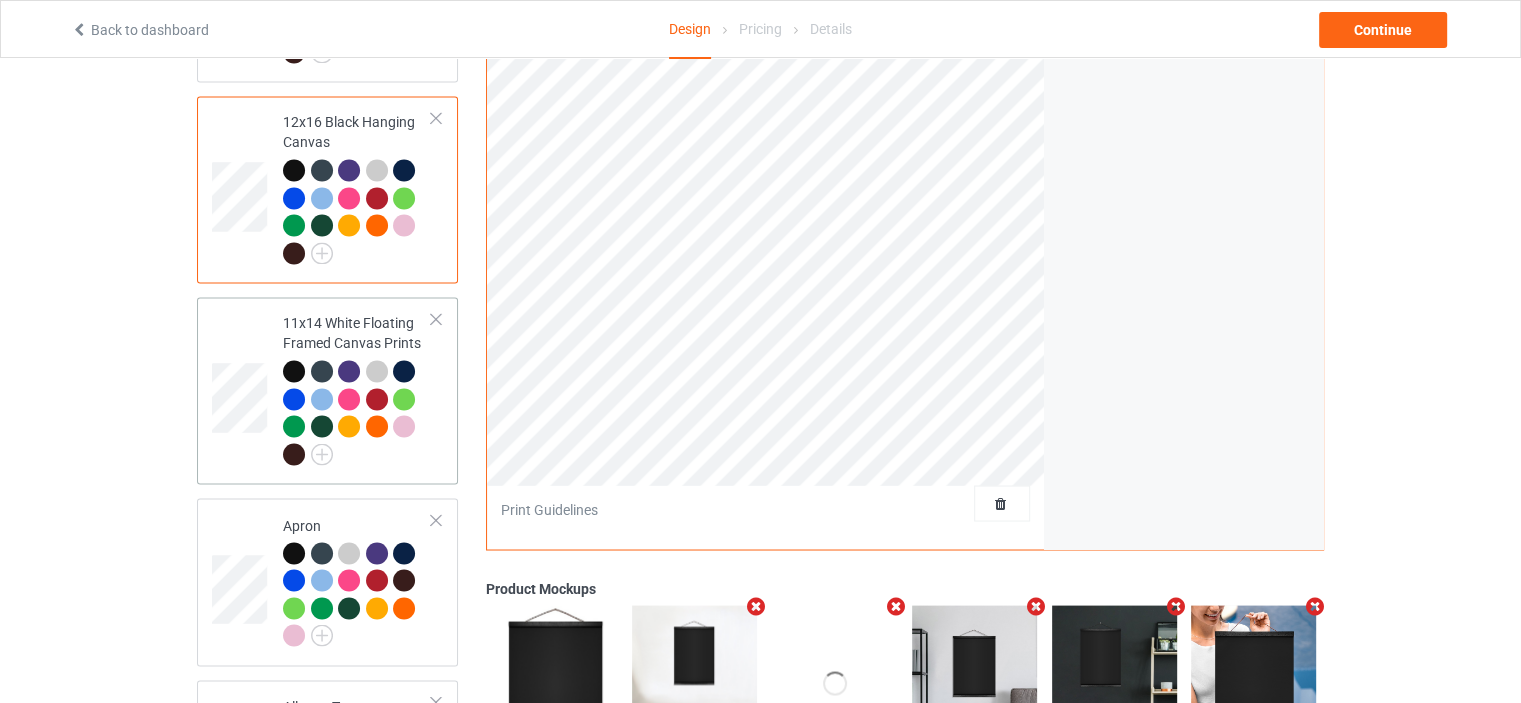 click on "11x14 White Floating Framed Canvas Prints" at bounding box center (357, 388) 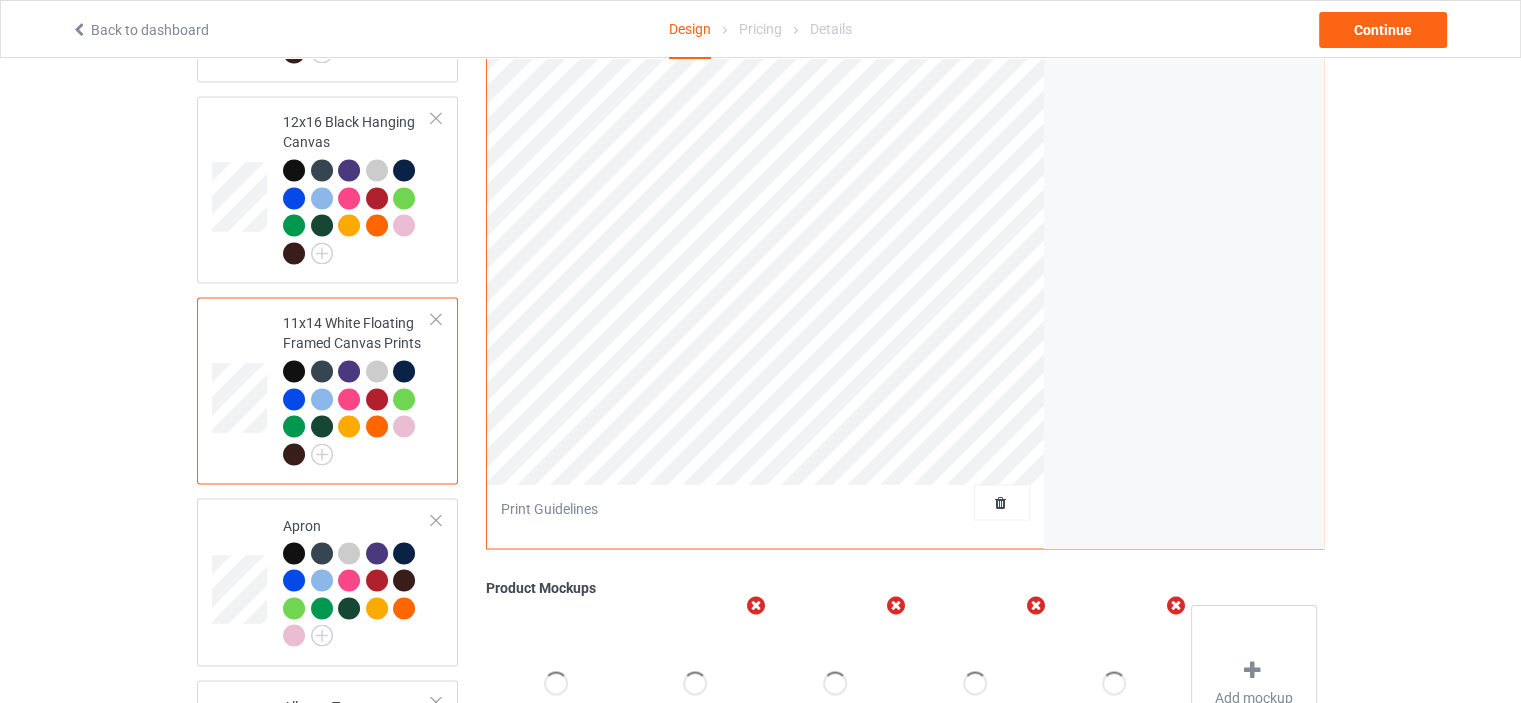 scroll, scrollTop: 3000, scrollLeft: 0, axis: vertical 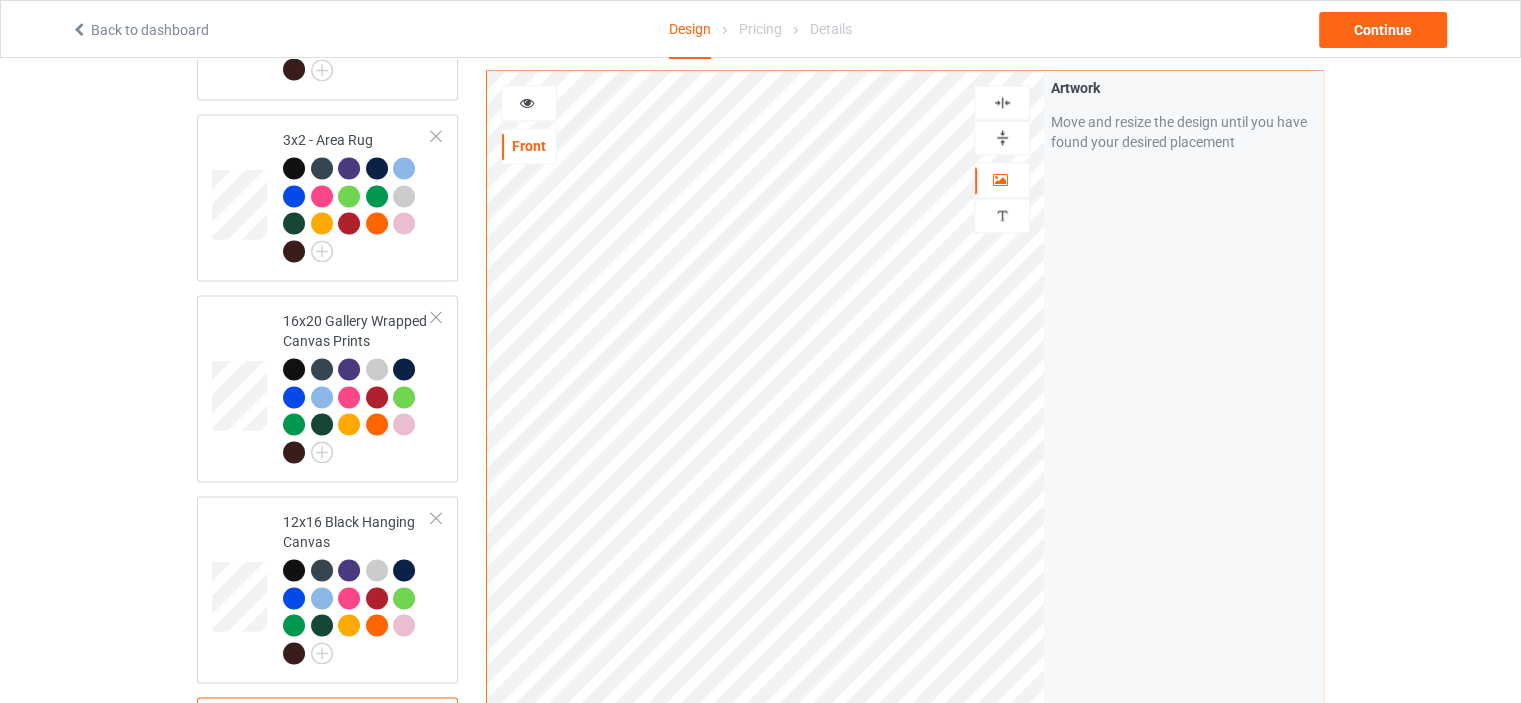 click at bounding box center [1002, 137] 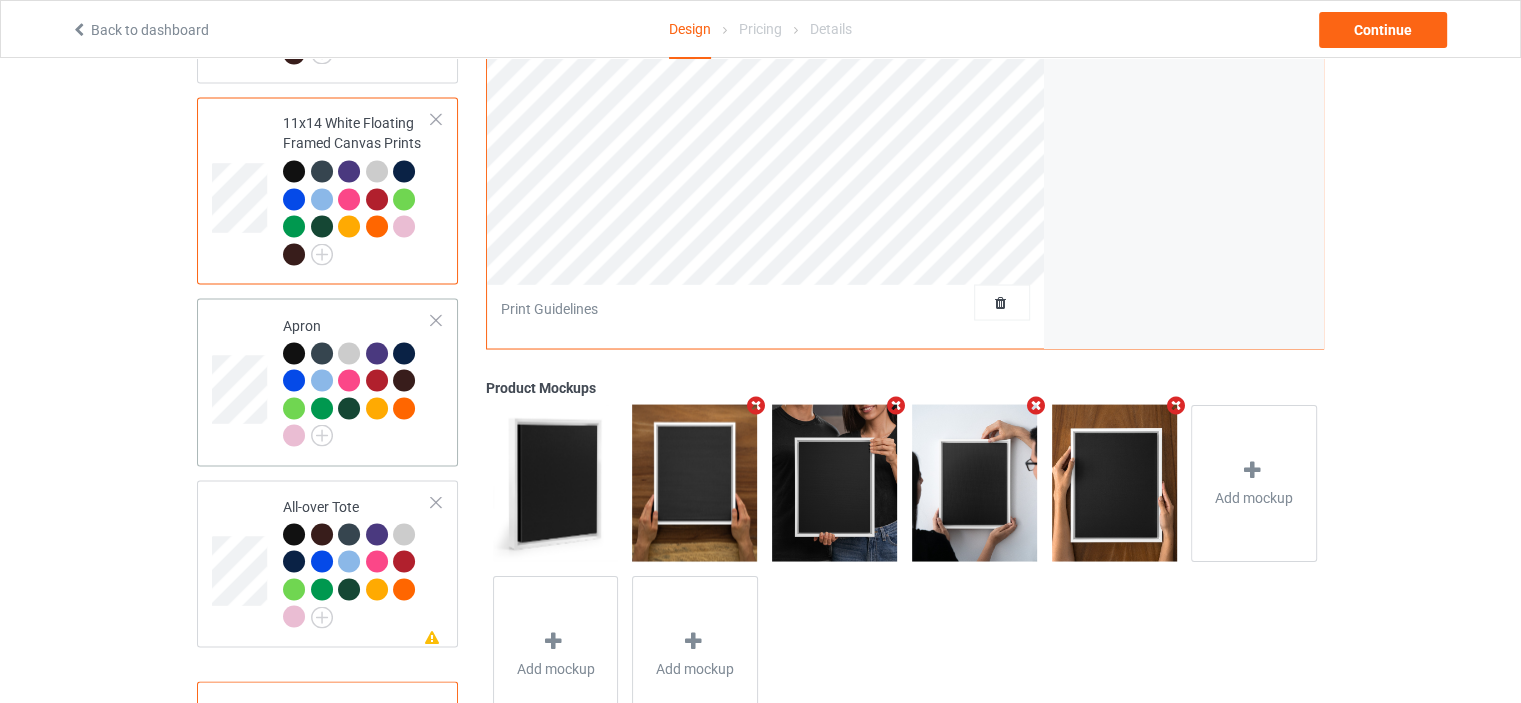 click on "Apron" at bounding box center (357, 381) 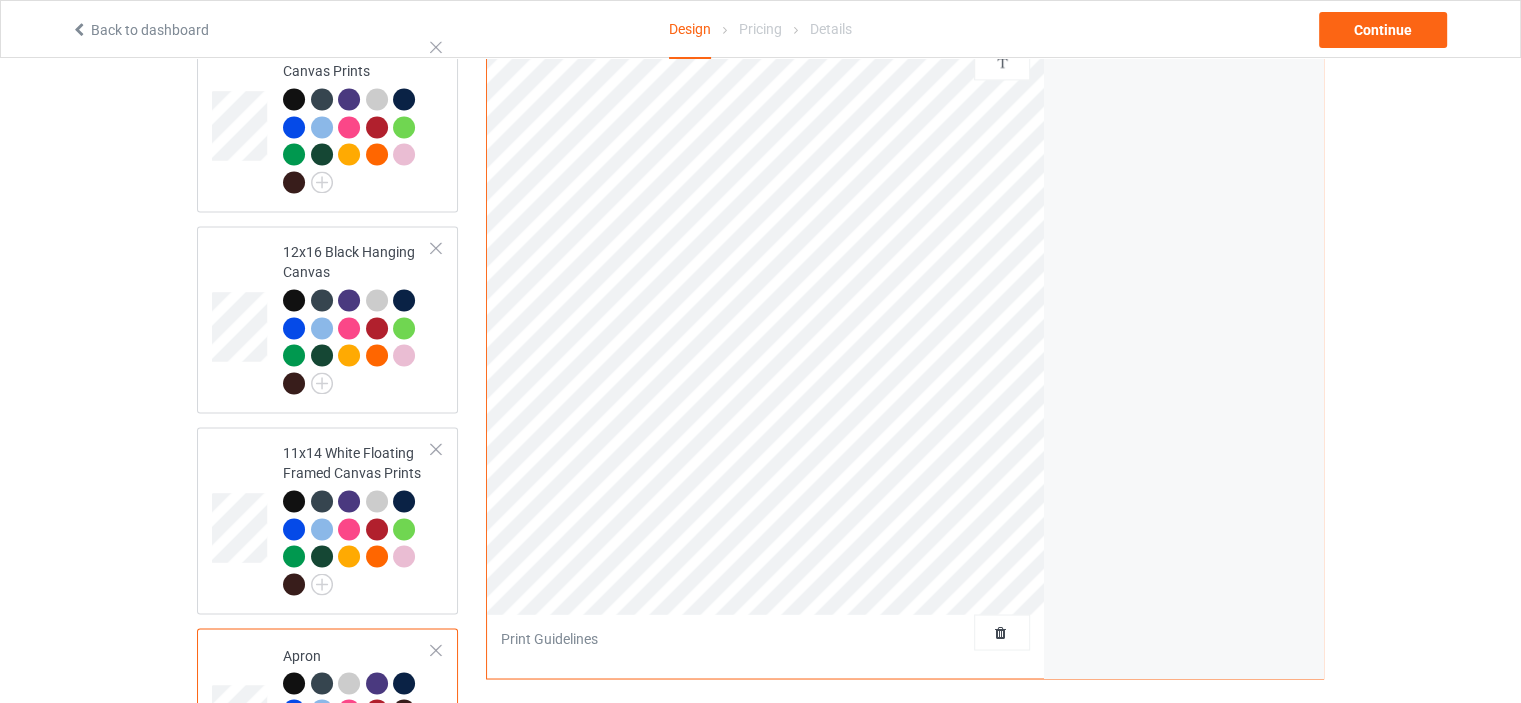 scroll, scrollTop: 3000, scrollLeft: 0, axis: vertical 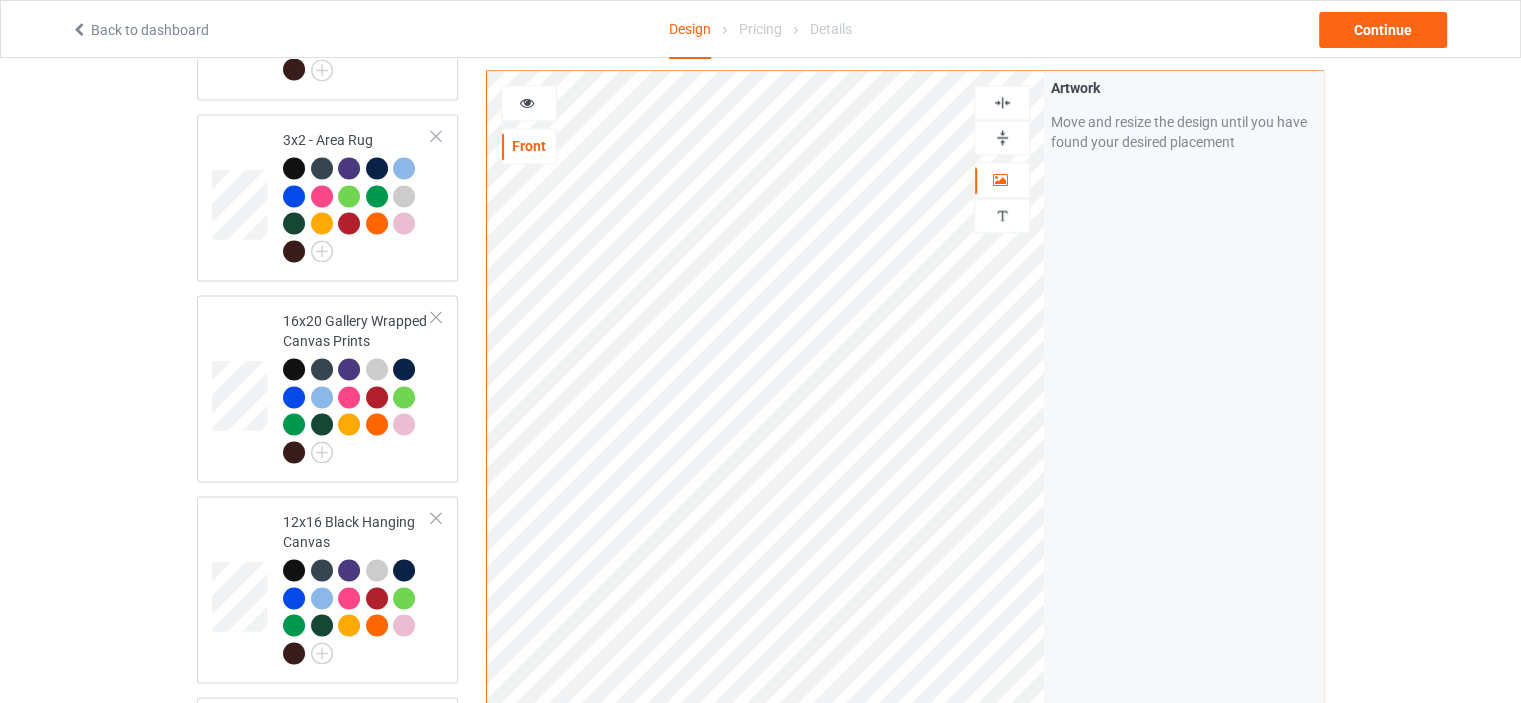 click at bounding box center (1002, 102) 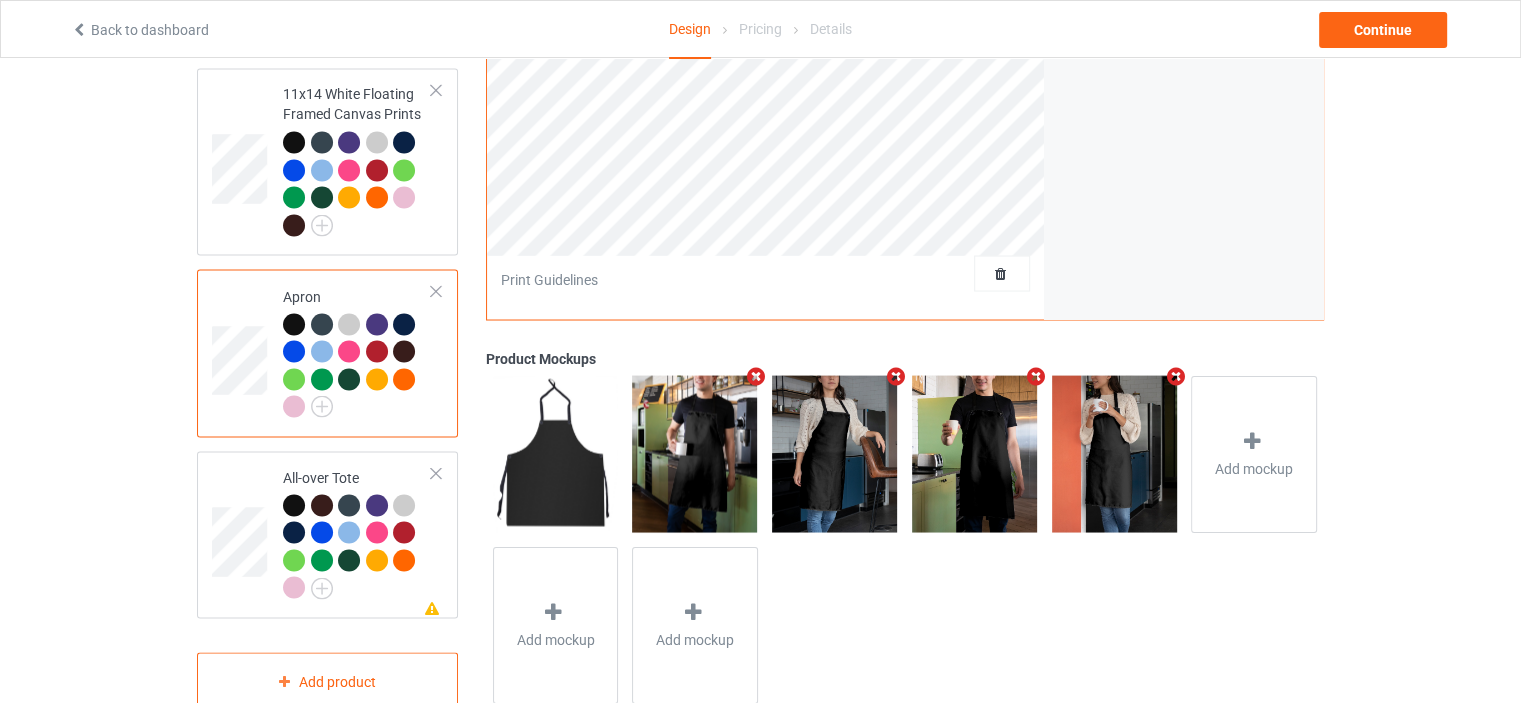 scroll, scrollTop: 3644, scrollLeft: 0, axis: vertical 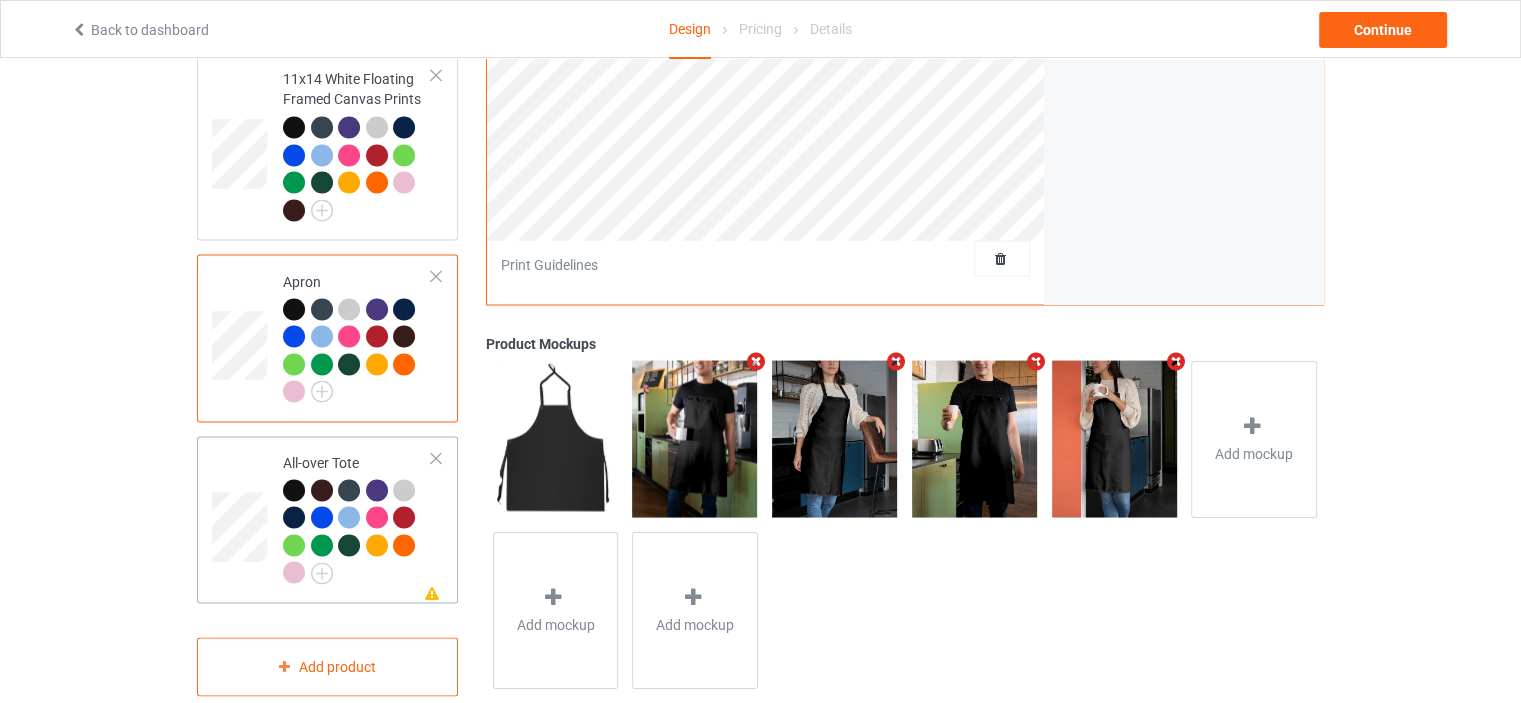 click on "All-over Tote" at bounding box center (357, 517) 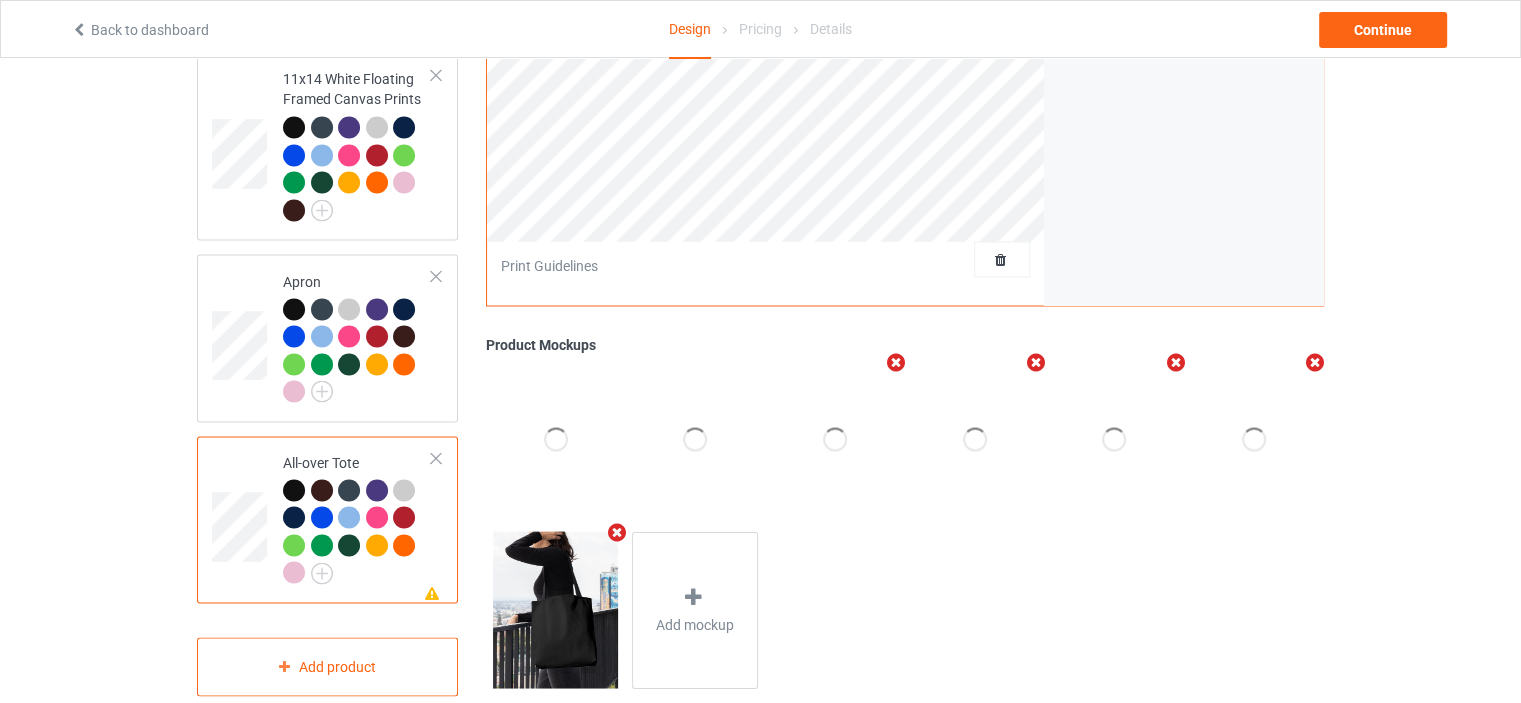 scroll, scrollTop: 3044, scrollLeft: 0, axis: vertical 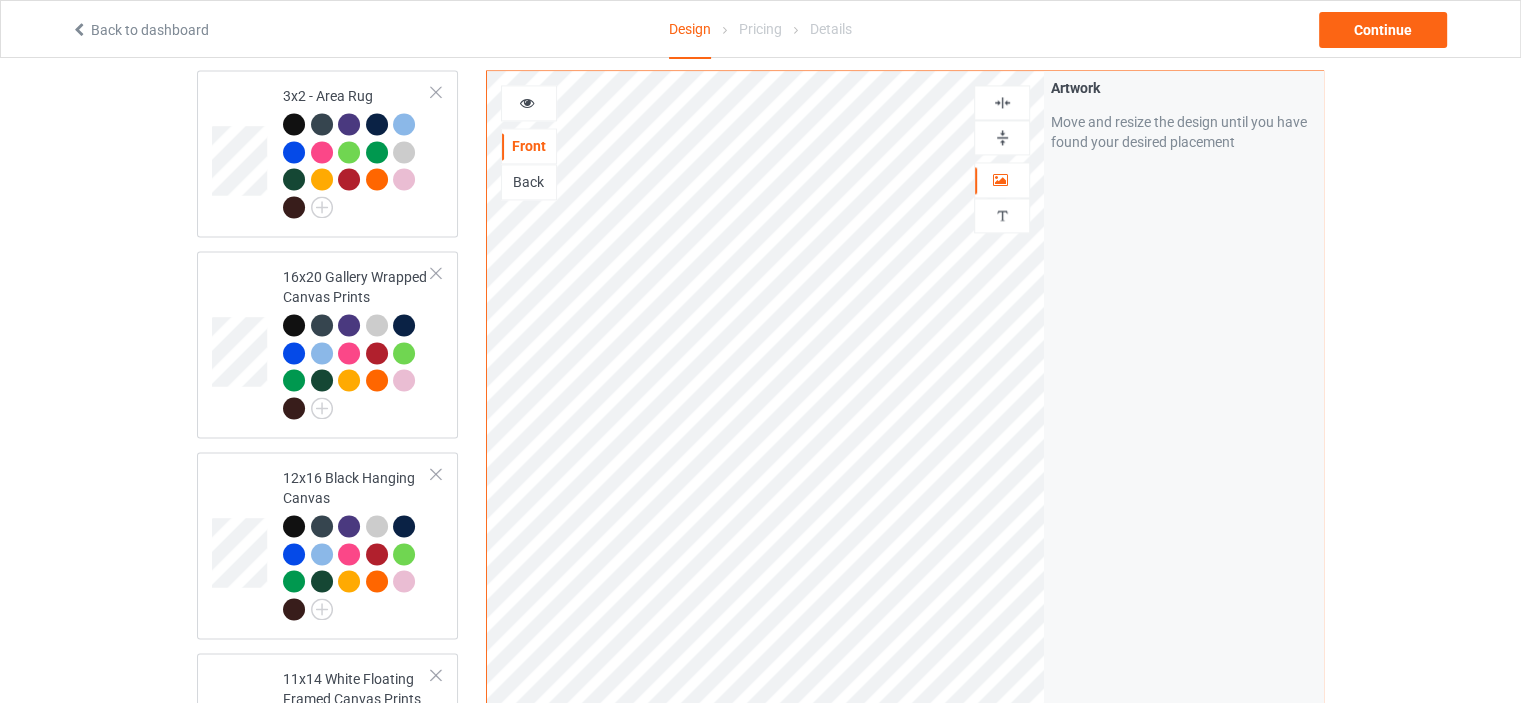 click at bounding box center [1002, 102] 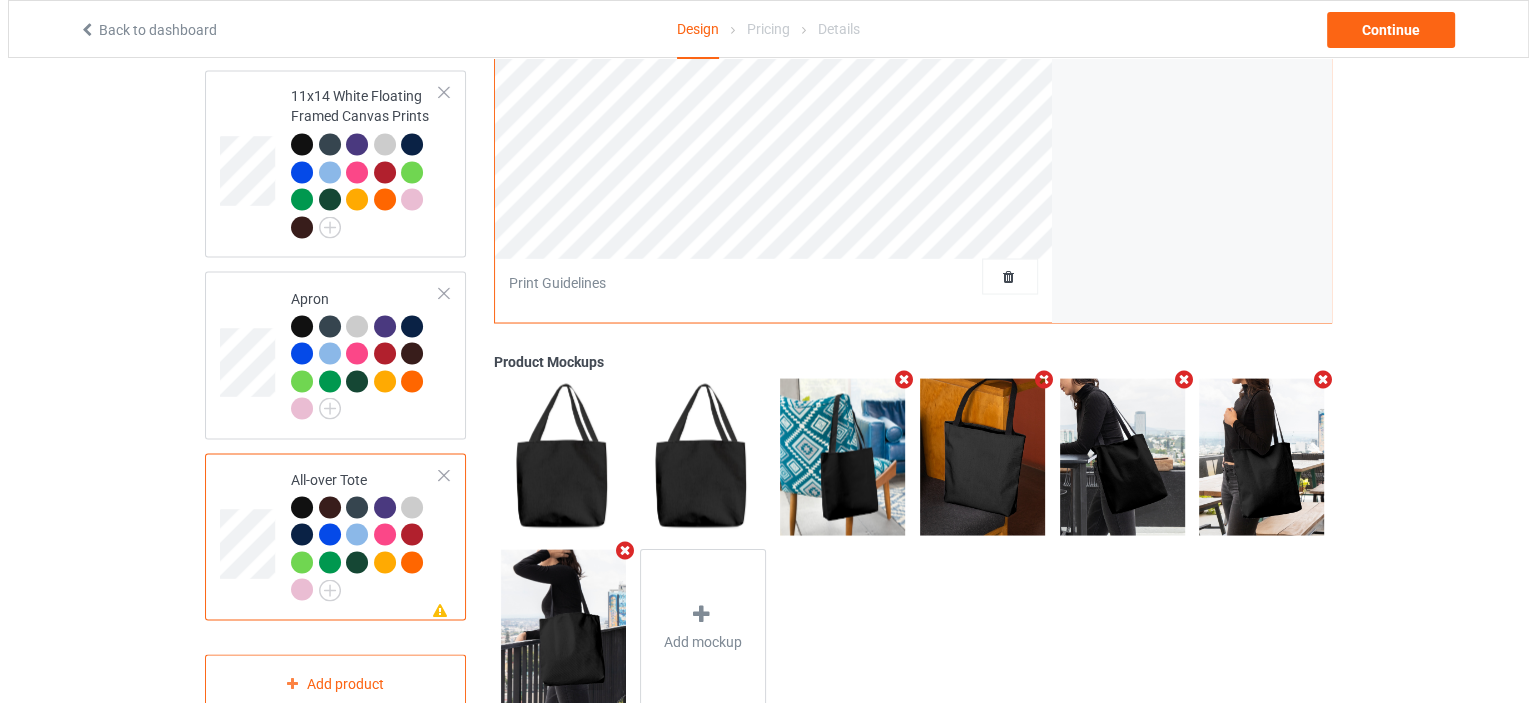 scroll, scrollTop: 3644, scrollLeft: 0, axis: vertical 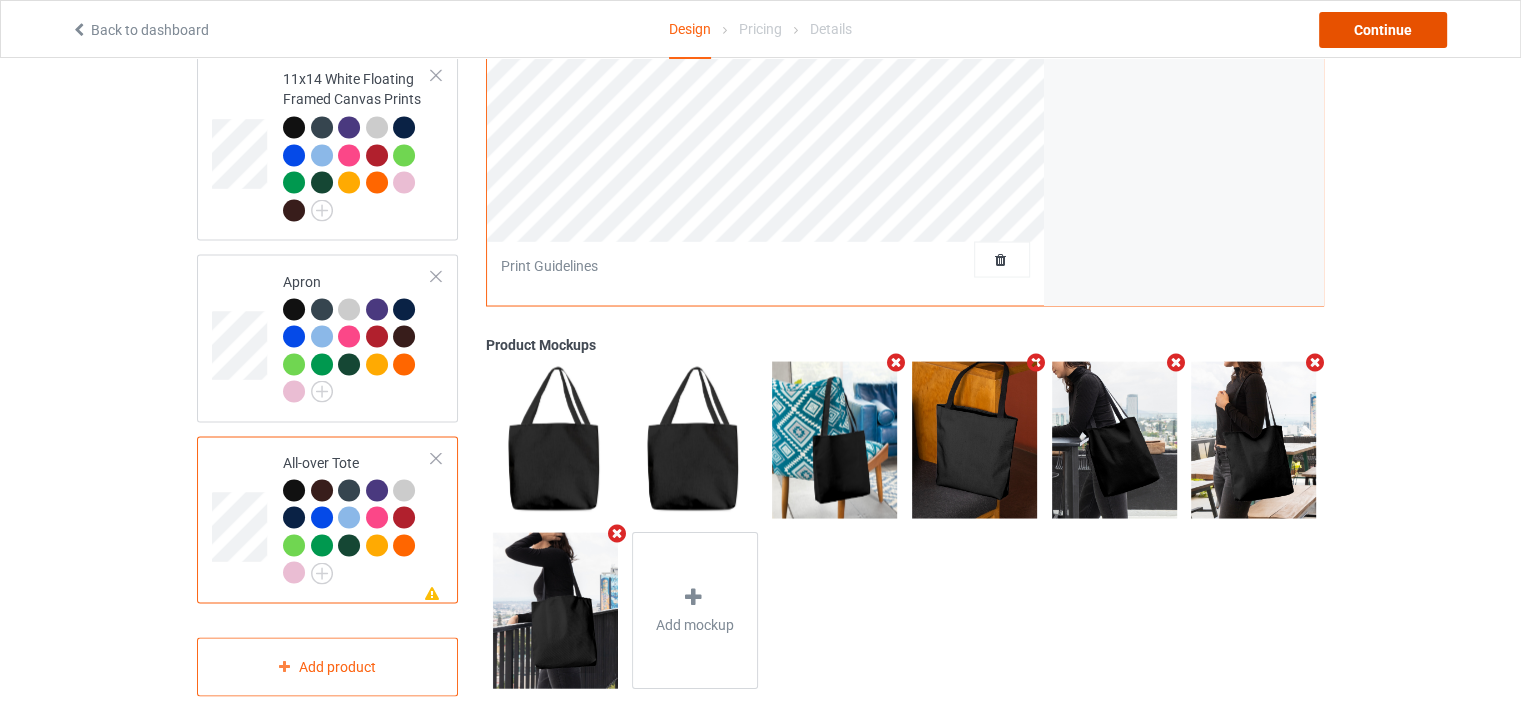 click on "Continue" at bounding box center [1383, 30] 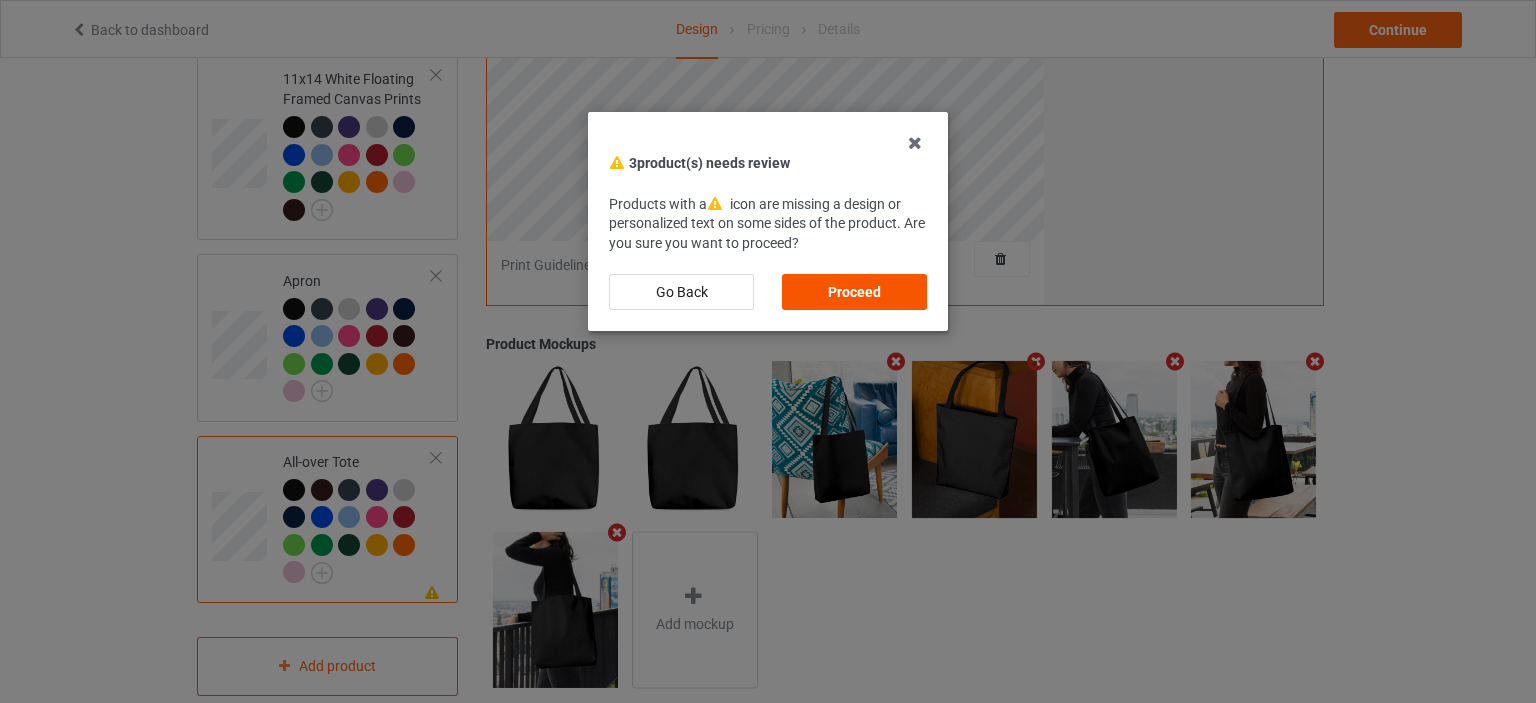 click on "Proceed" at bounding box center [854, 292] 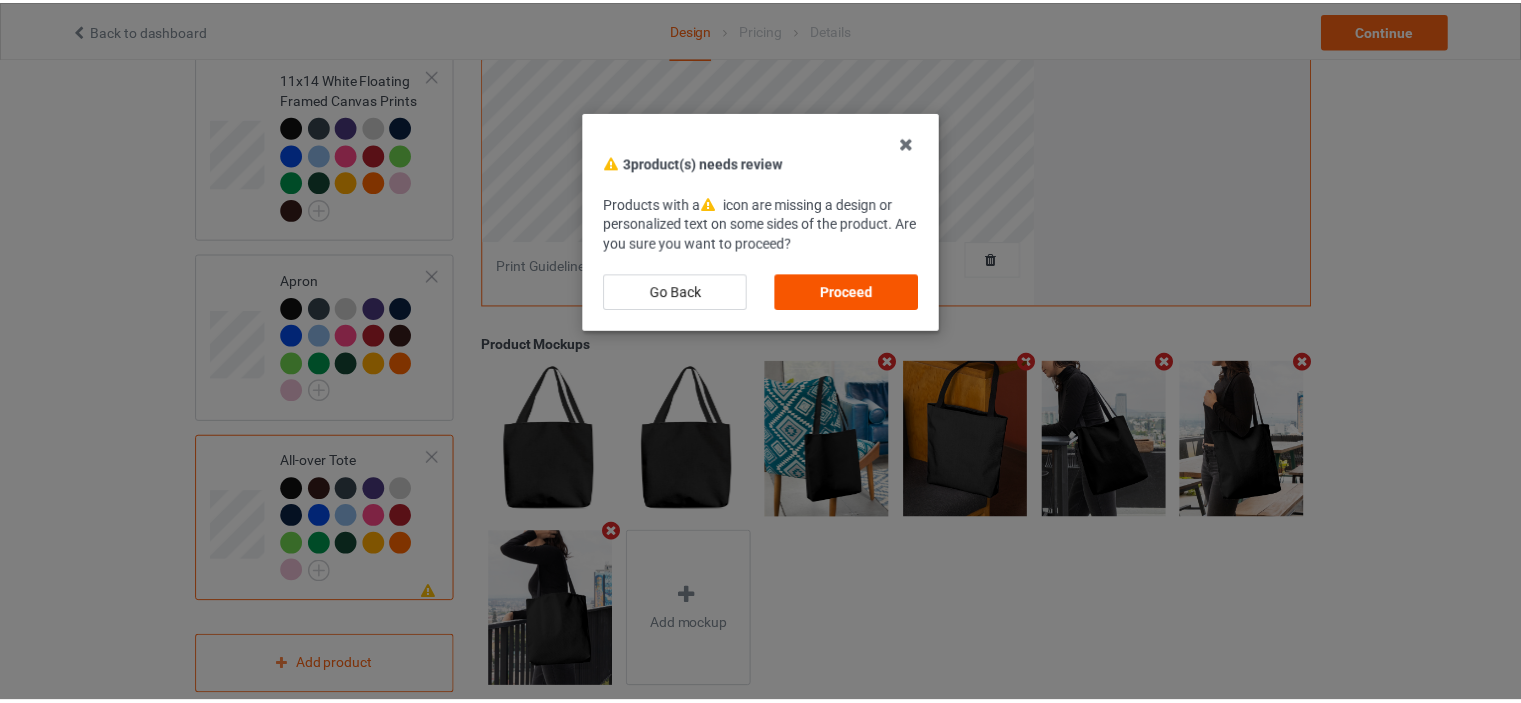 scroll, scrollTop: 0, scrollLeft: 0, axis: both 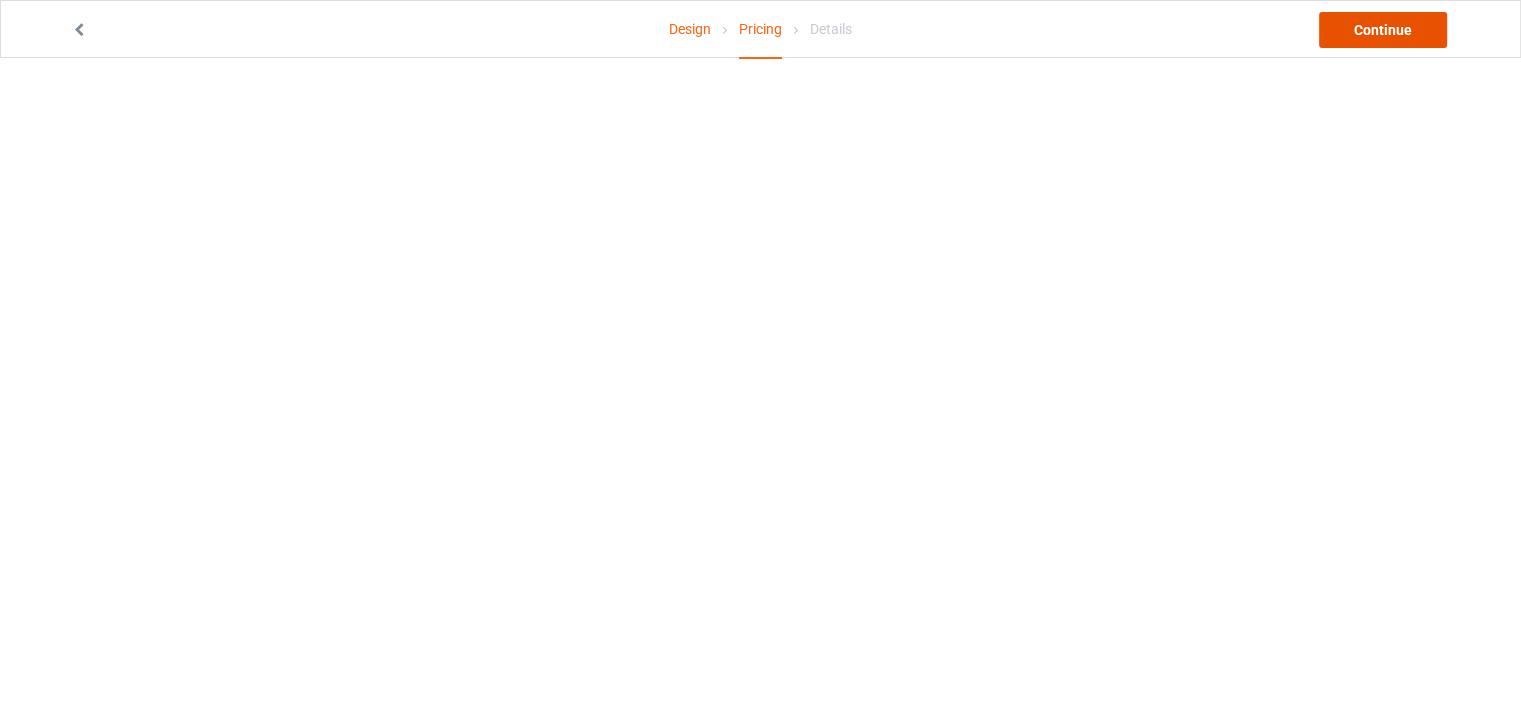 click on "Continue" at bounding box center [1383, 30] 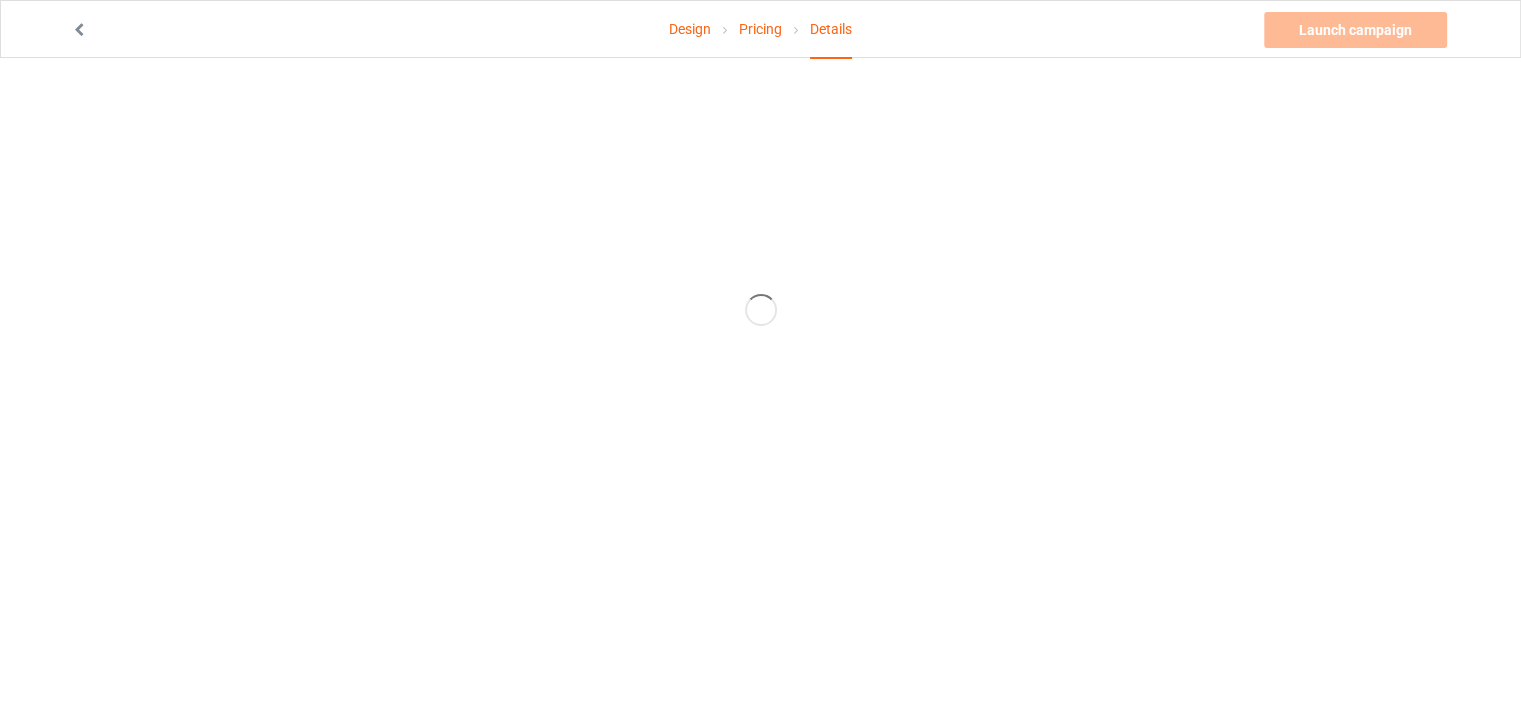 scroll, scrollTop: 0, scrollLeft: 0, axis: both 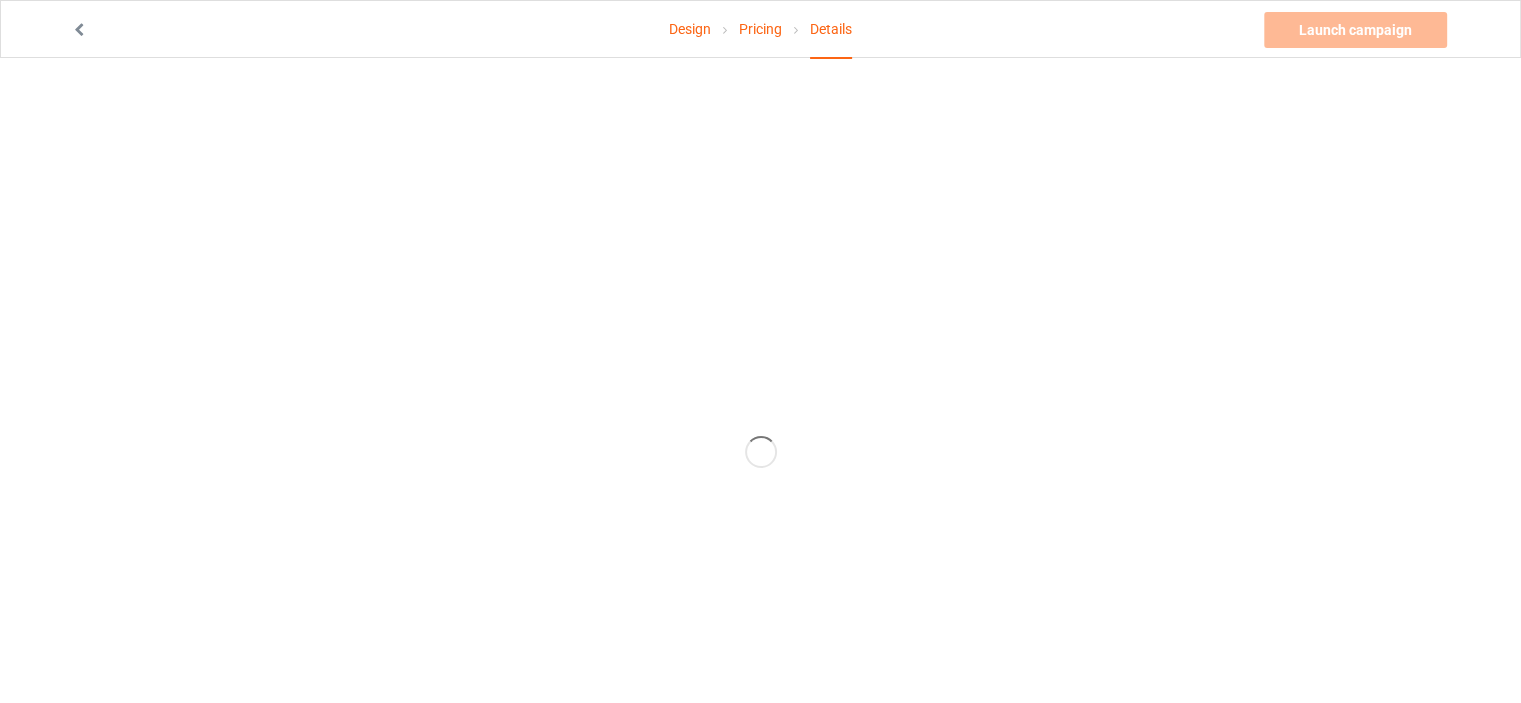 click on "Pricing" at bounding box center (760, 29) 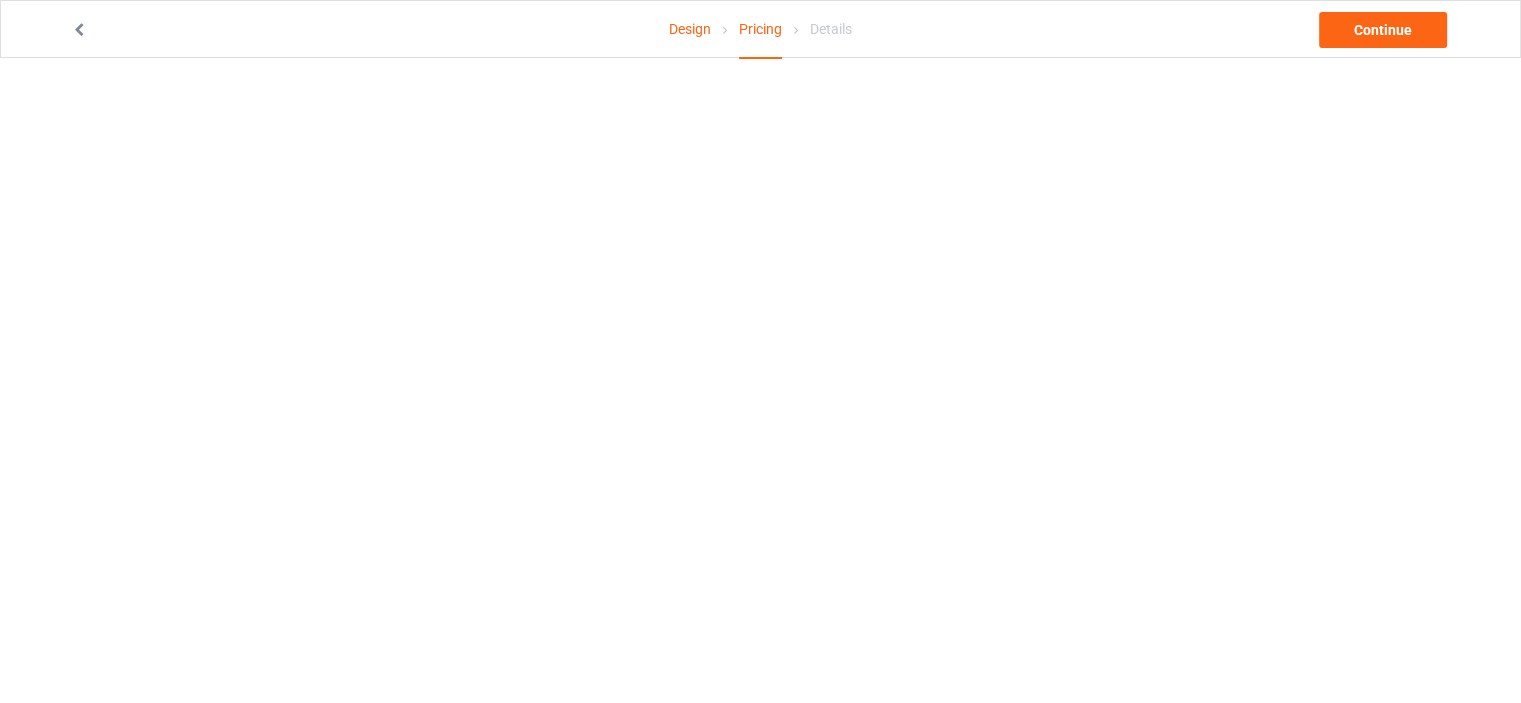 click on "Design" at bounding box center [690, 29] 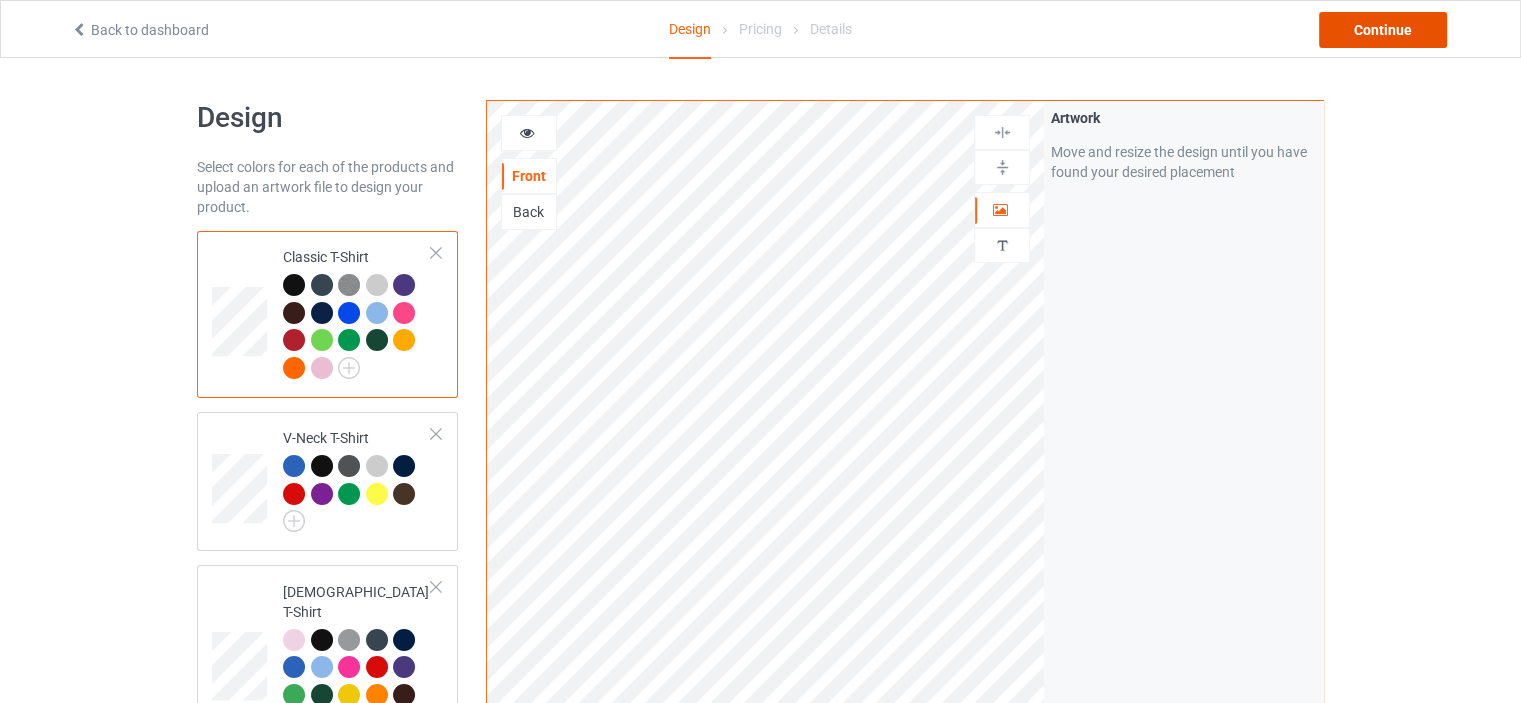 click on "Continue" at bounding box center [1383, 30] 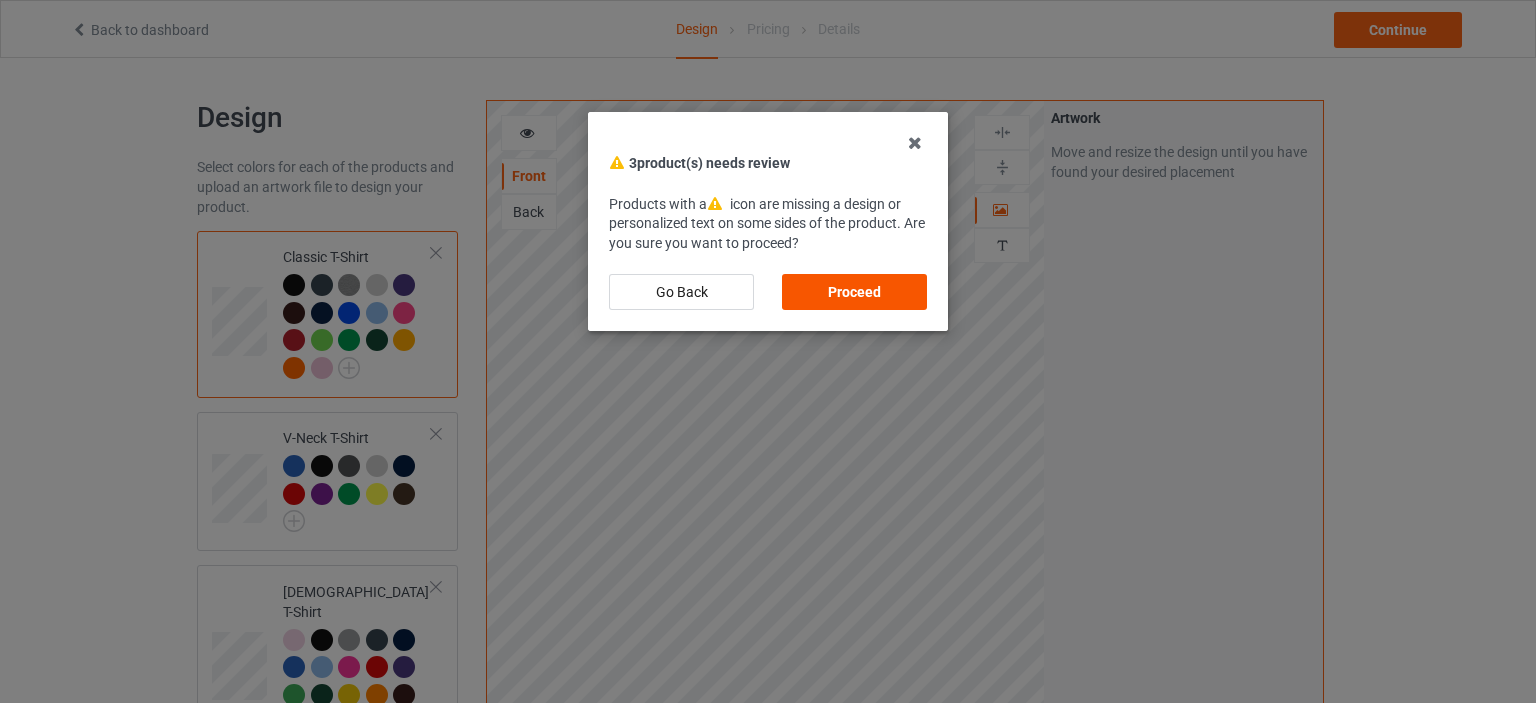 click on "Proceed" at bounding box center [854, 292] 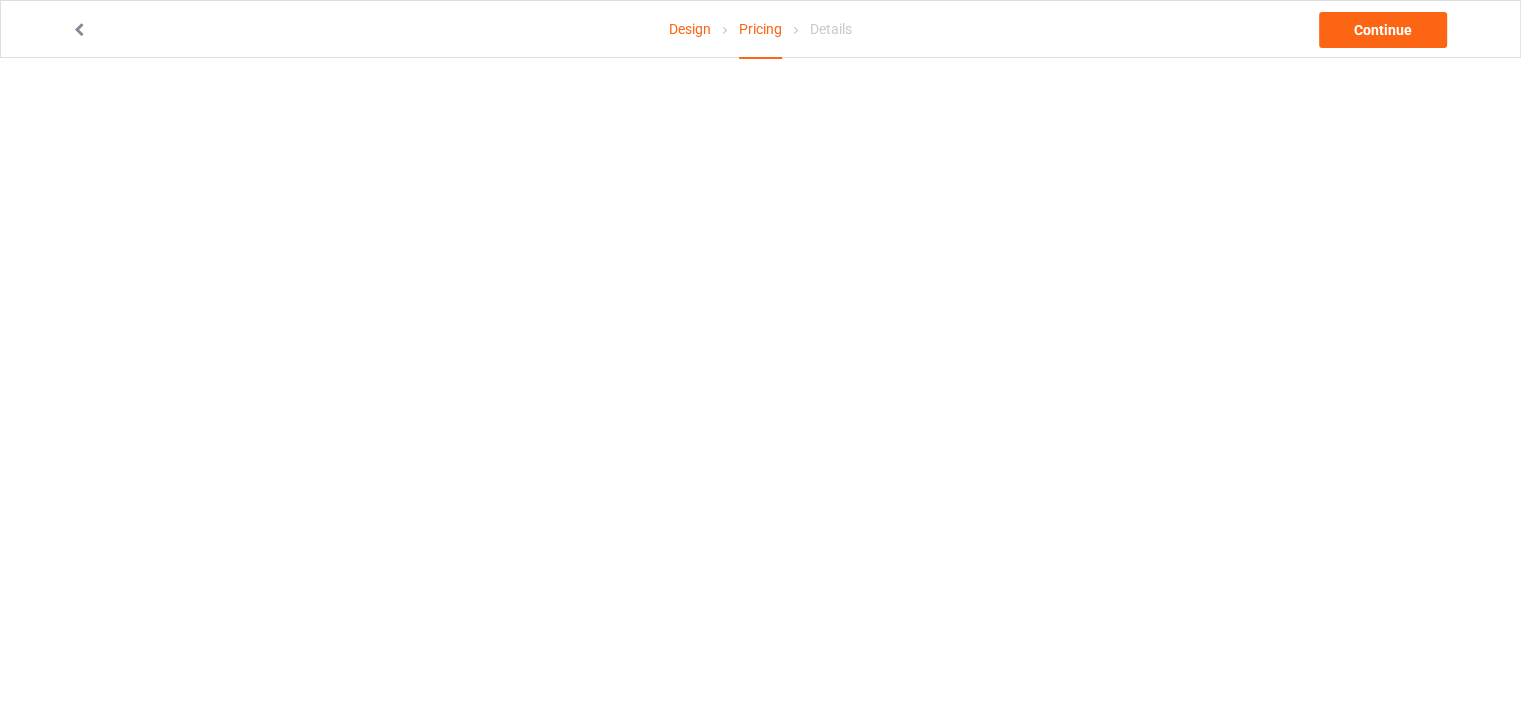 scroll, scrollTop: 0, scrollLeft: 0, axis: both 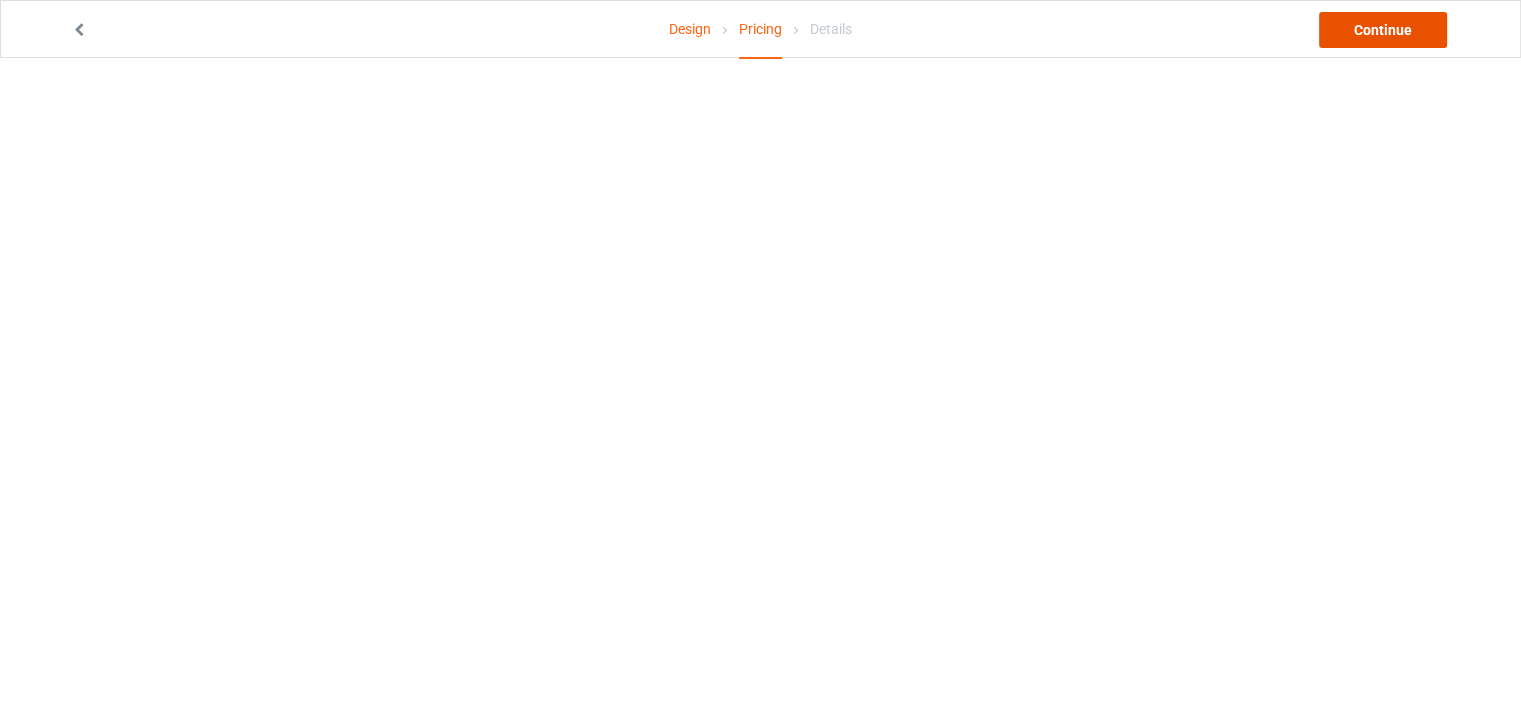 click on "Continue" at bounding box center (1383, 30) 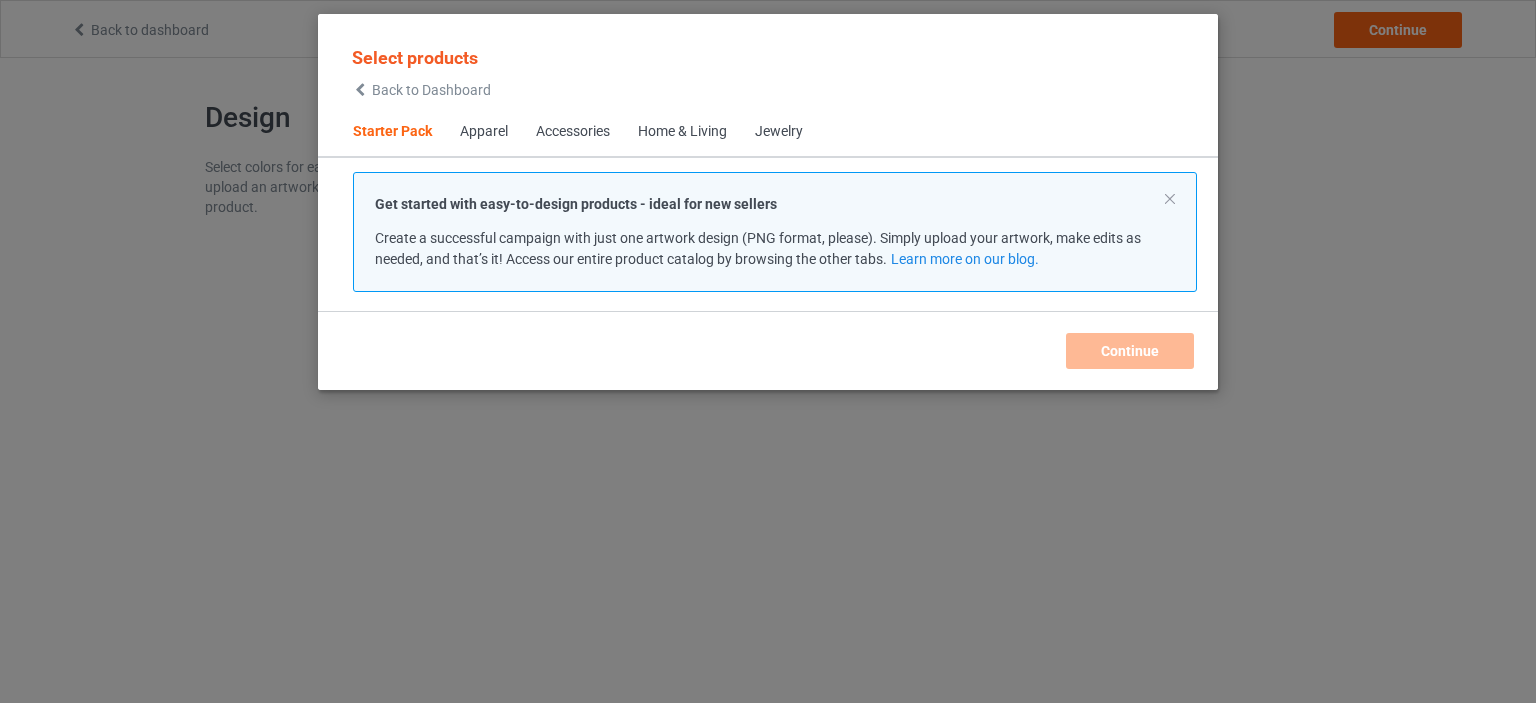 scroll, scrollTop: 0, scrollLeft: 0, axis: both 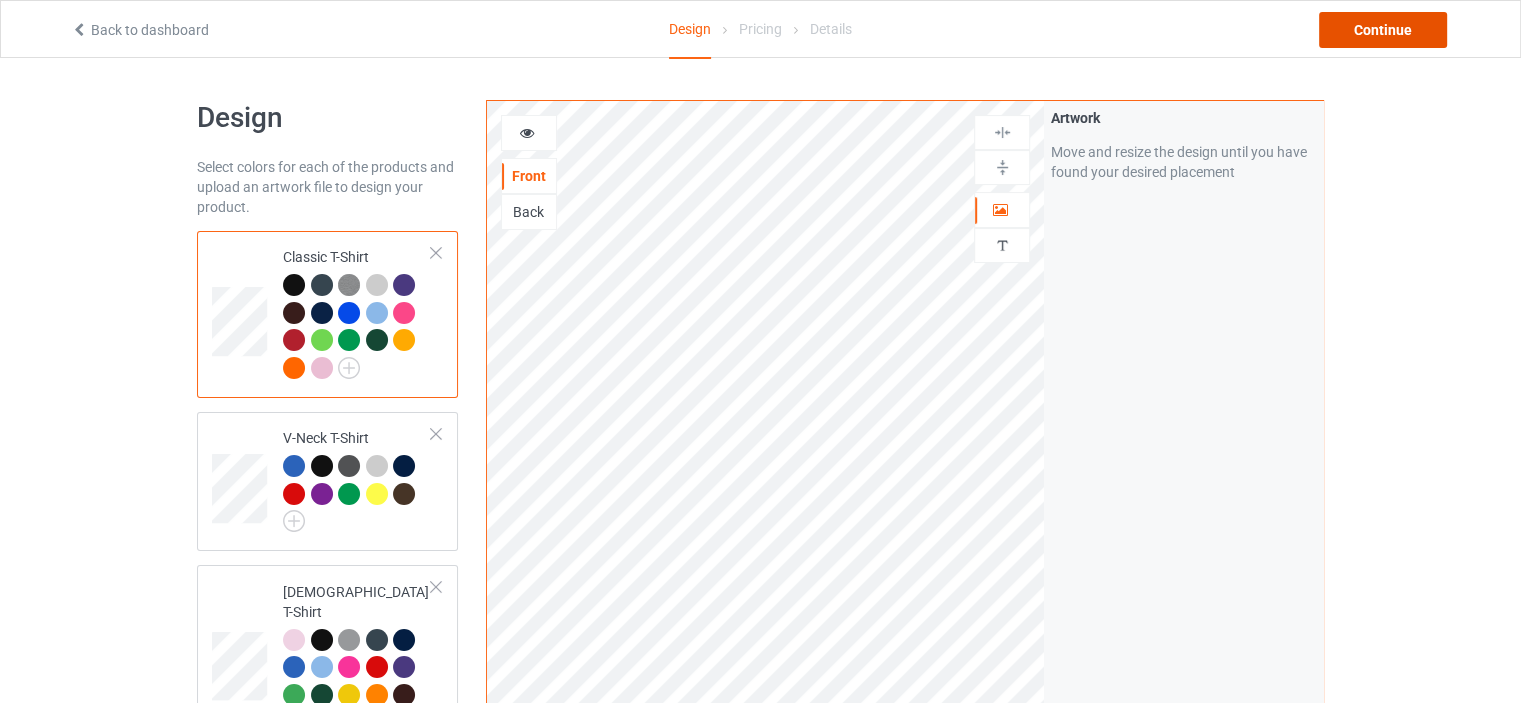 click on "Continue" at bounding box center (1383, 30) 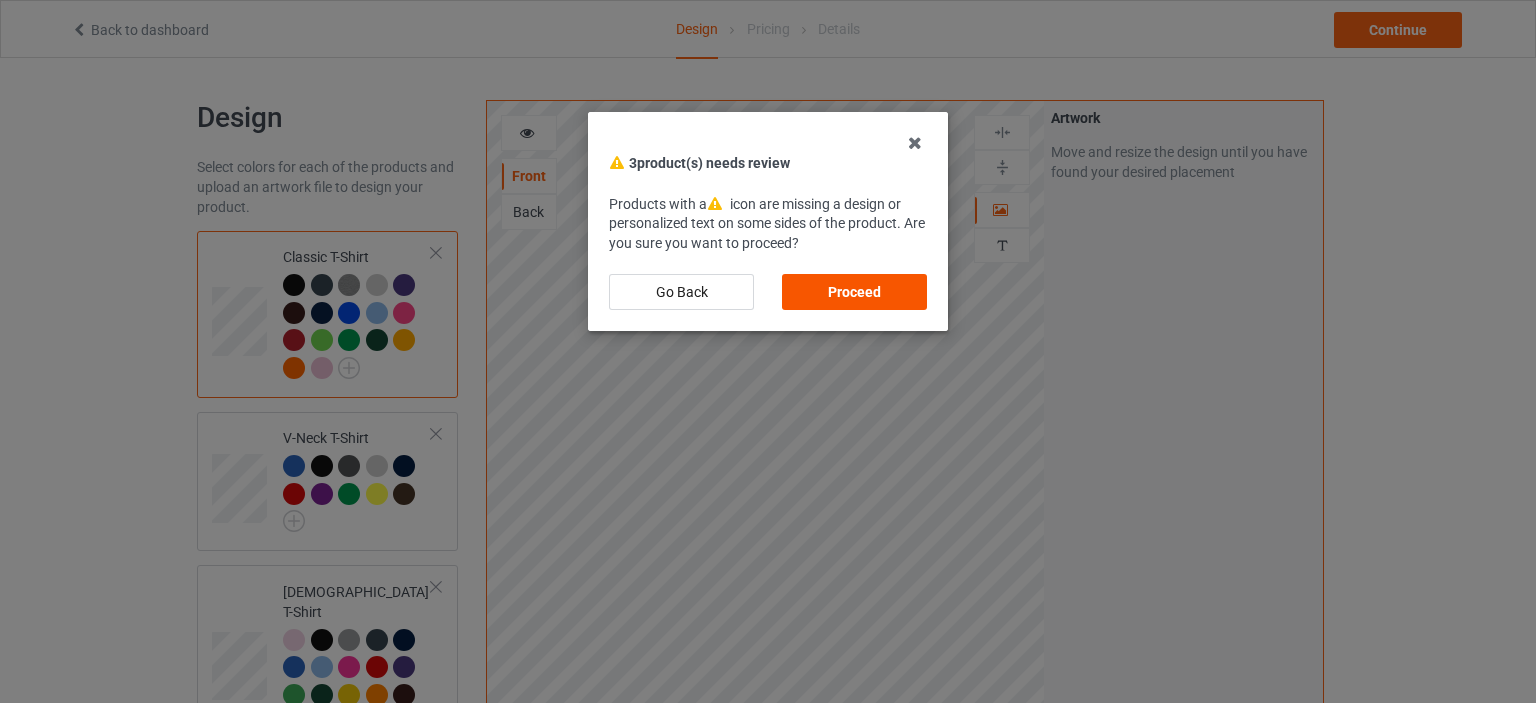 click on "Proceed" at bounding box center (854, 292) 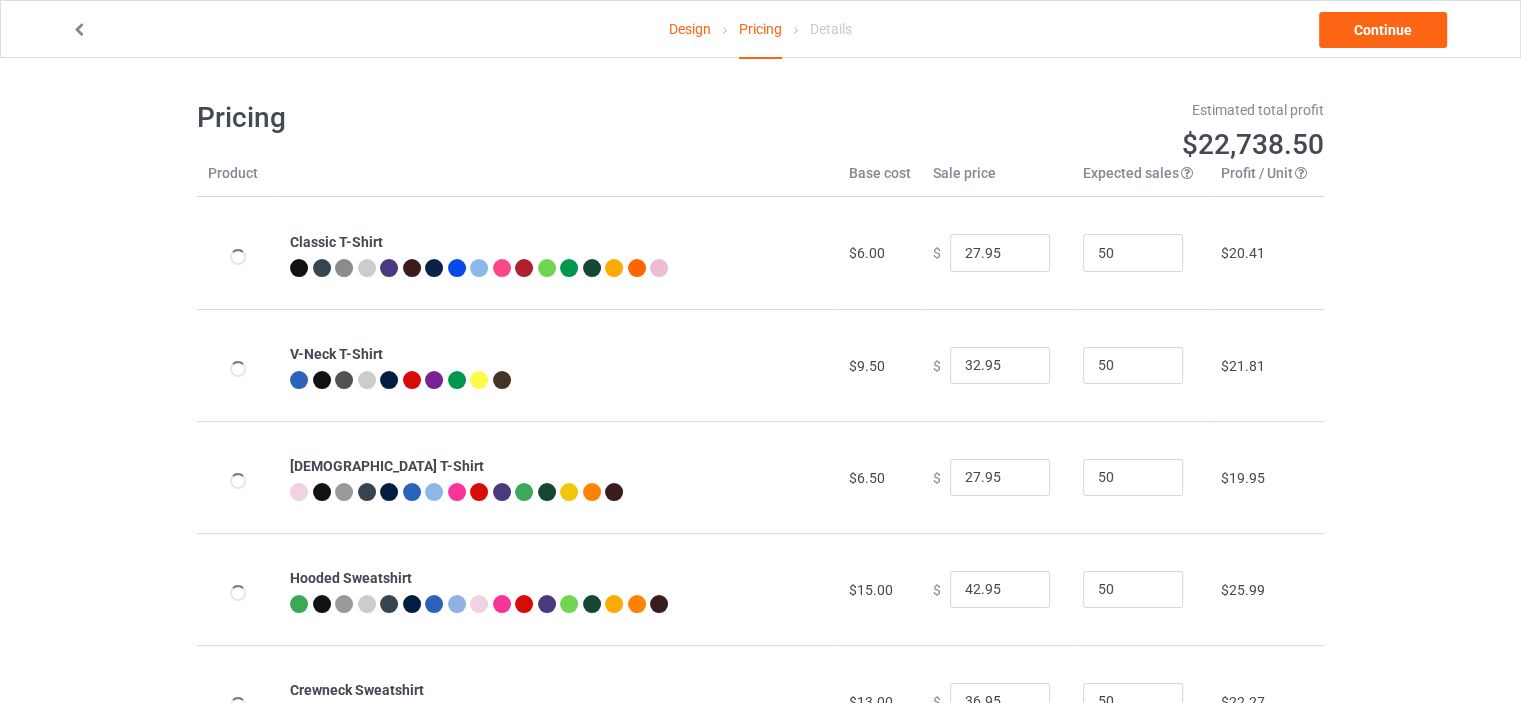 click on "Design" at bounding box center [690, 29] 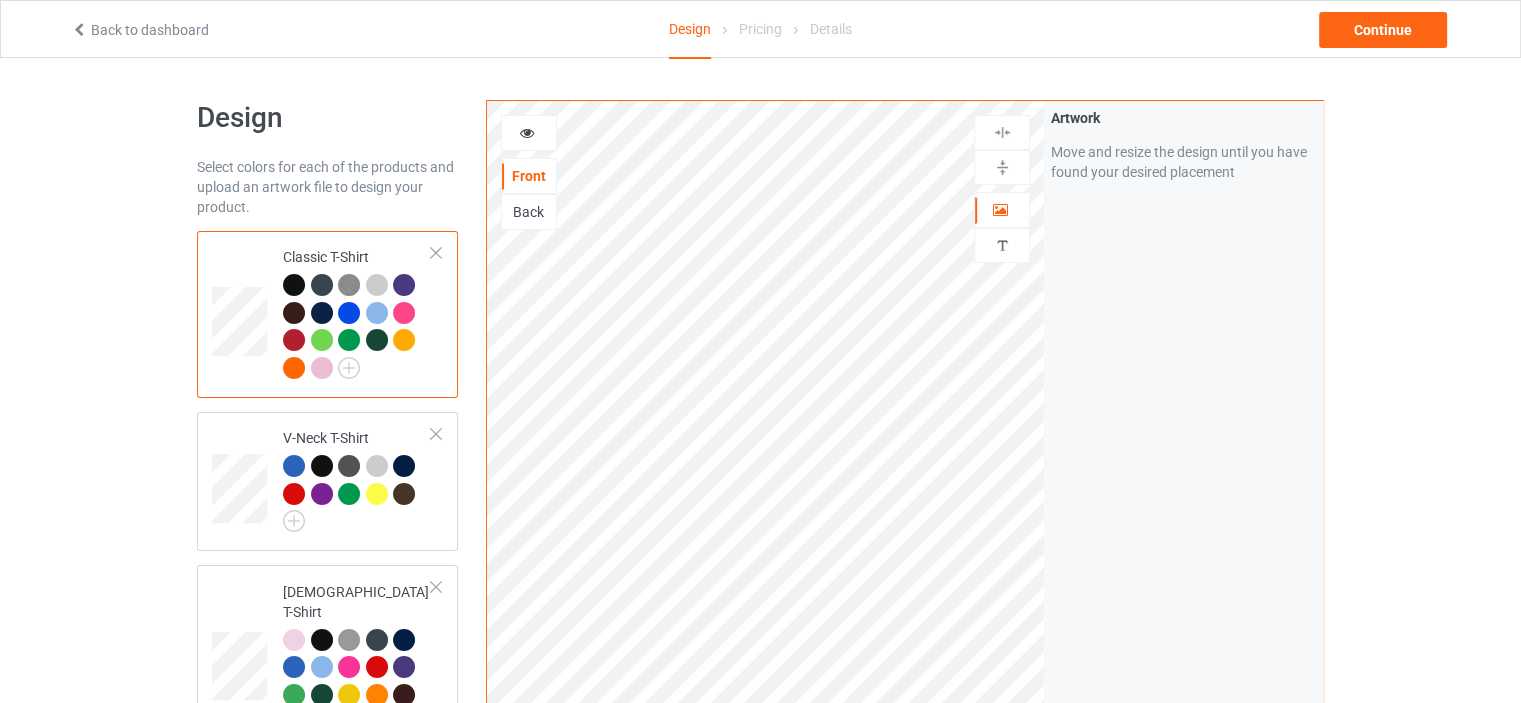 scroll, scrollTop: 3644, scrollLeft: 0, axis: vertical 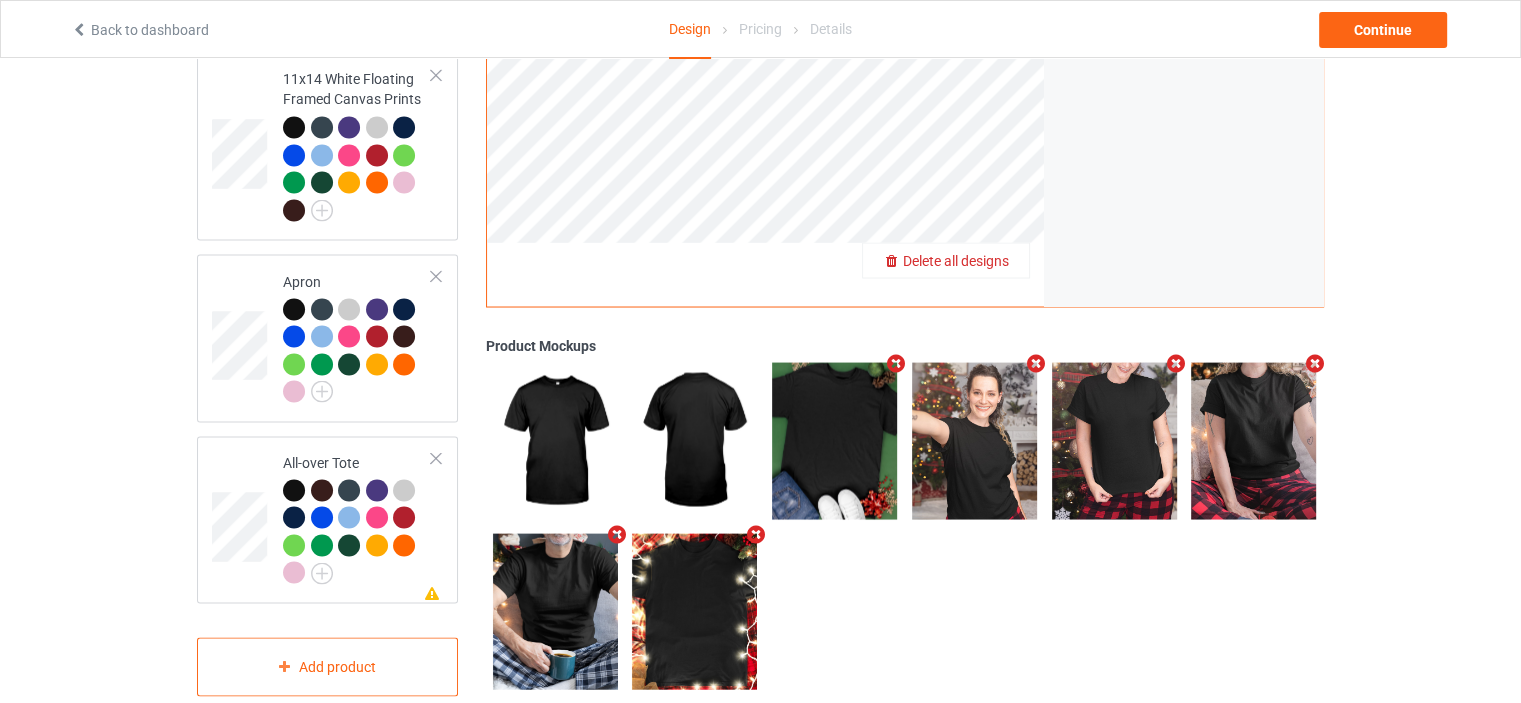 click on "Delete all designs" at bounding box center (956, 260) 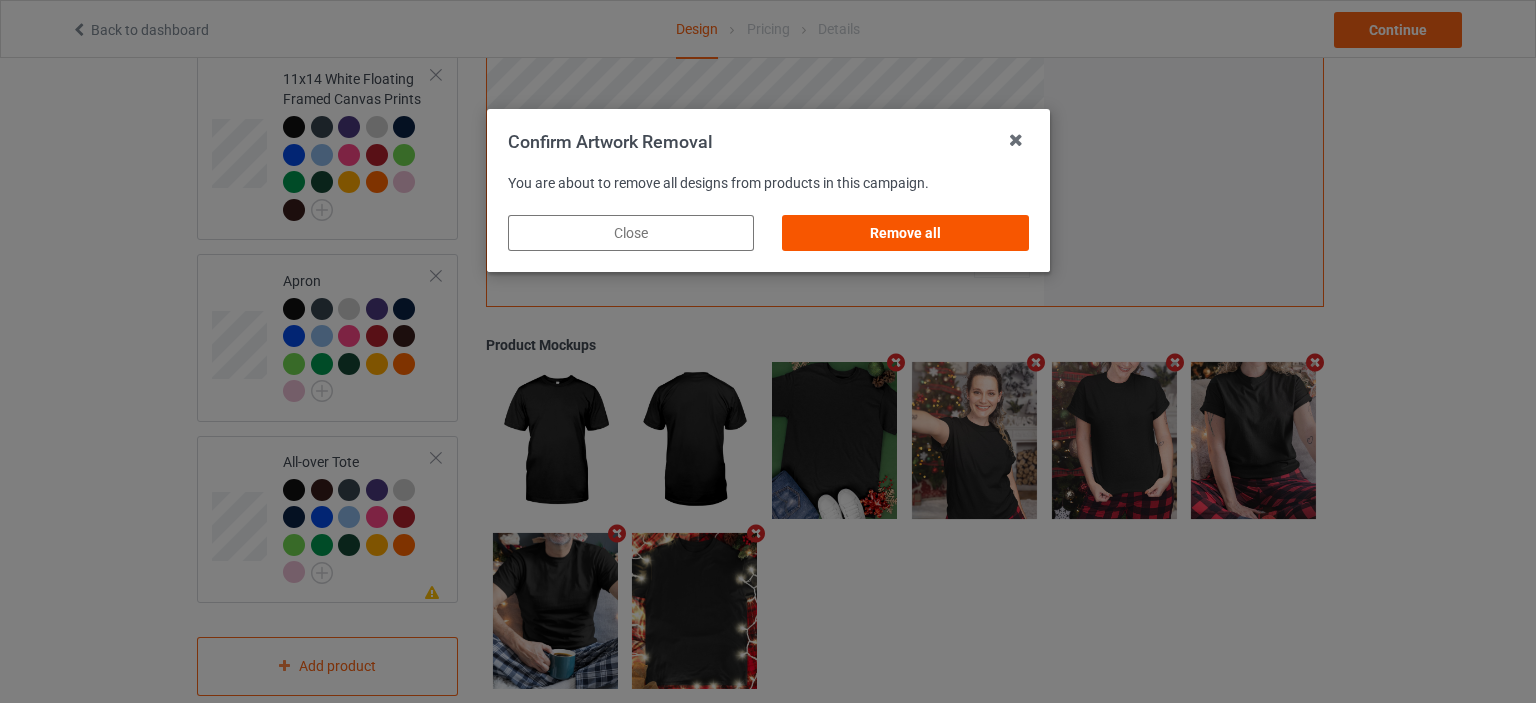 click on "Remove all" at bounding box center (905, 233) 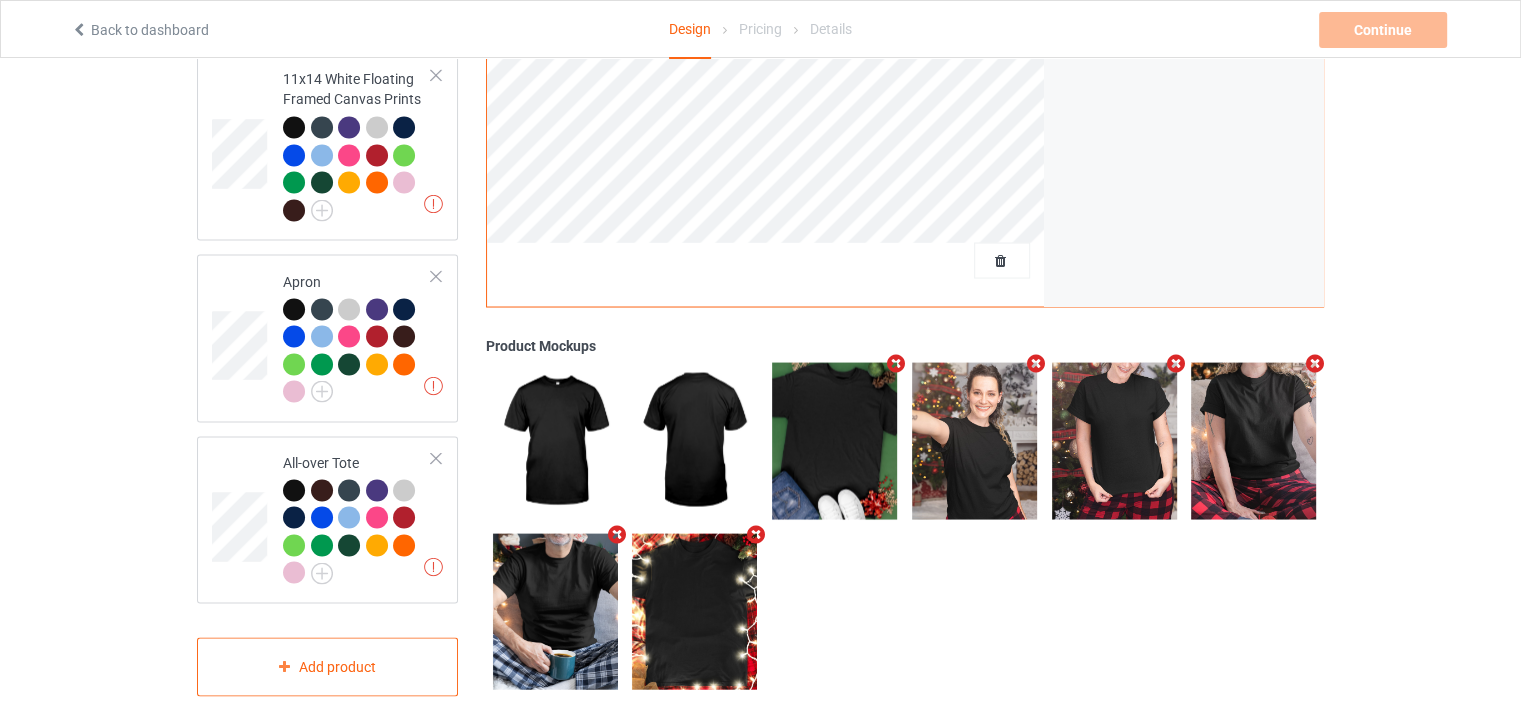 scroll, scrollTop: 0, scrollLeft: 0, axis: both 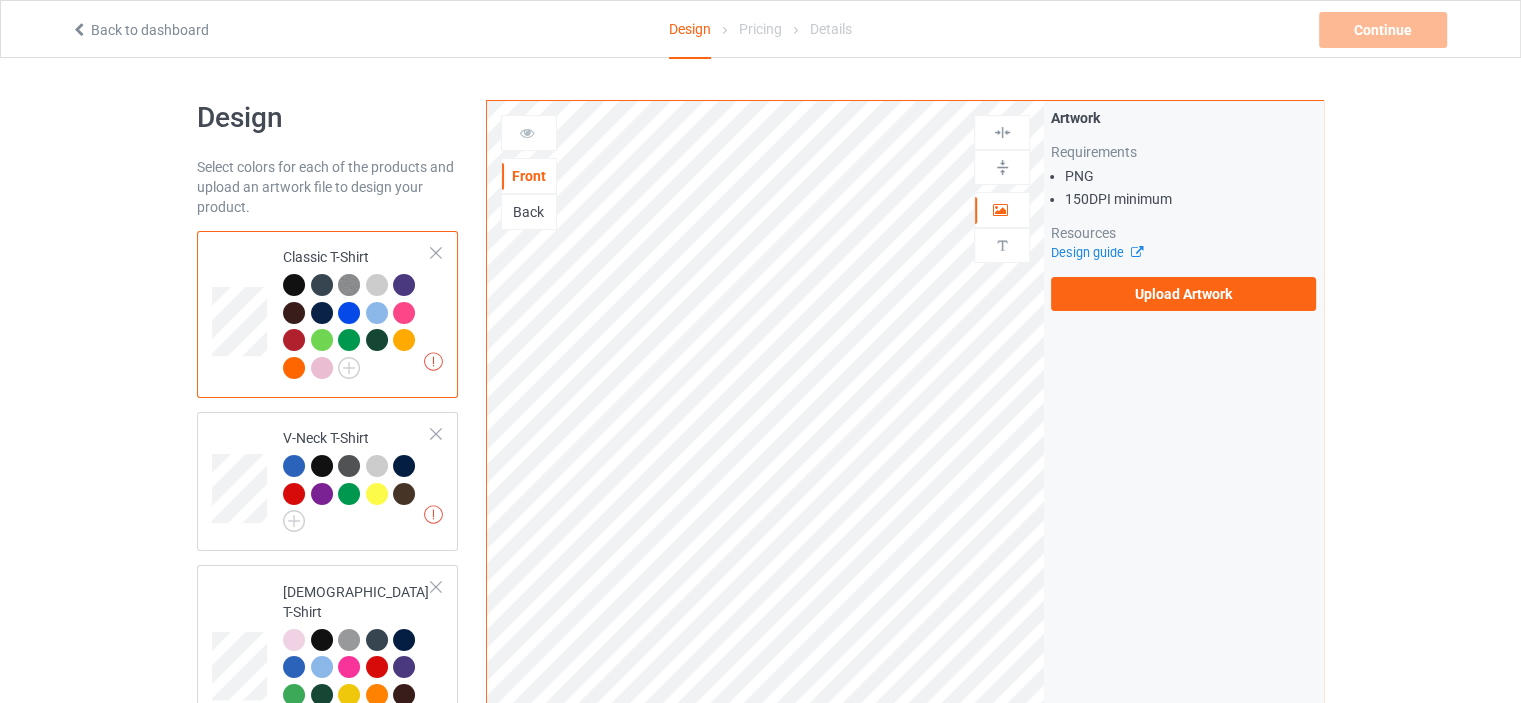 click on "Artwork Requirements PNG 150  DPI minimum Resources Design guide Upload Artwork" at bounding box center (1183, 209) 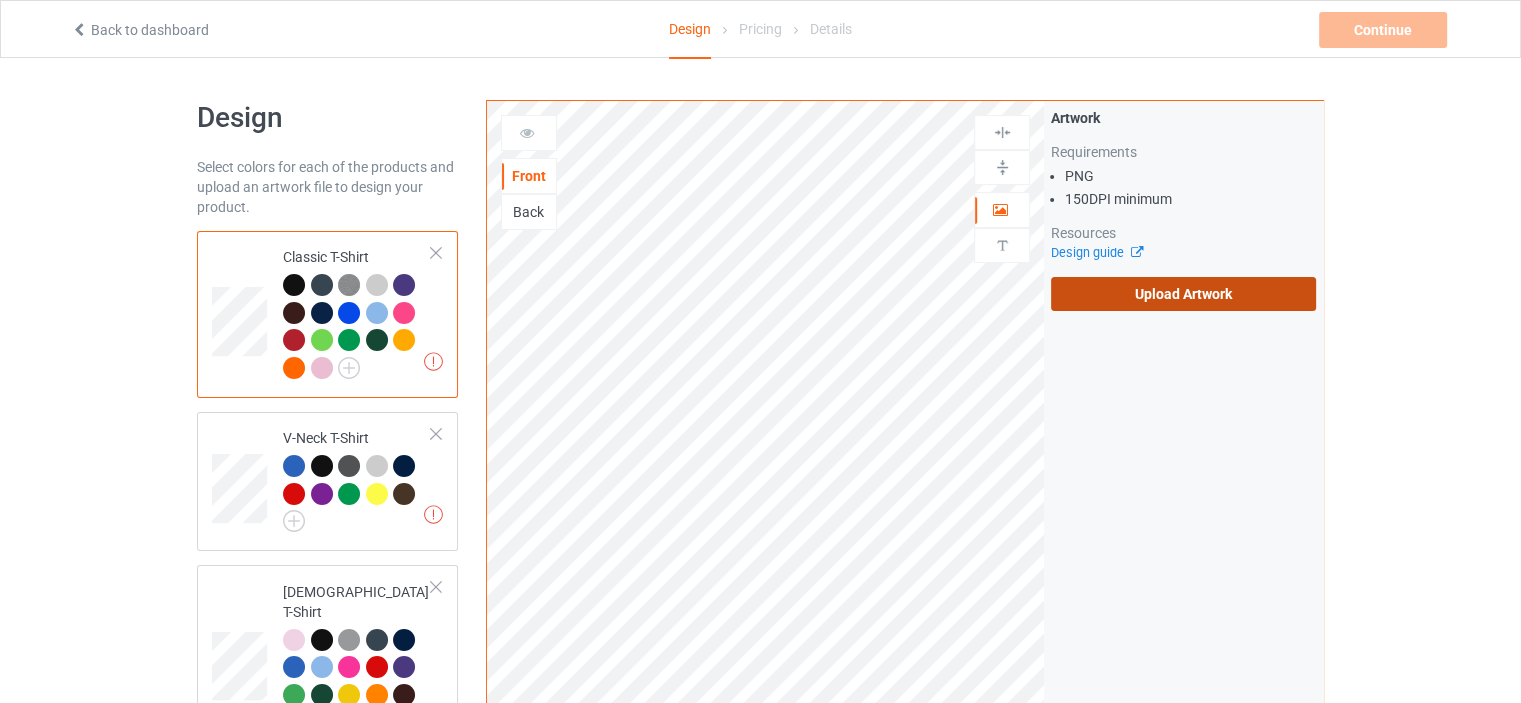 click on "Upload Artwork" at bounding box center (1183, 294) 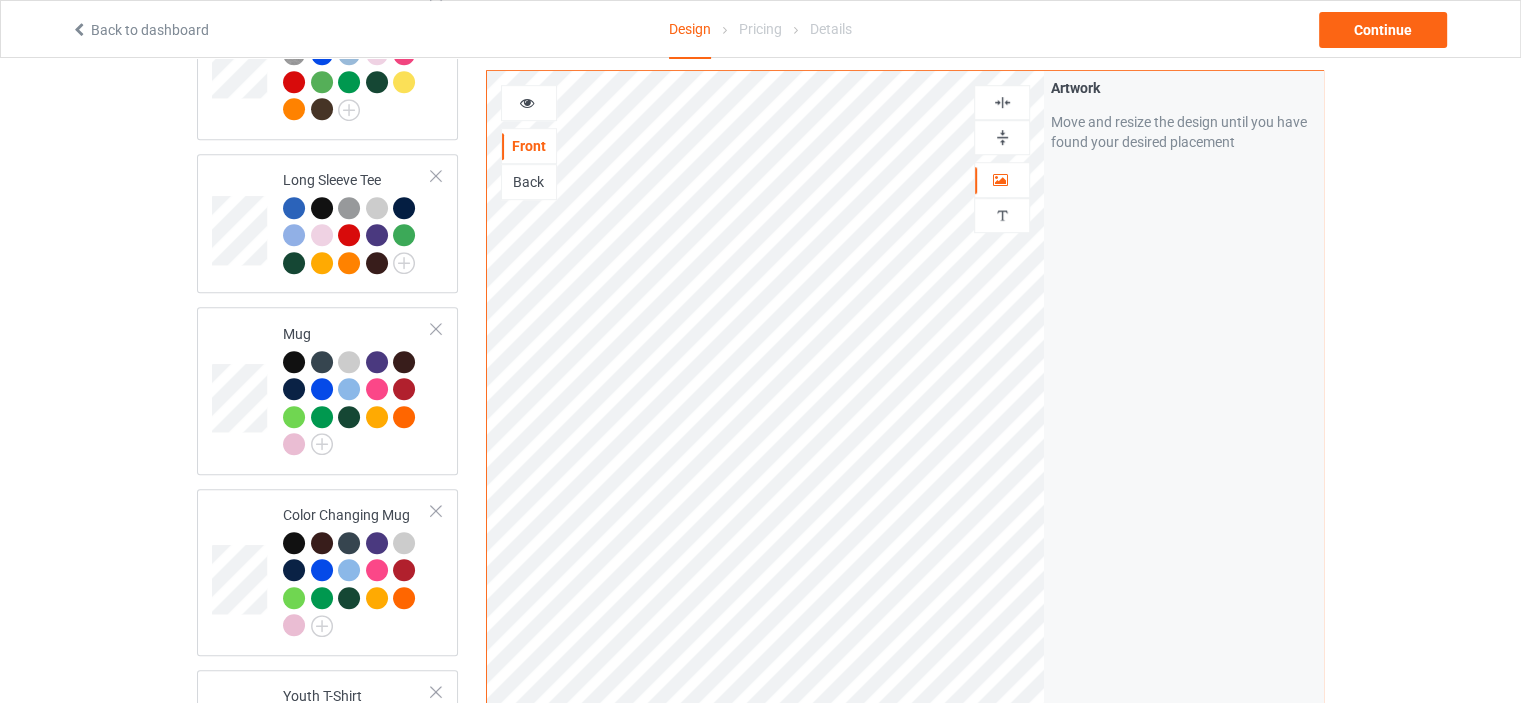 scroll, scrollTop: 1300, scrollLeft: 0, axis: vertical 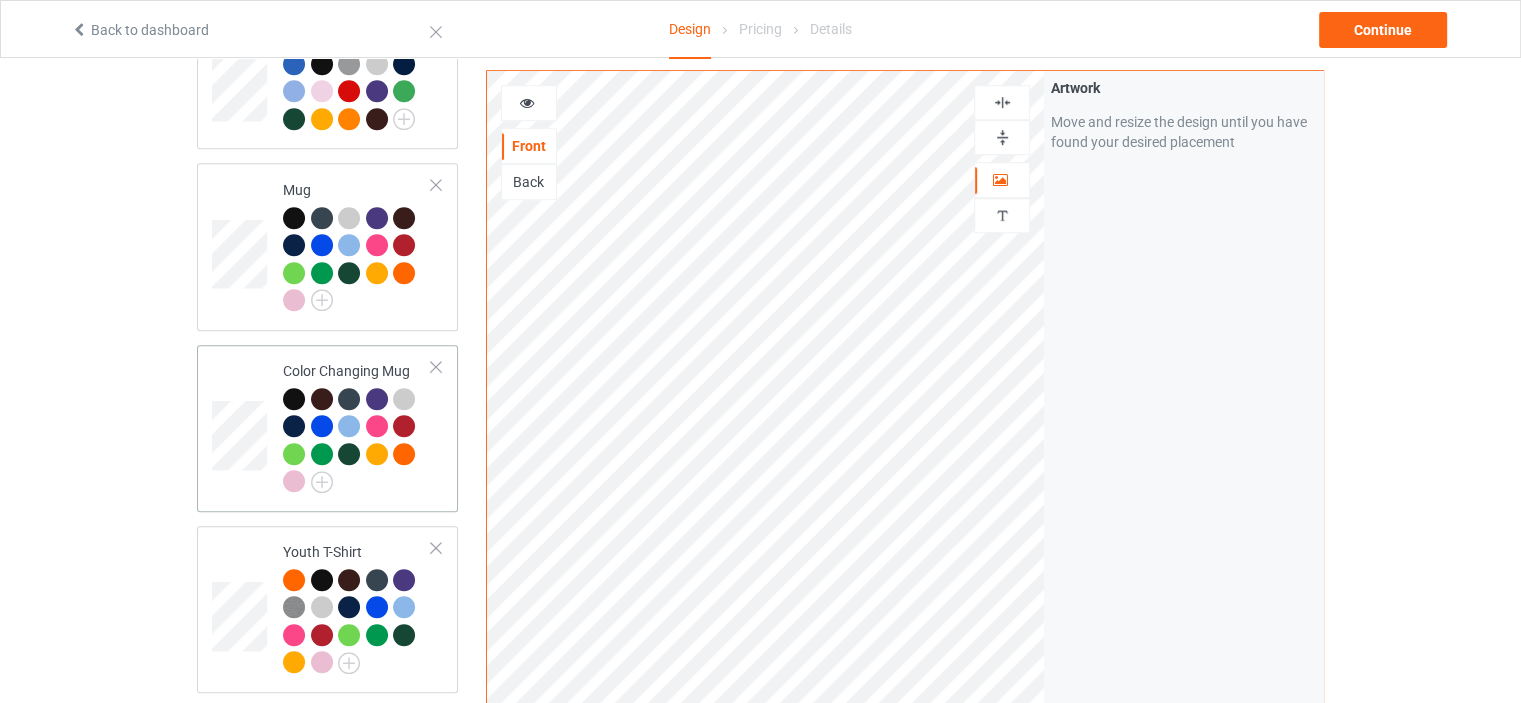 click on "Color Changing Mug" at bounding box center (357, 428) 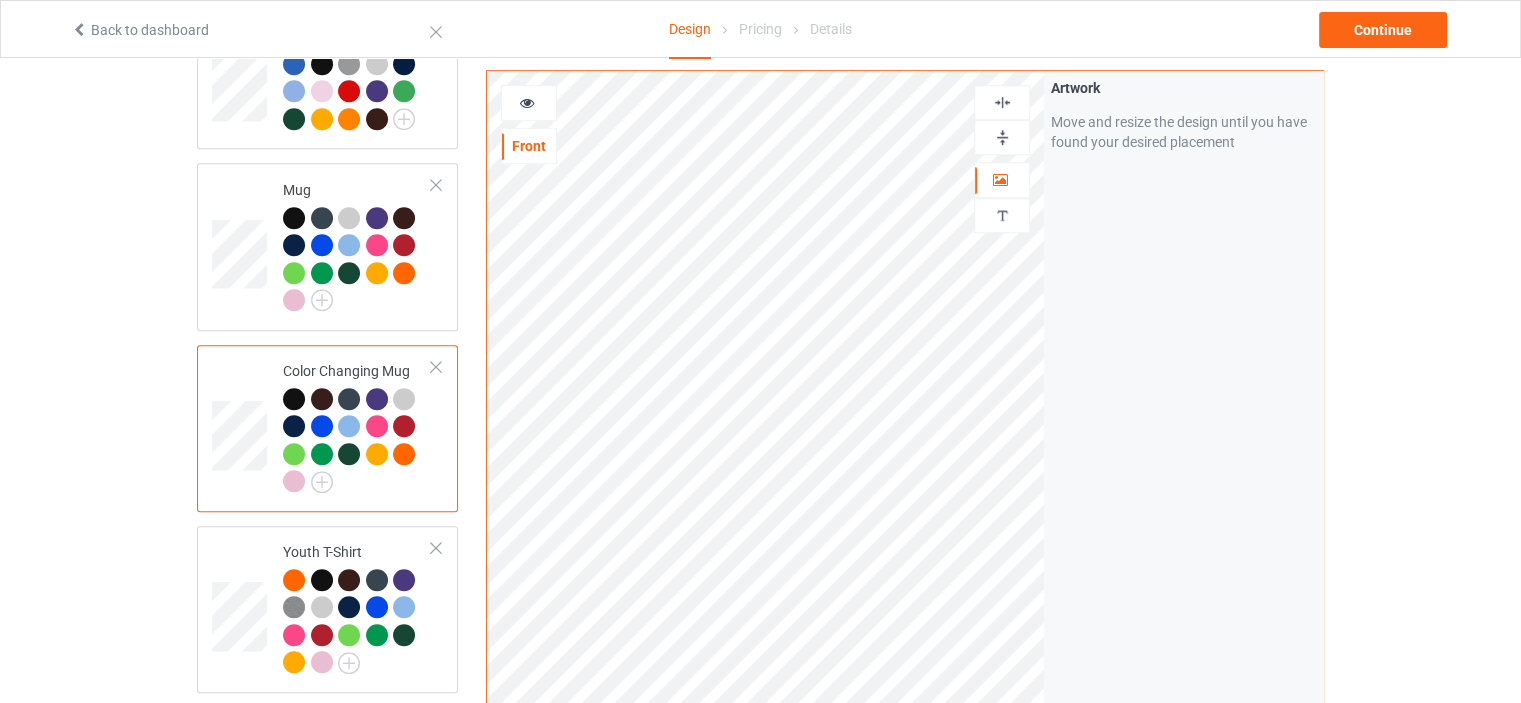 click at bounding box center [1002, 137] 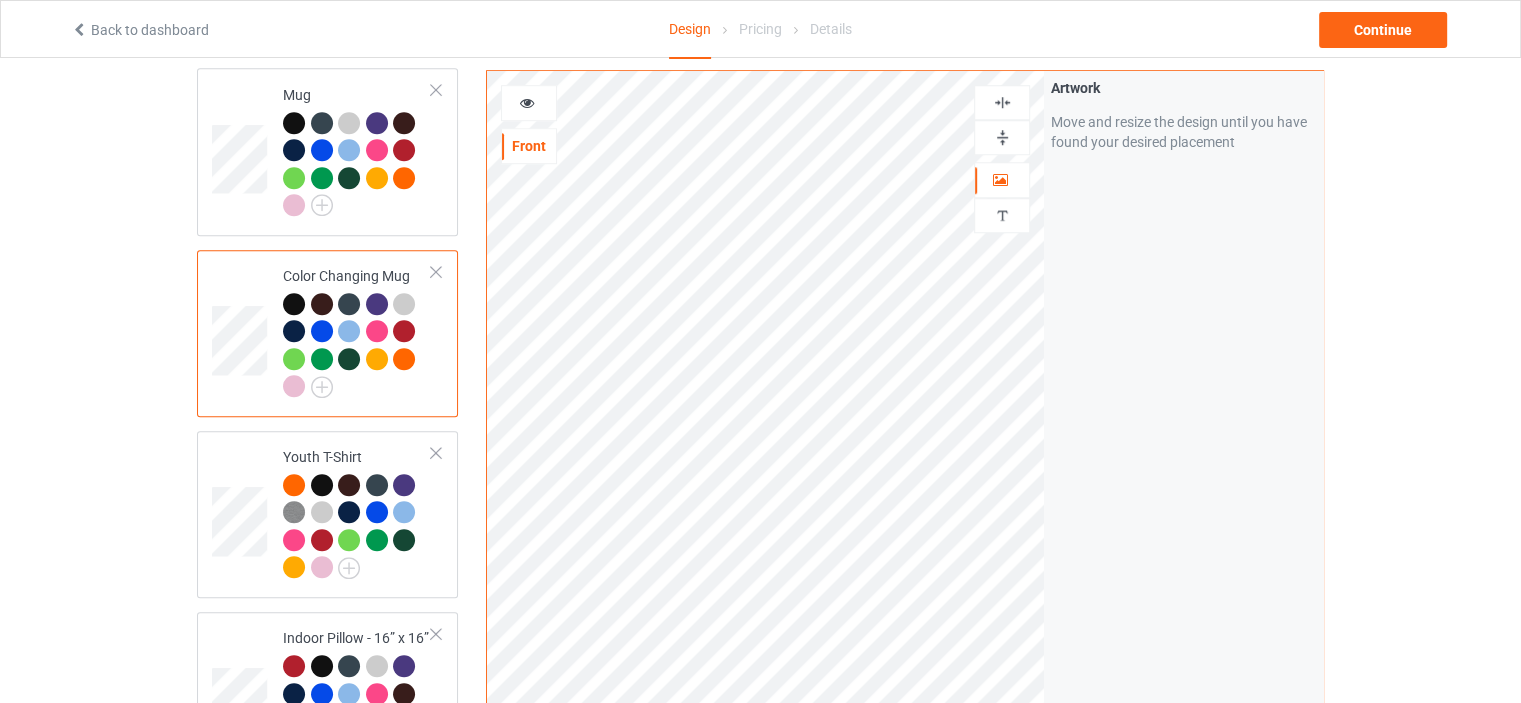scroll, scrollTop: 1500, scrollLeft: 0, axis: vertical 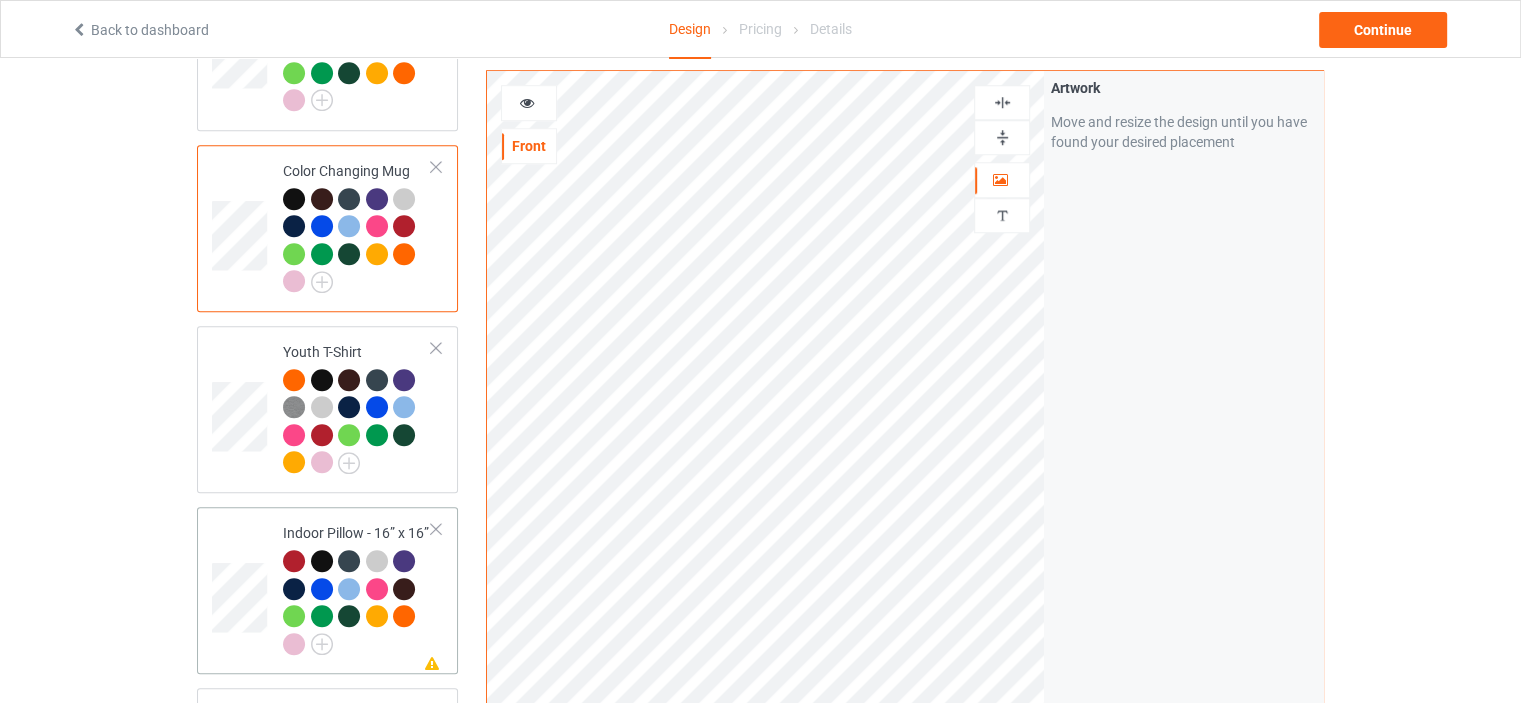 click on "Indoor Pillow - 16” x 16”" at bounding box center (357, 588) 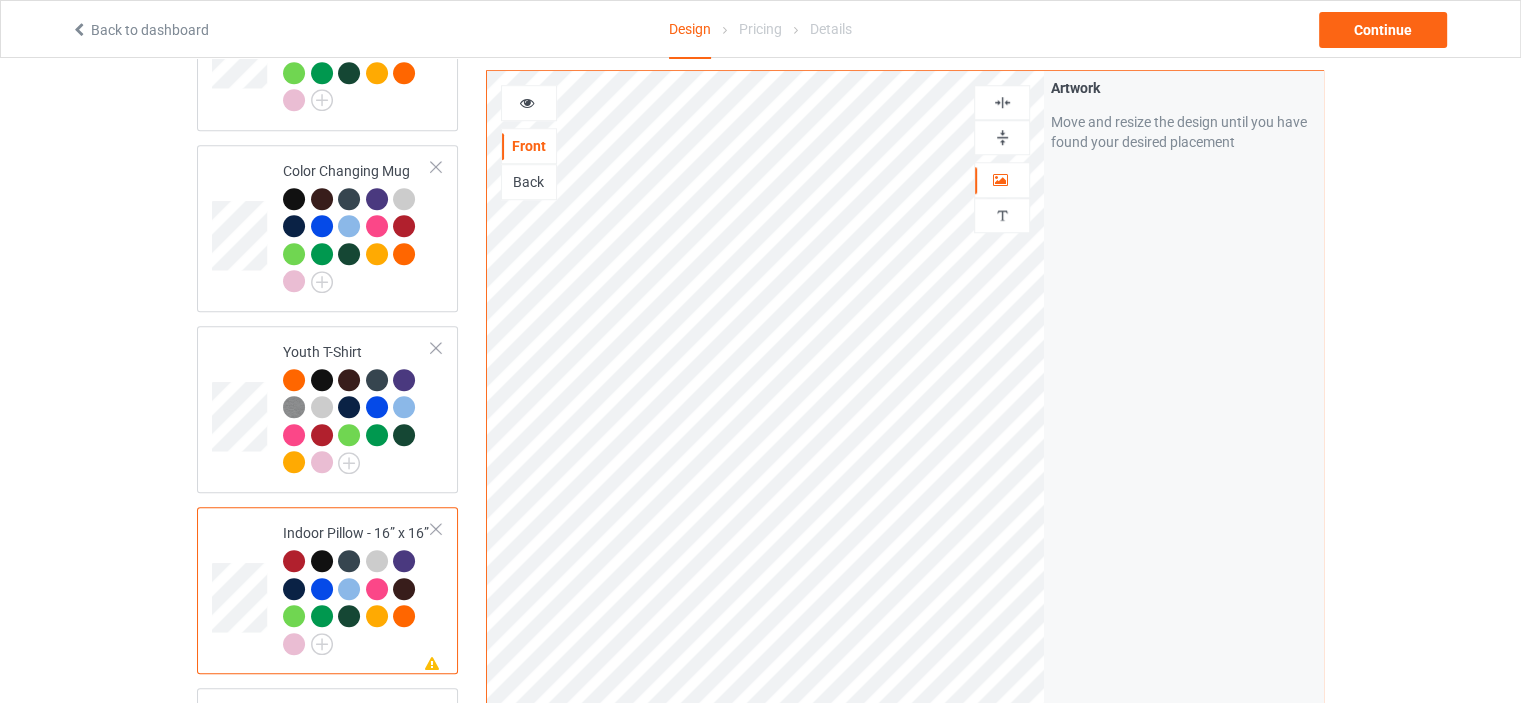 click at bounding box center [1002, 137] 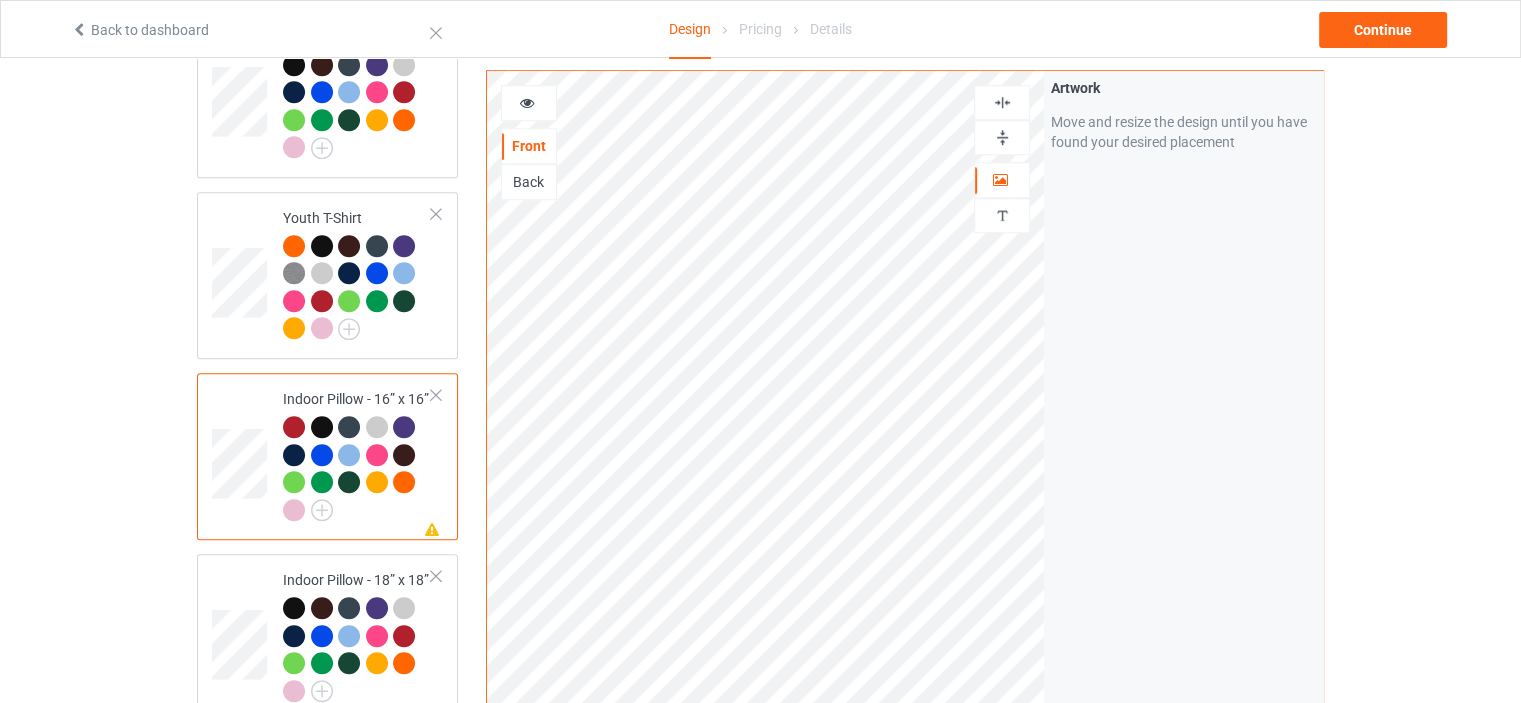 scroll, scrollTop: 1700, scrollLeft: 0, axis: vertical 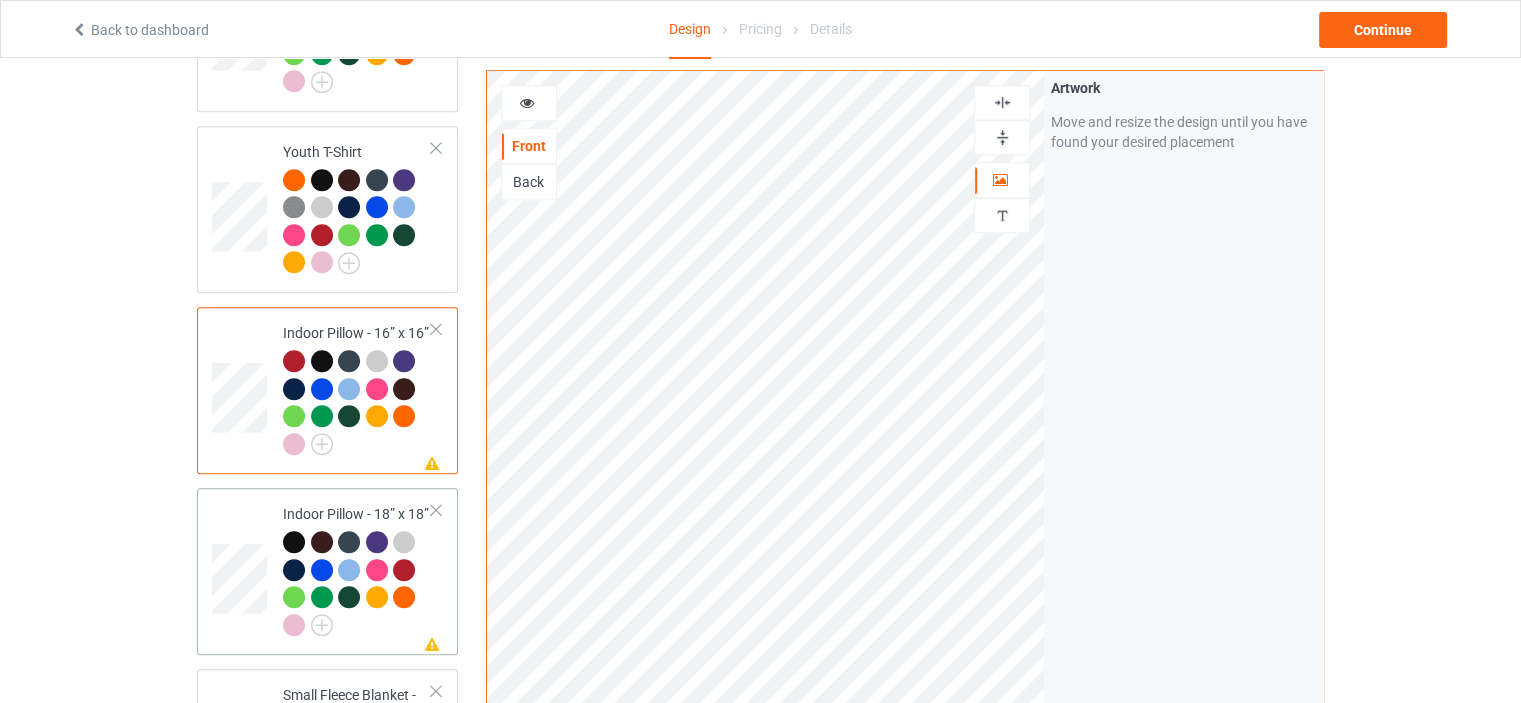 click on "Indoor Pillow - 18” x 18”" at bounding box center (357, 569) 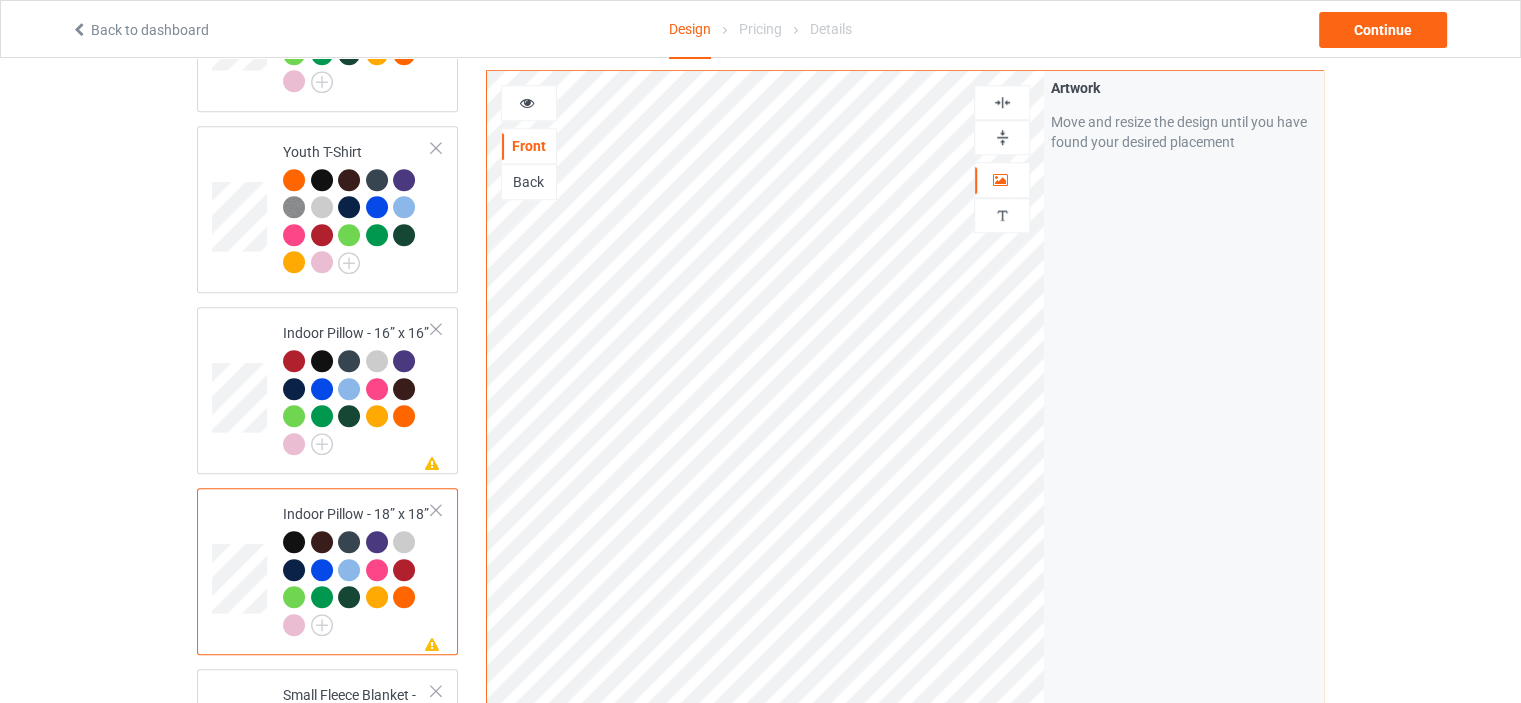 click at bounding box center [1002, 137] 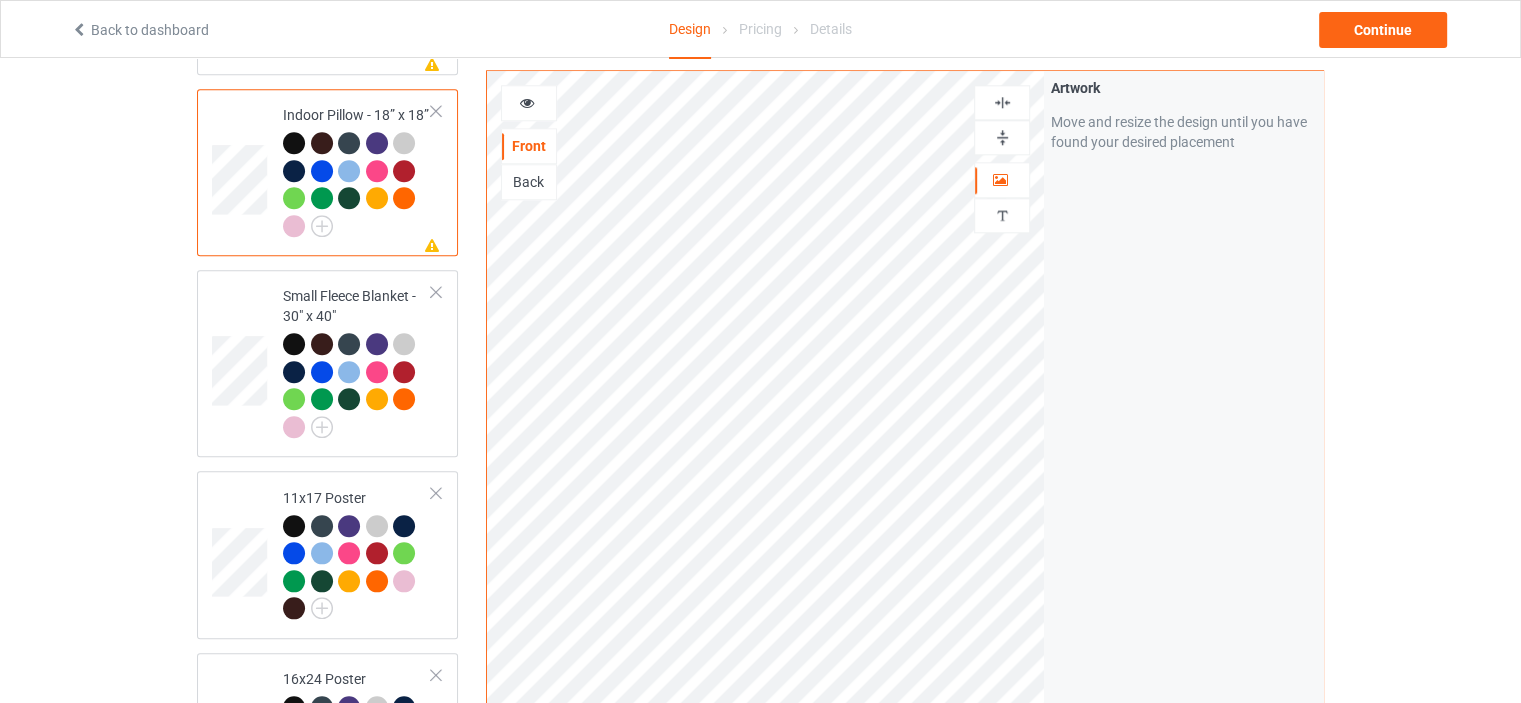 scroll, scrollTop: 2100, scrollLeft: 0, axis: vertical 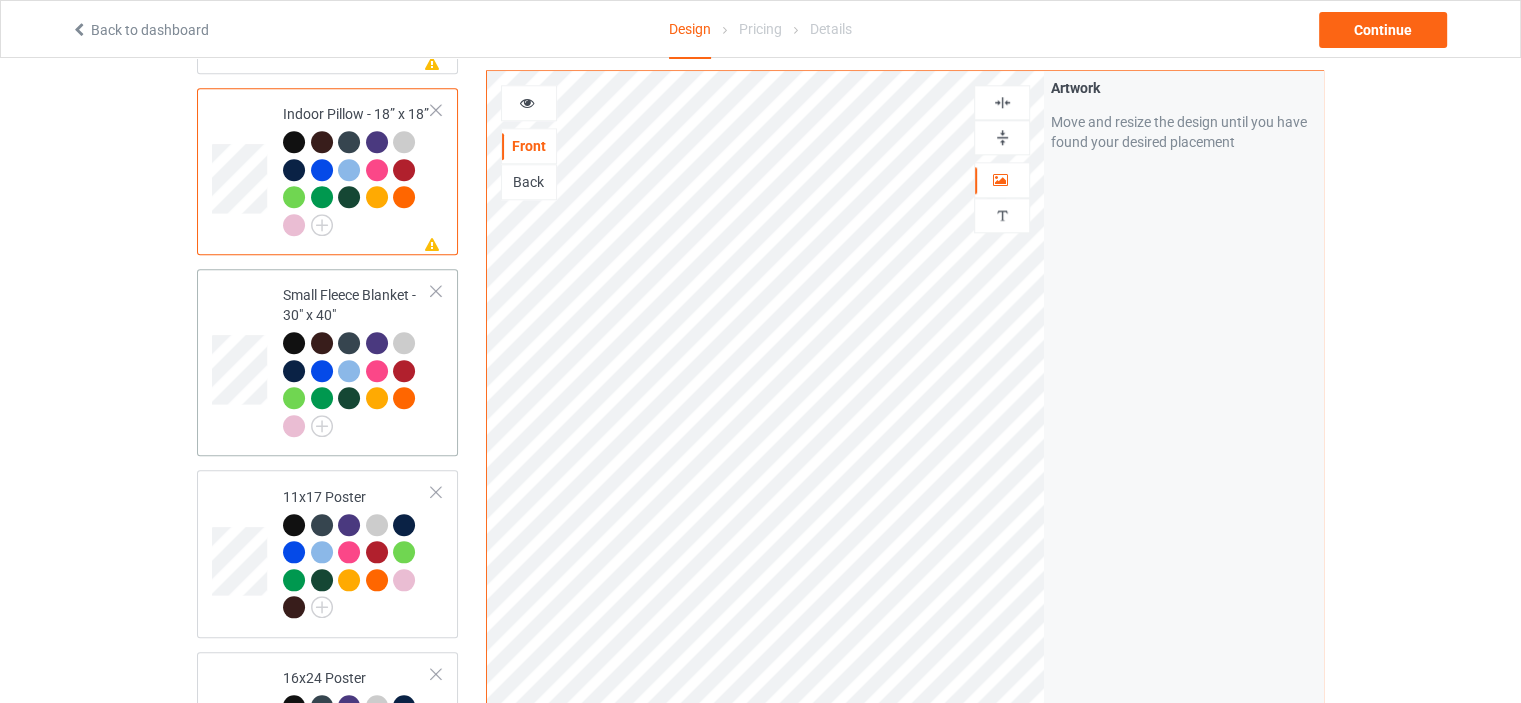 click on "Small Fleece Blanket - 30" x 40"" at bounding box center (357, 360) 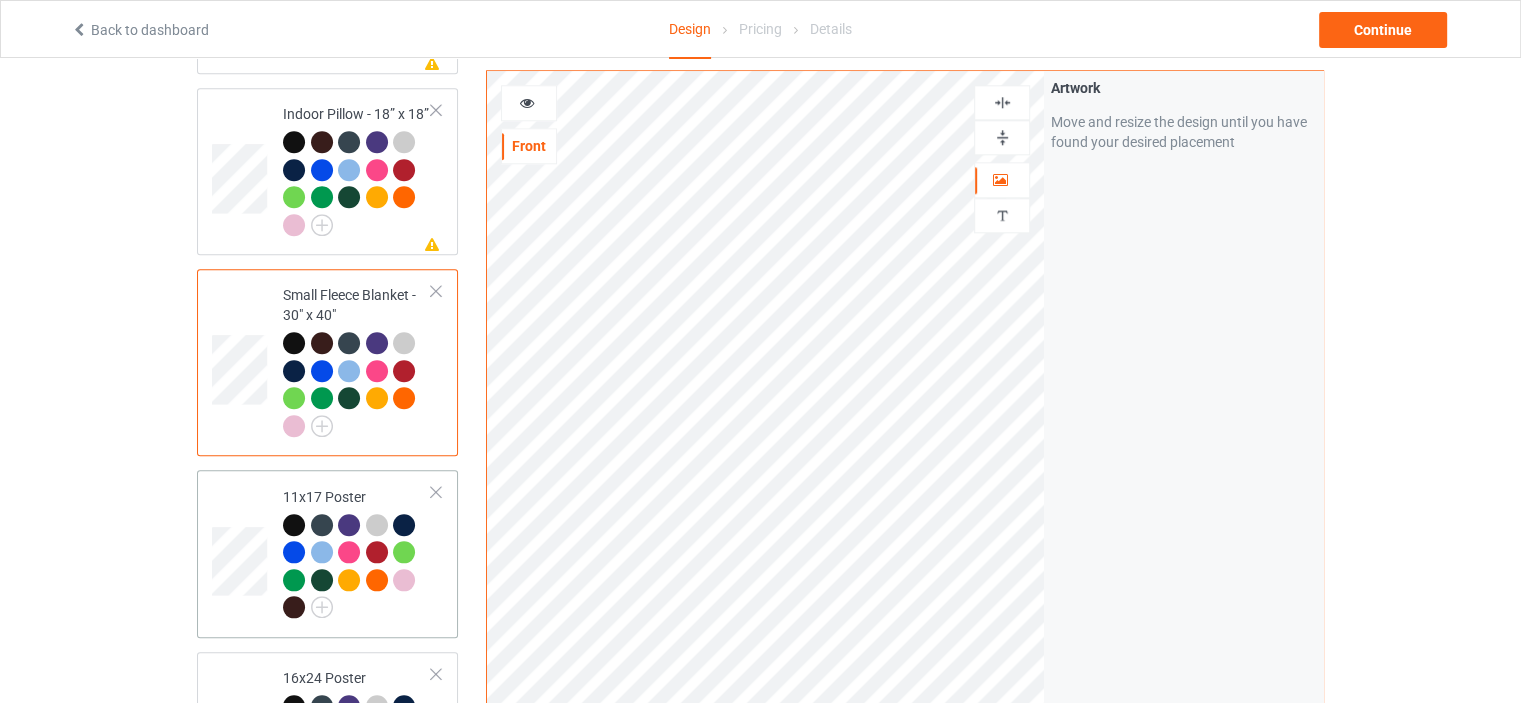 click on "11x17 Poster" at bounding box center (357, 552) 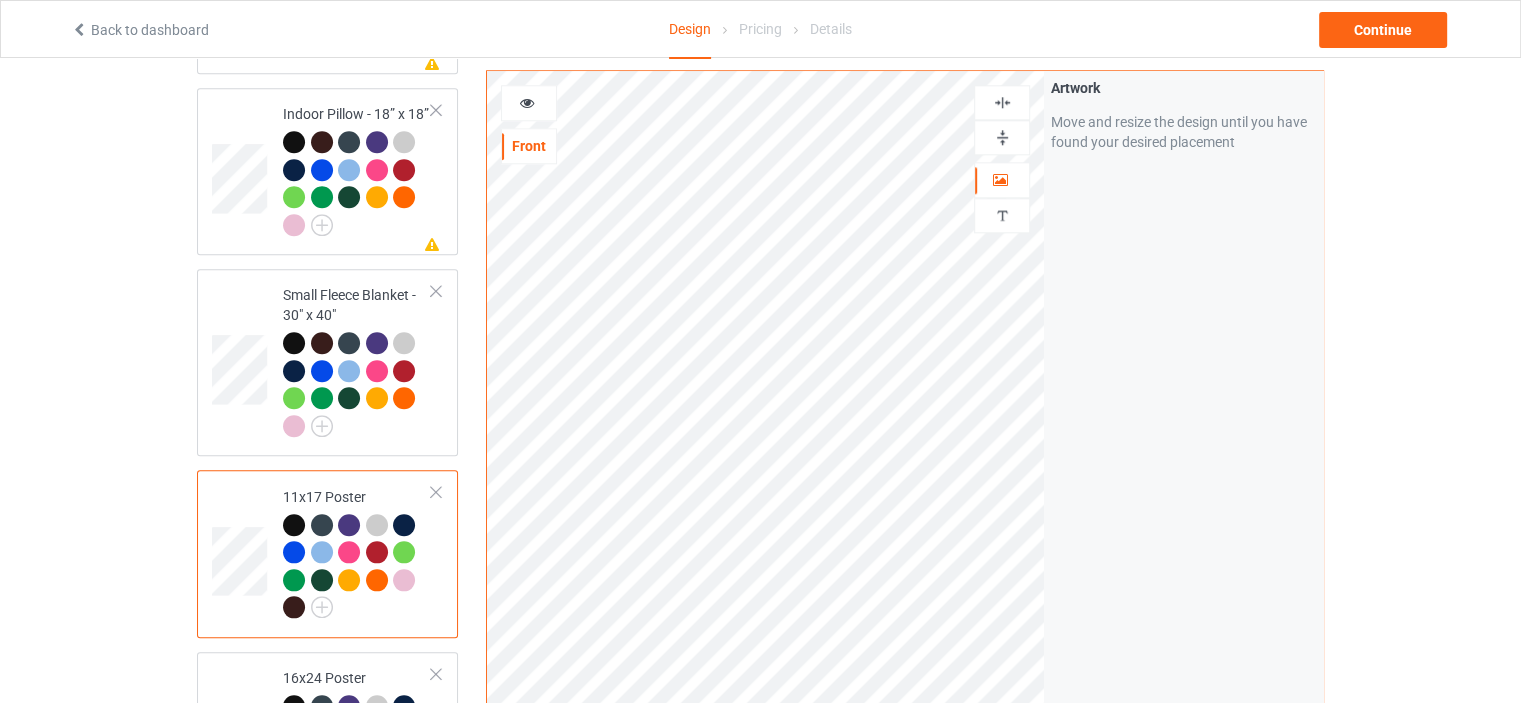 click at bounding box center [1002, 137] 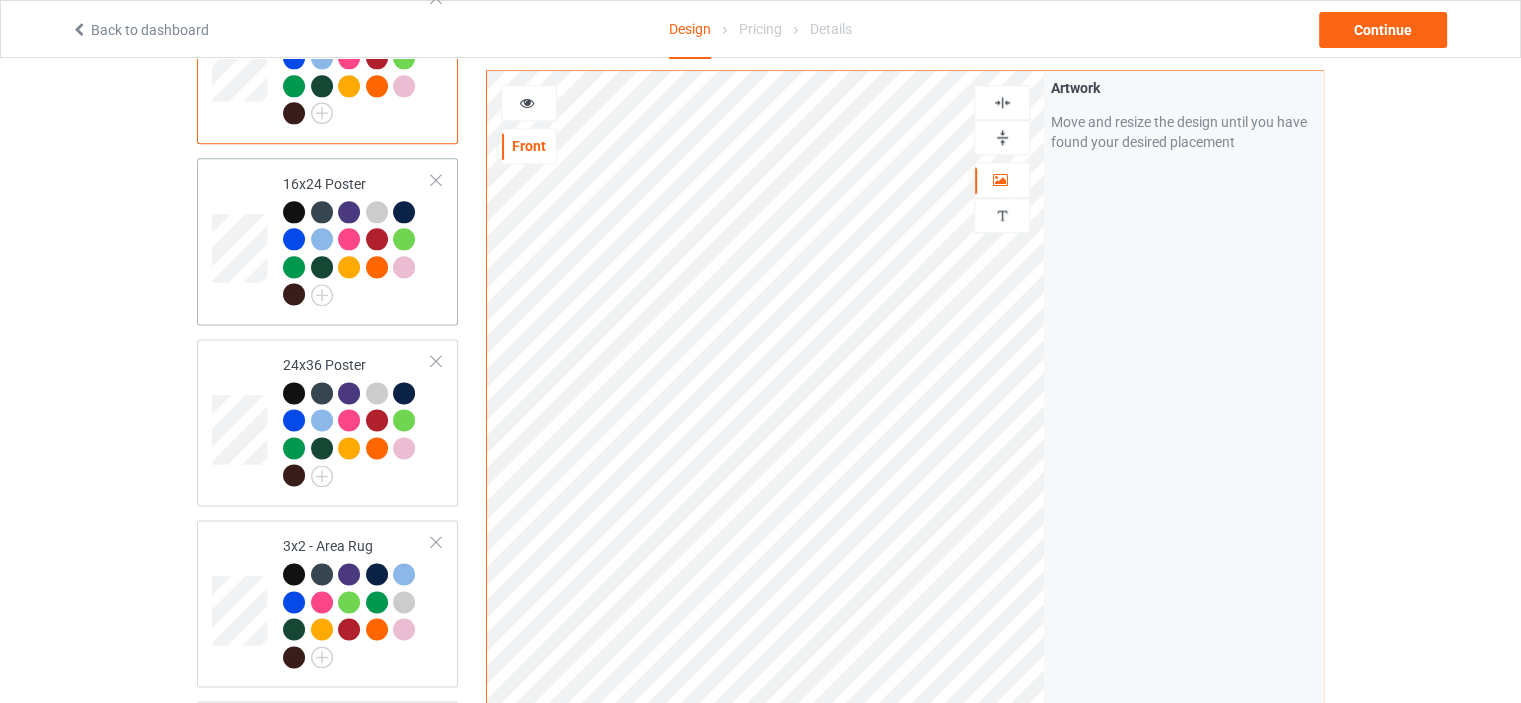 scroll, scrollTop: 2700, scrollLeft: 0, axis: vertical 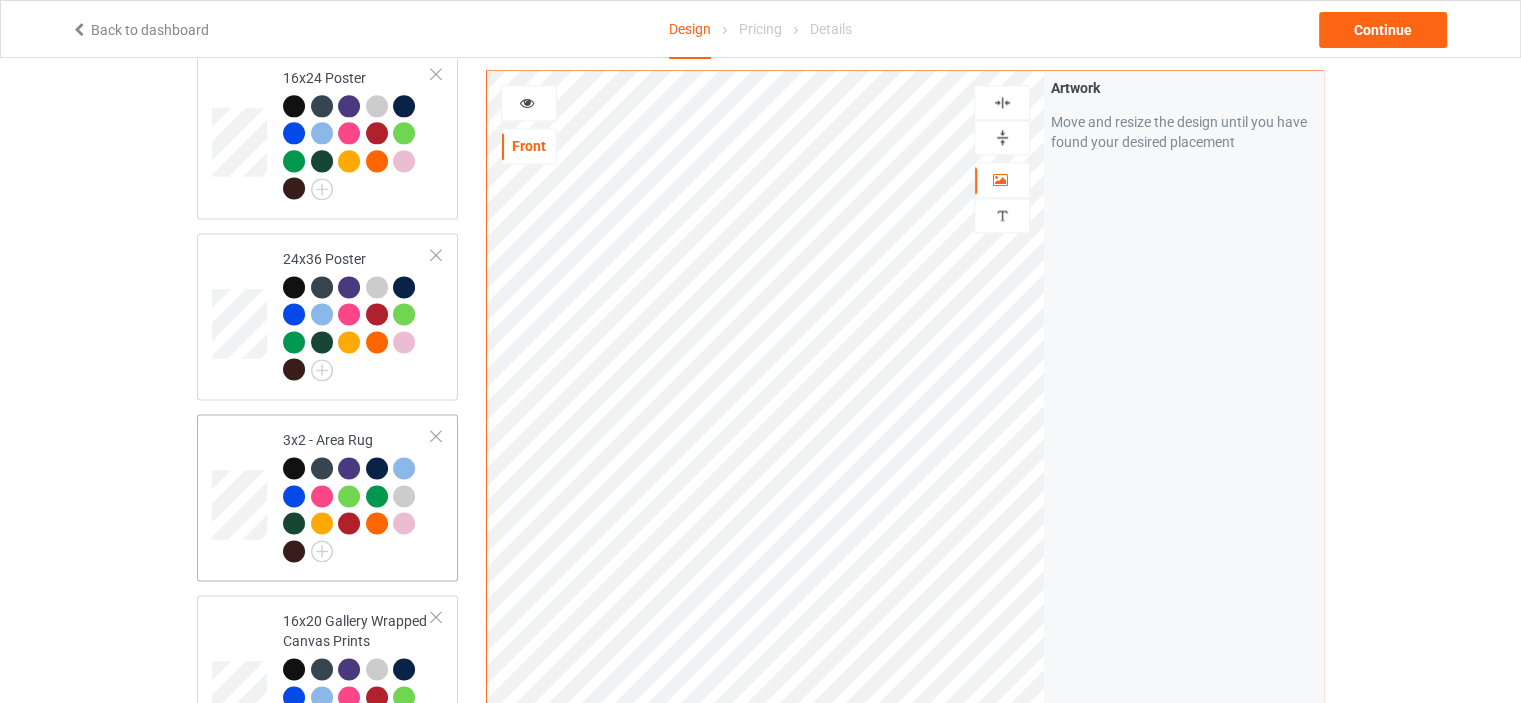 click on "3x2 - Area Rug" at bounding box center [357, 497] 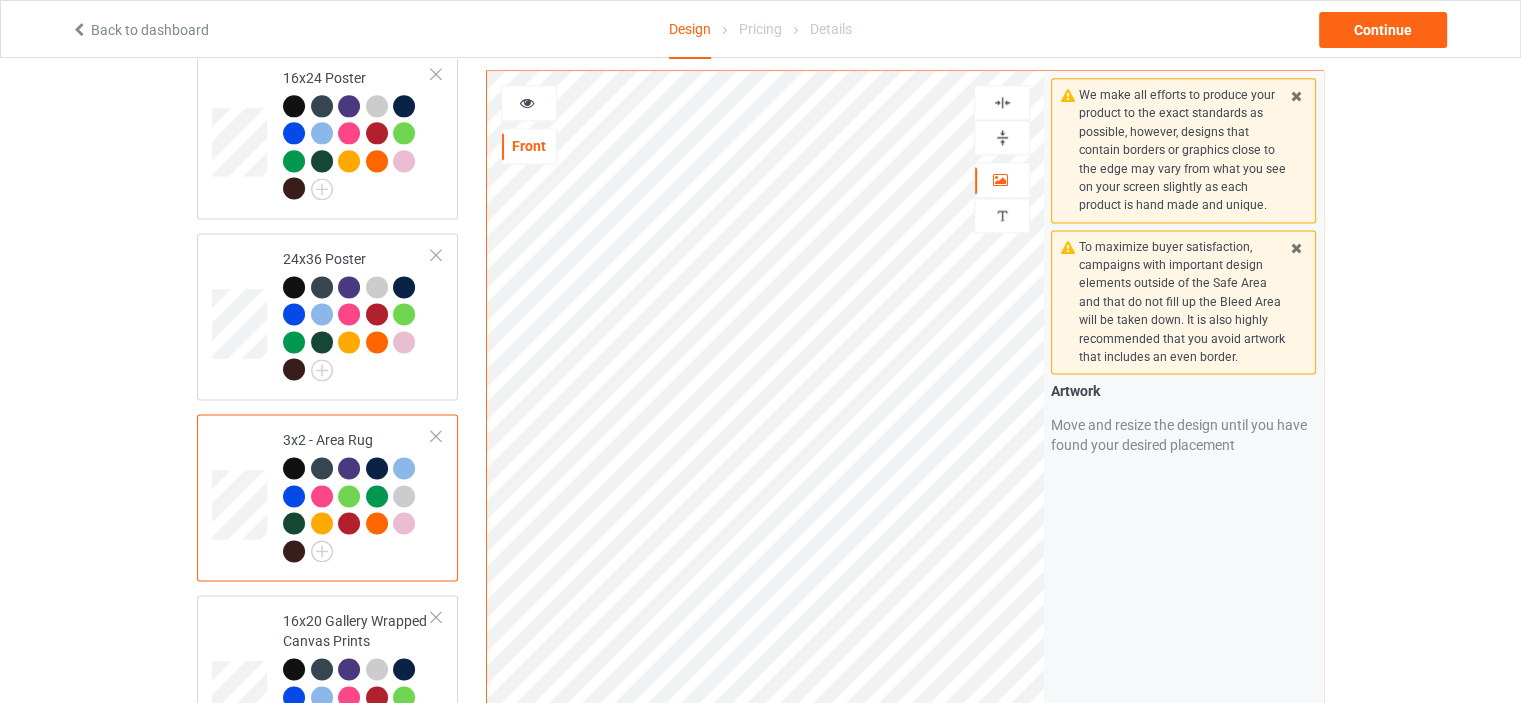 click at bounding box center (1002, 137) 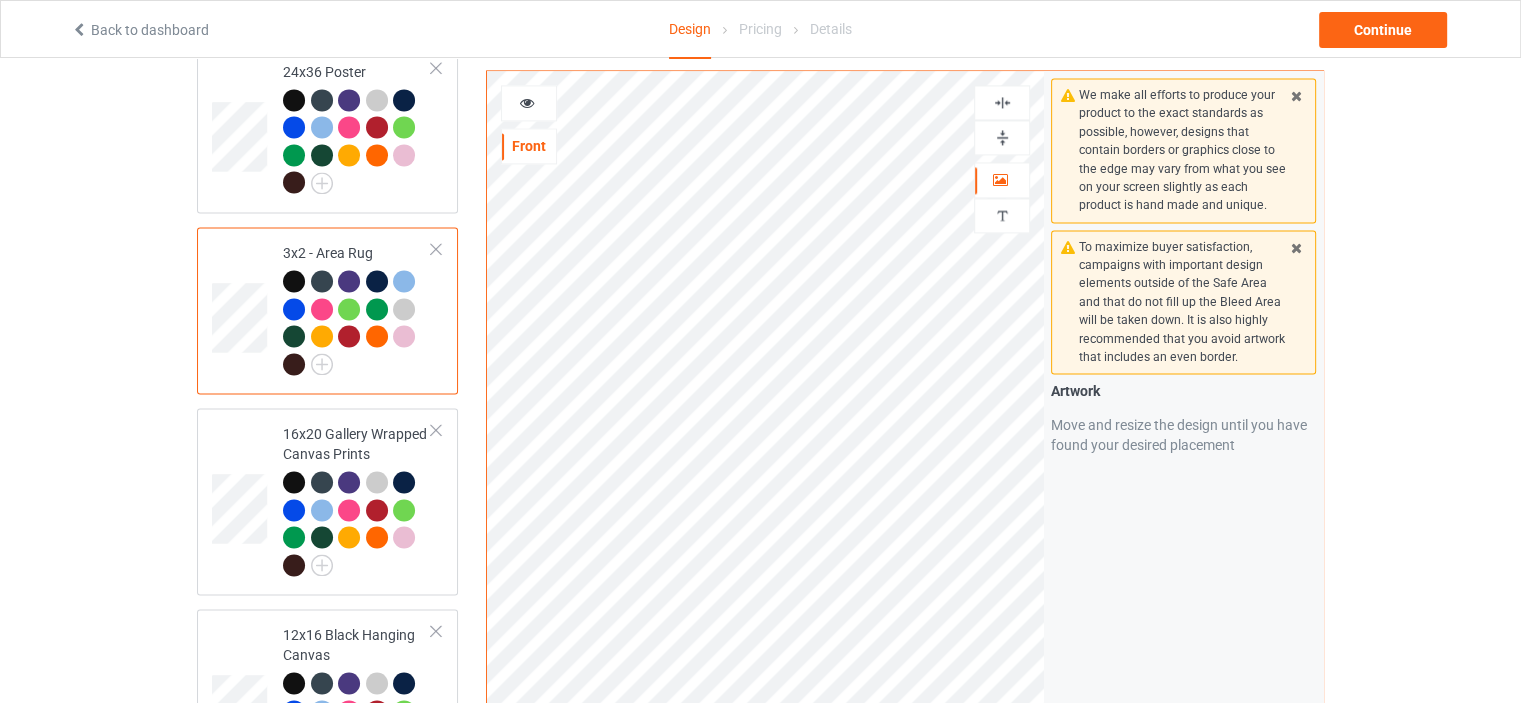 scroll, scrollTop: 2900, scrollLeft: 0, axis: vertical 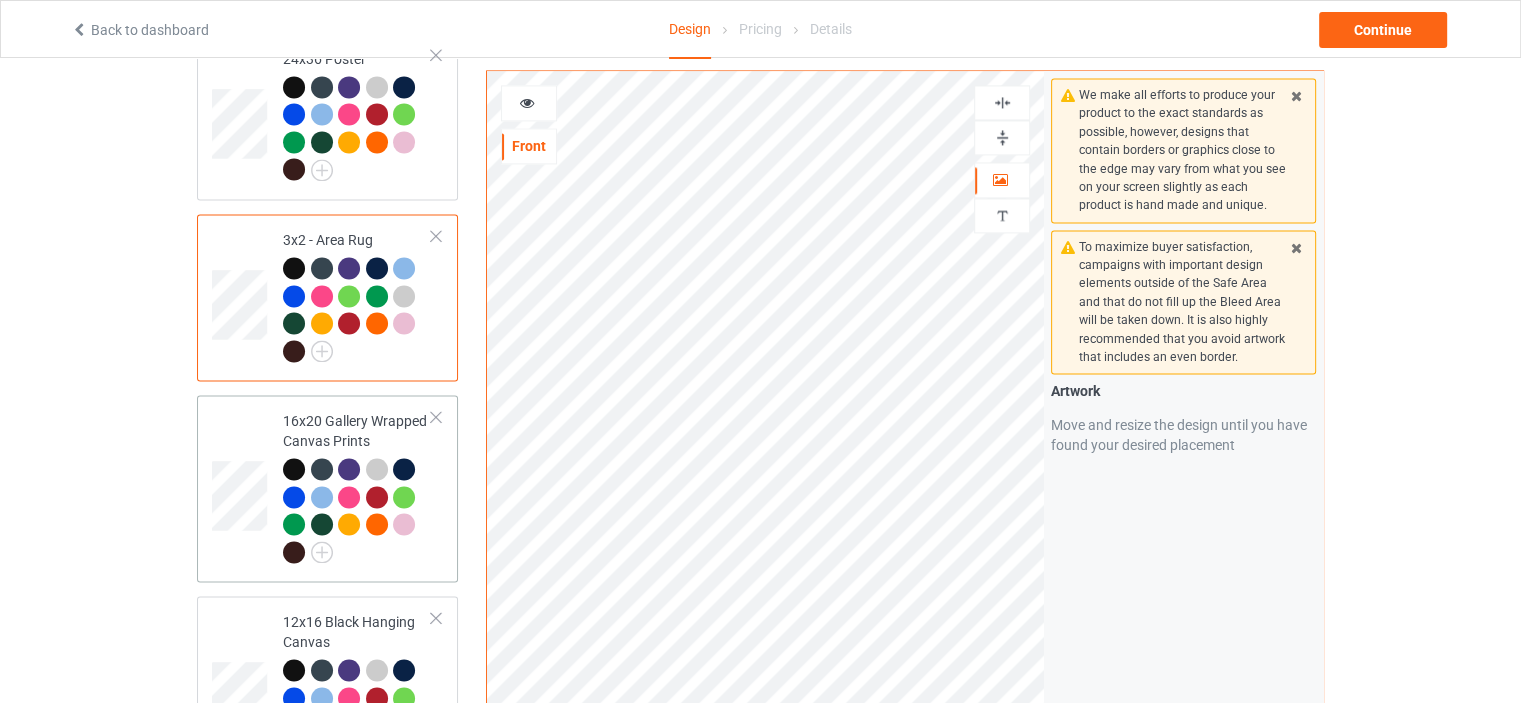 click on "16x20 Gallery Wrapped Canvas Prints" at bounding box center [357, 486] 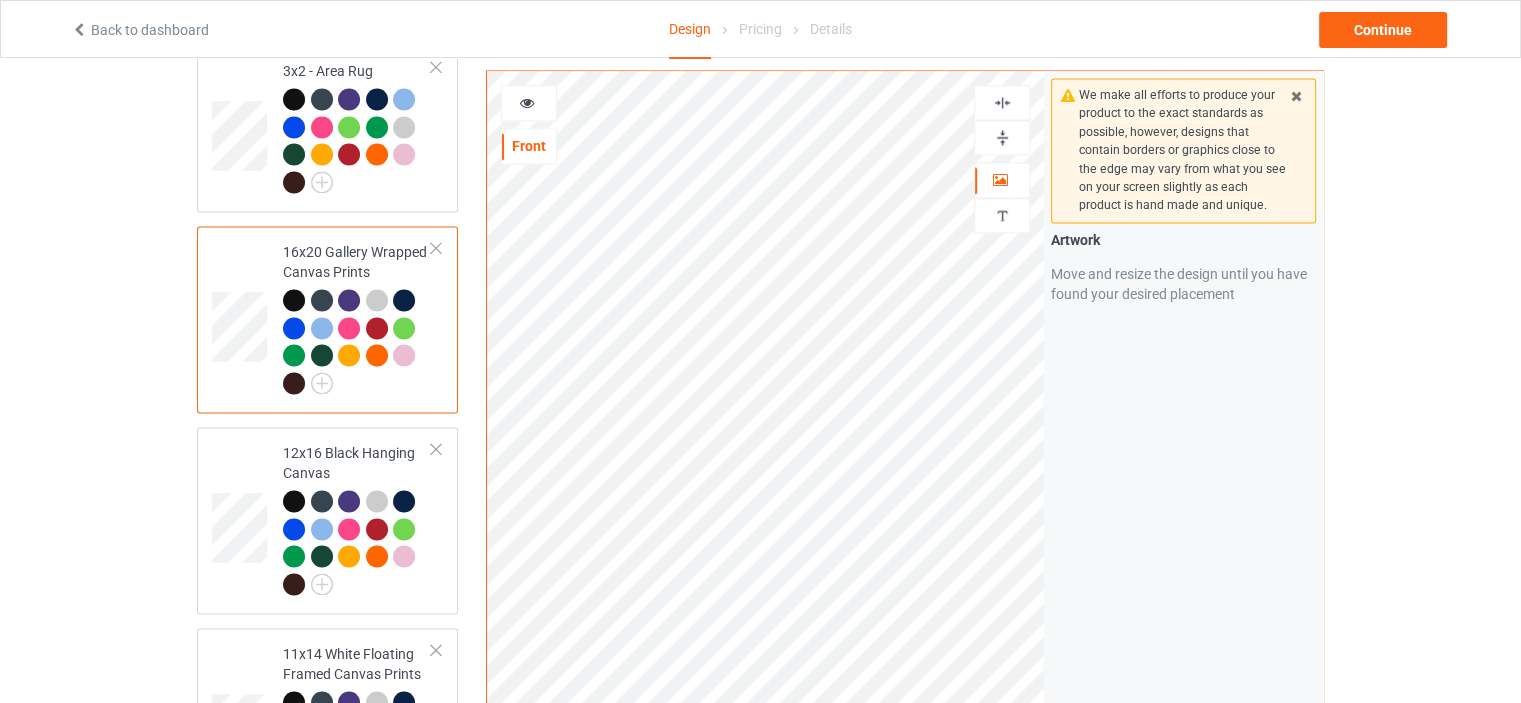 scroll, scrollTop: 3100, scrollLeft: 0, axis: vertical 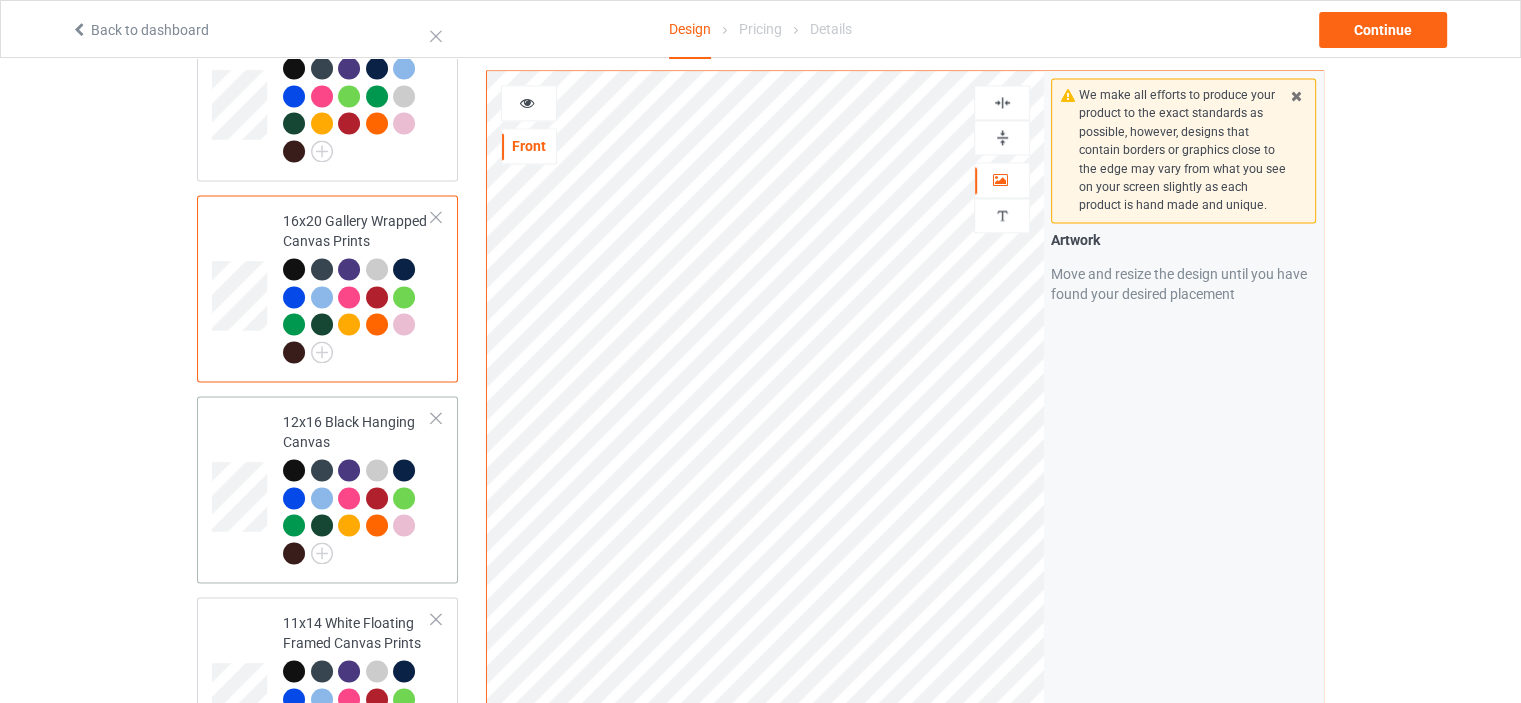 click on "12x16 Black Hanging Canvas" at bounding box center [357, 487] 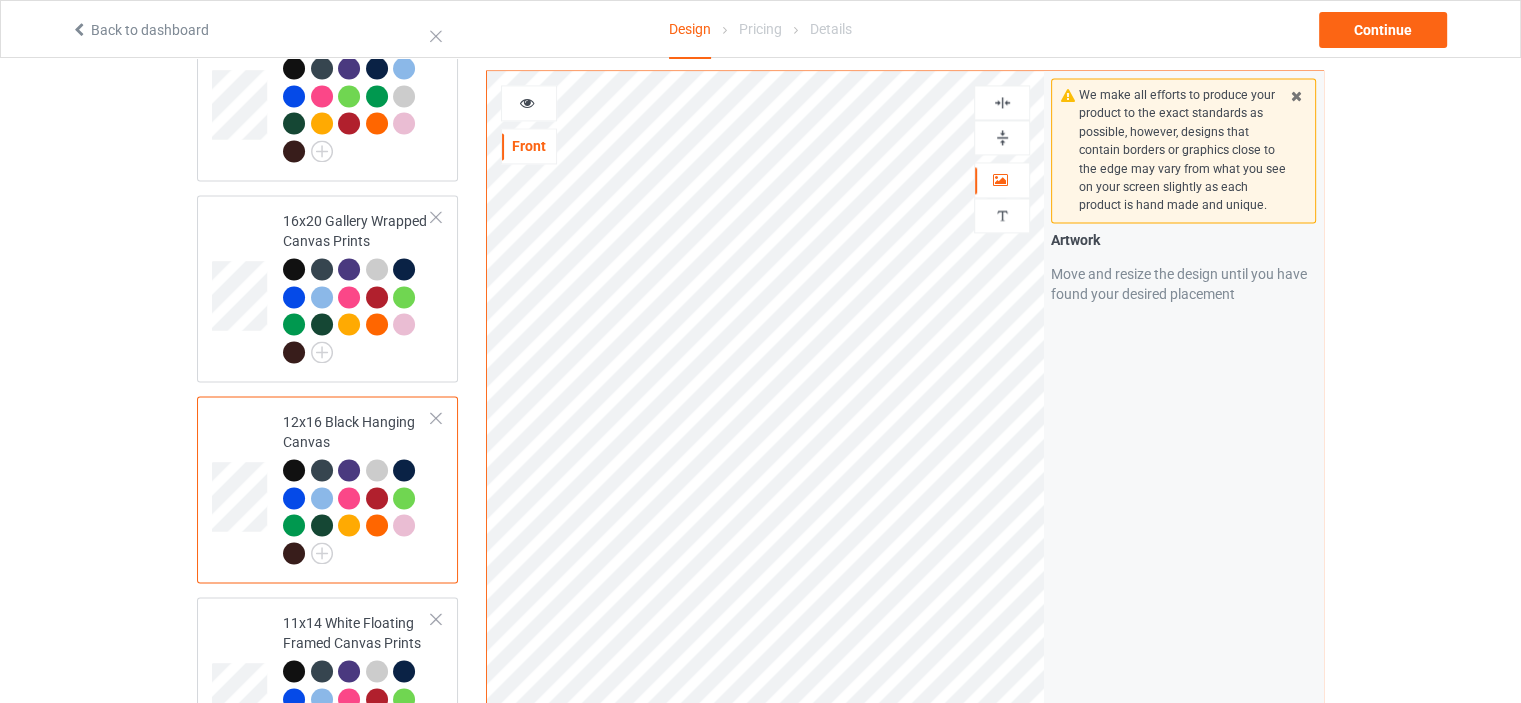 click at bounding box center [1002, 137] 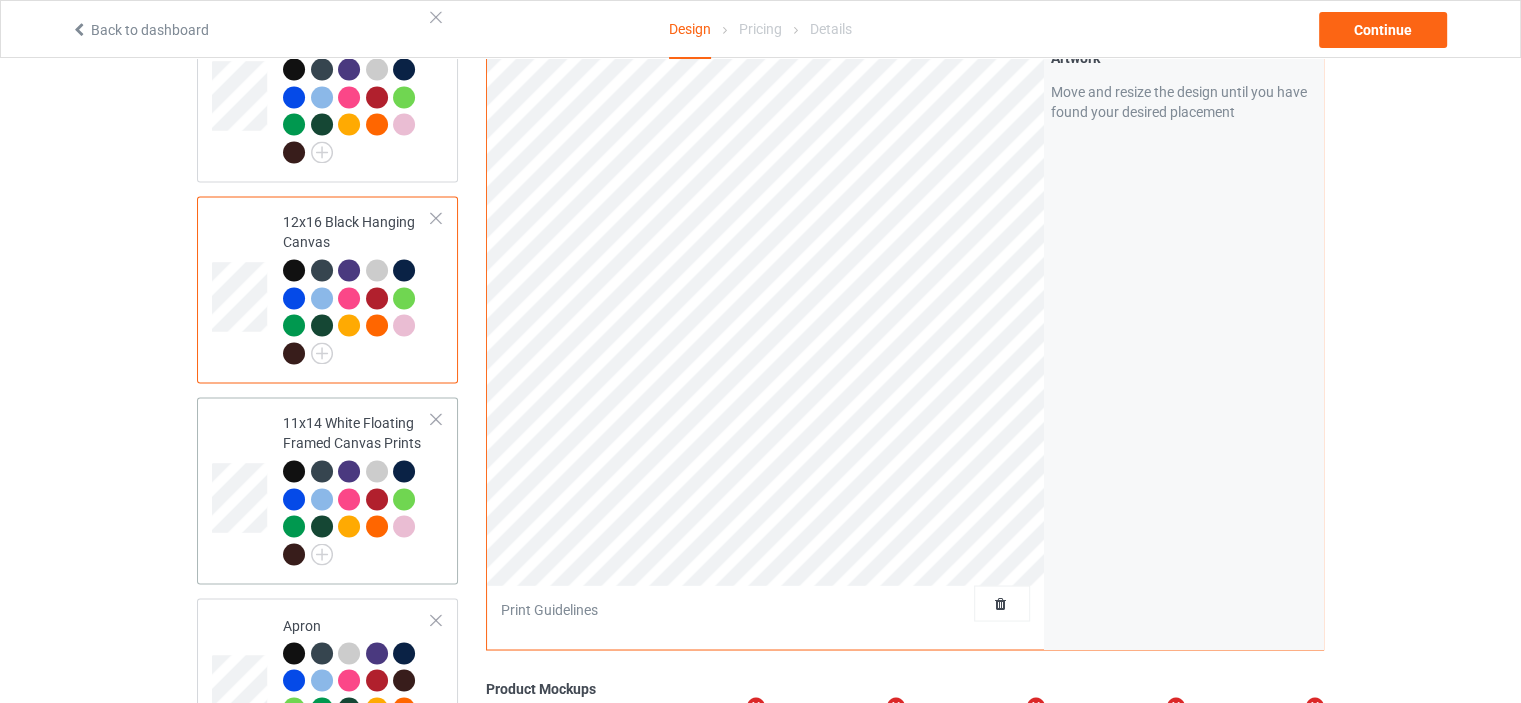 click on "11x14 White Floating Framed Canvas Prints" at bounding box center [327, 490] 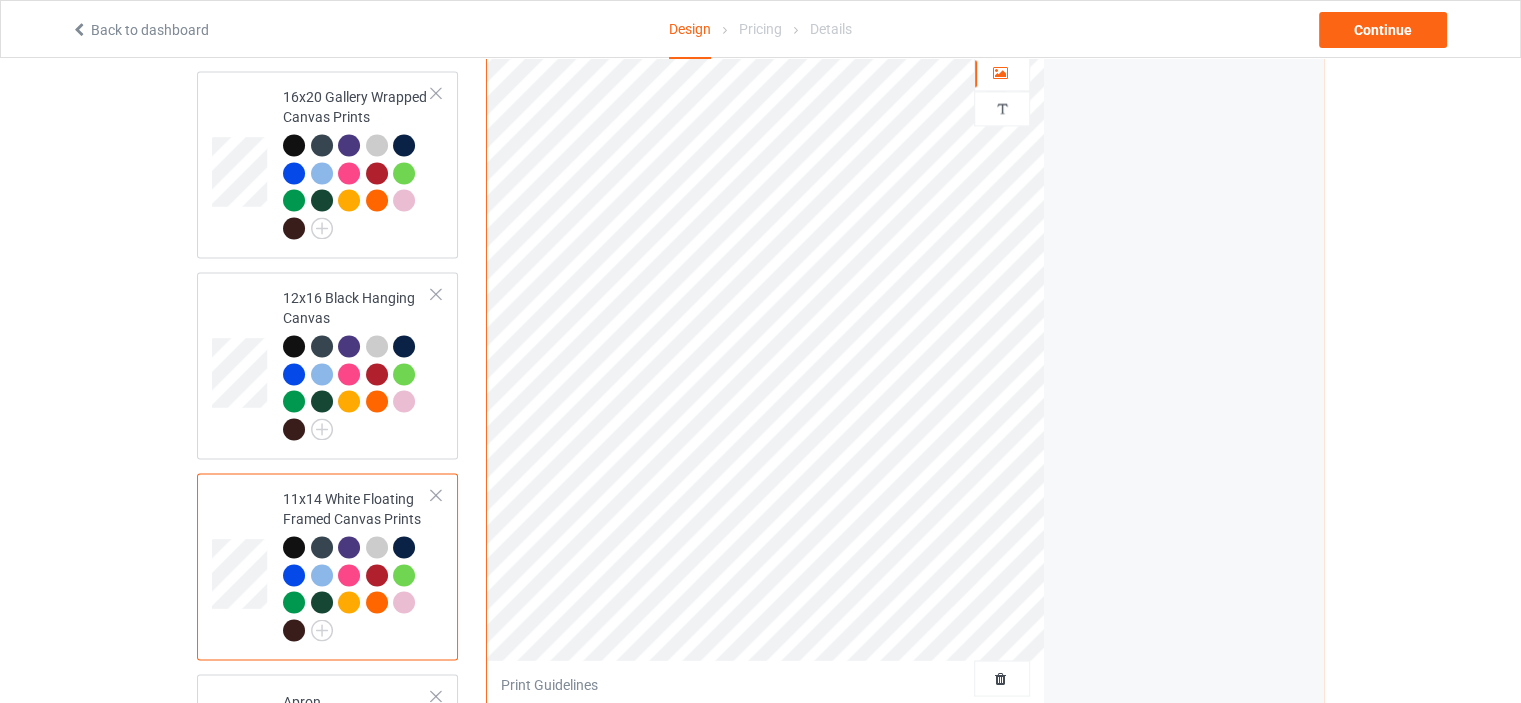 scroll, scrollTop: 3000, scrollLeft: 0, axis: vertical 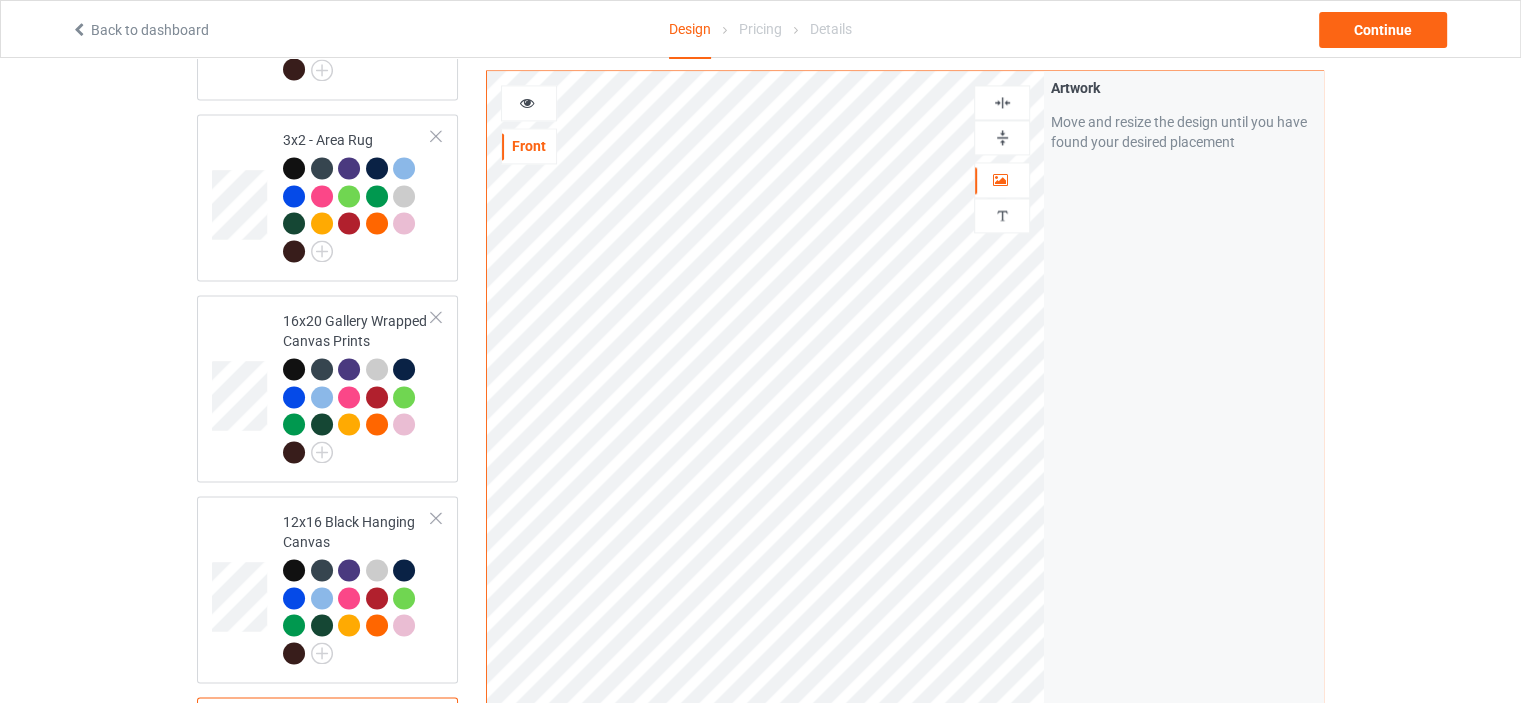 click at bounding box center [1002, 137] 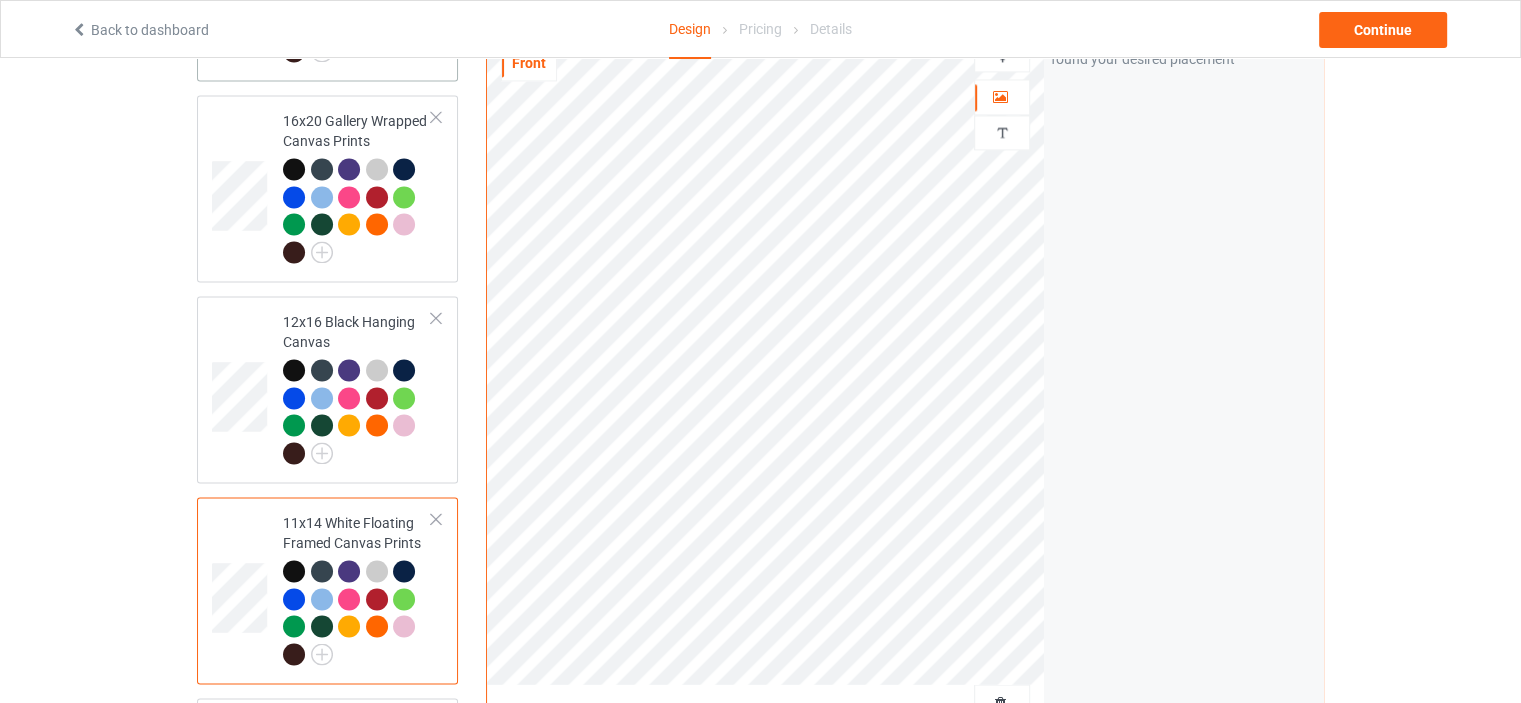 scroll, scrollTop: 3400, scrollLeft: 0, axis: vertical 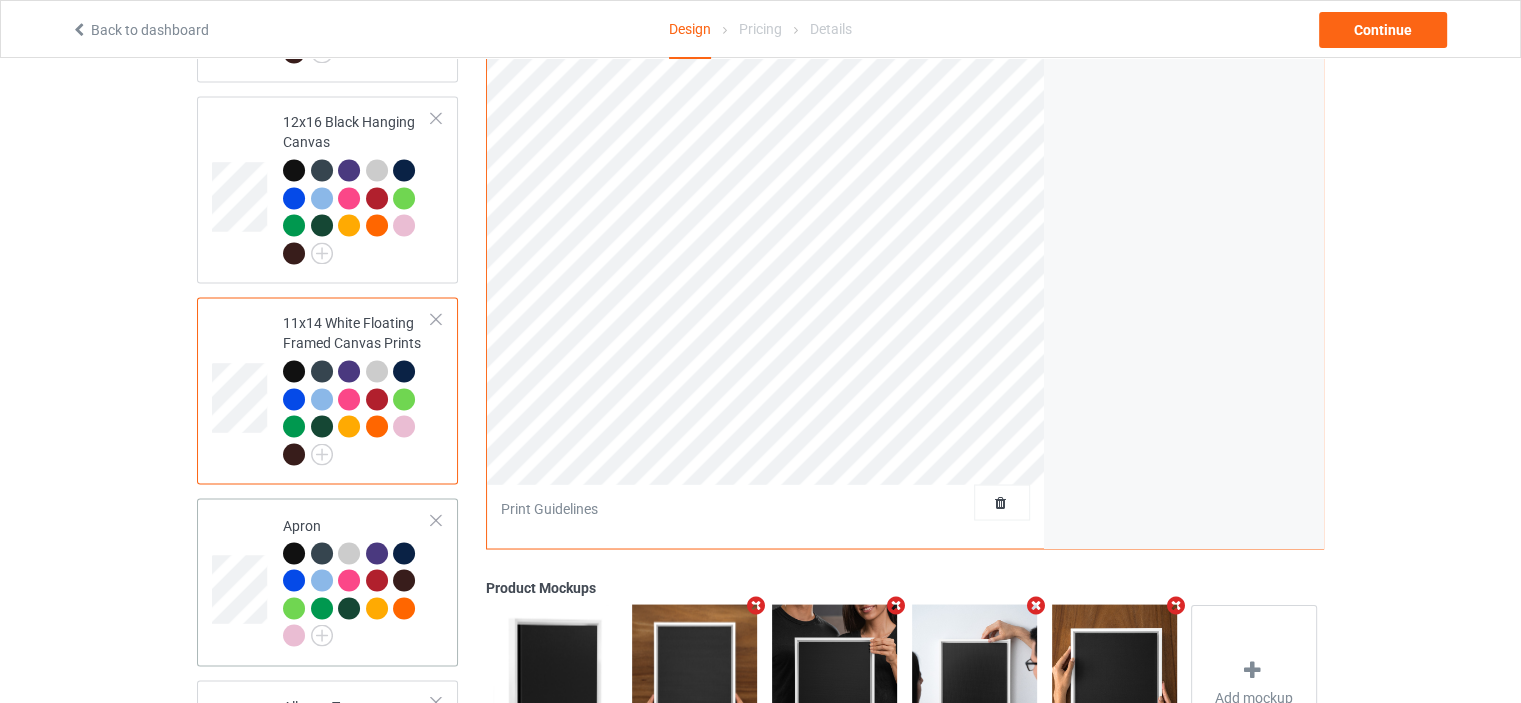 click on "Apron" at bounding box center [357, 580] 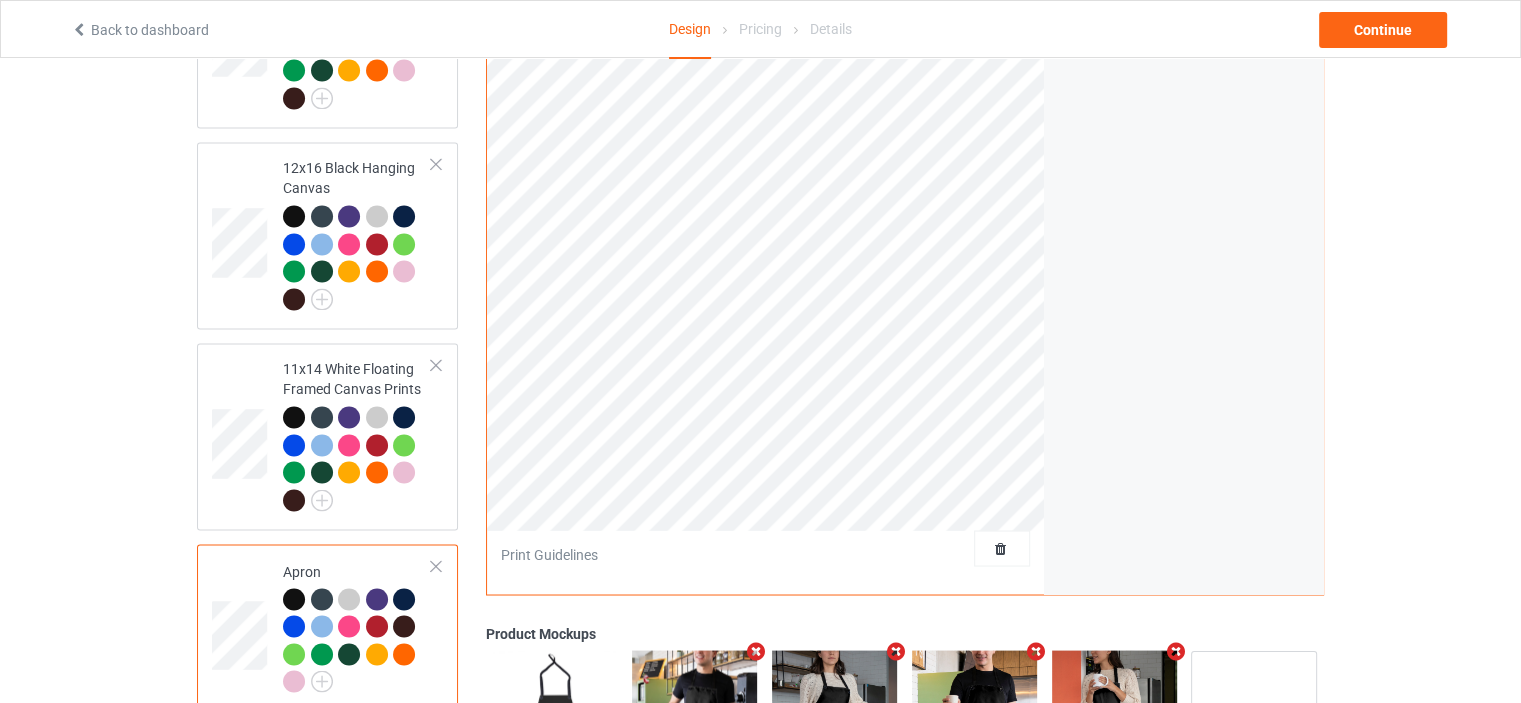 scroll, scrollTop: 3000, scrollLeft: 0, axis: vertical 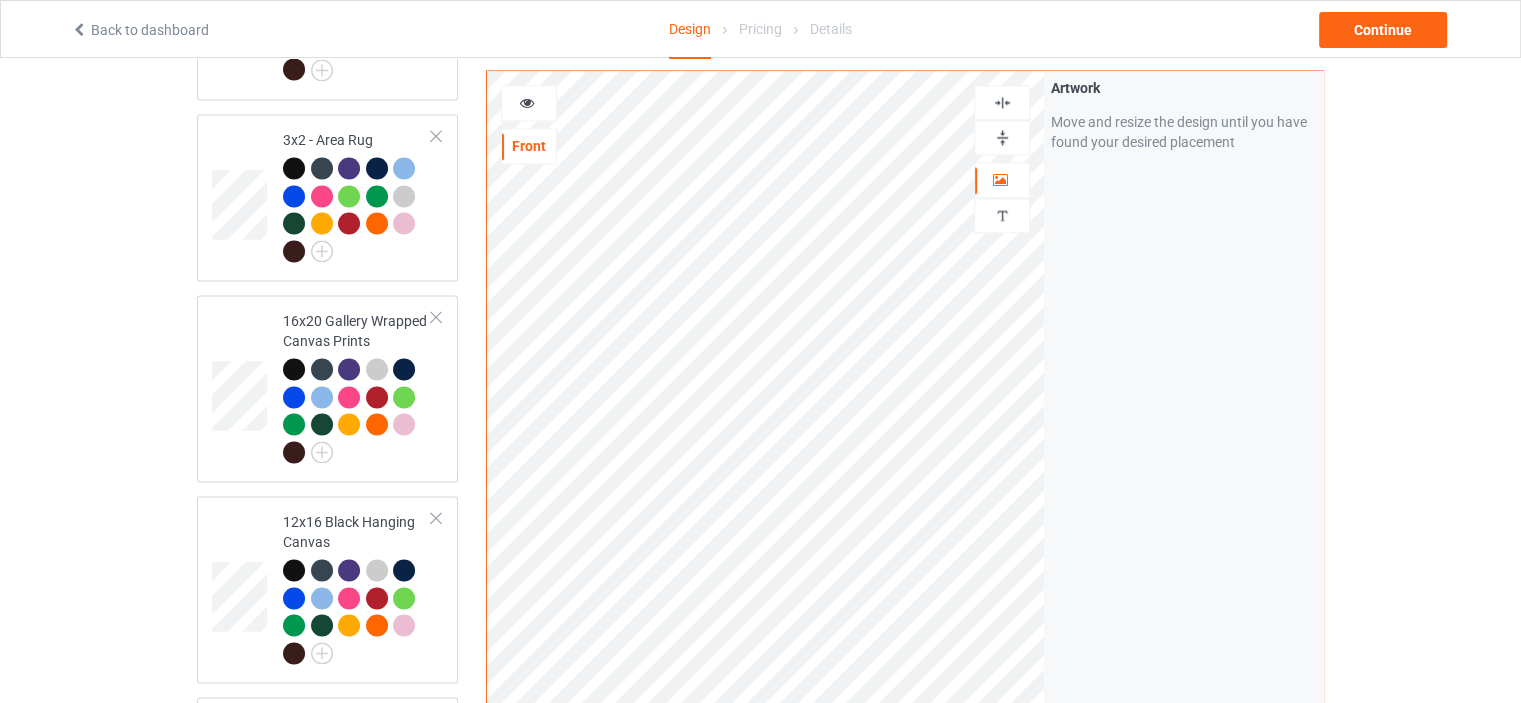 click at bounding box center [1002, 102] 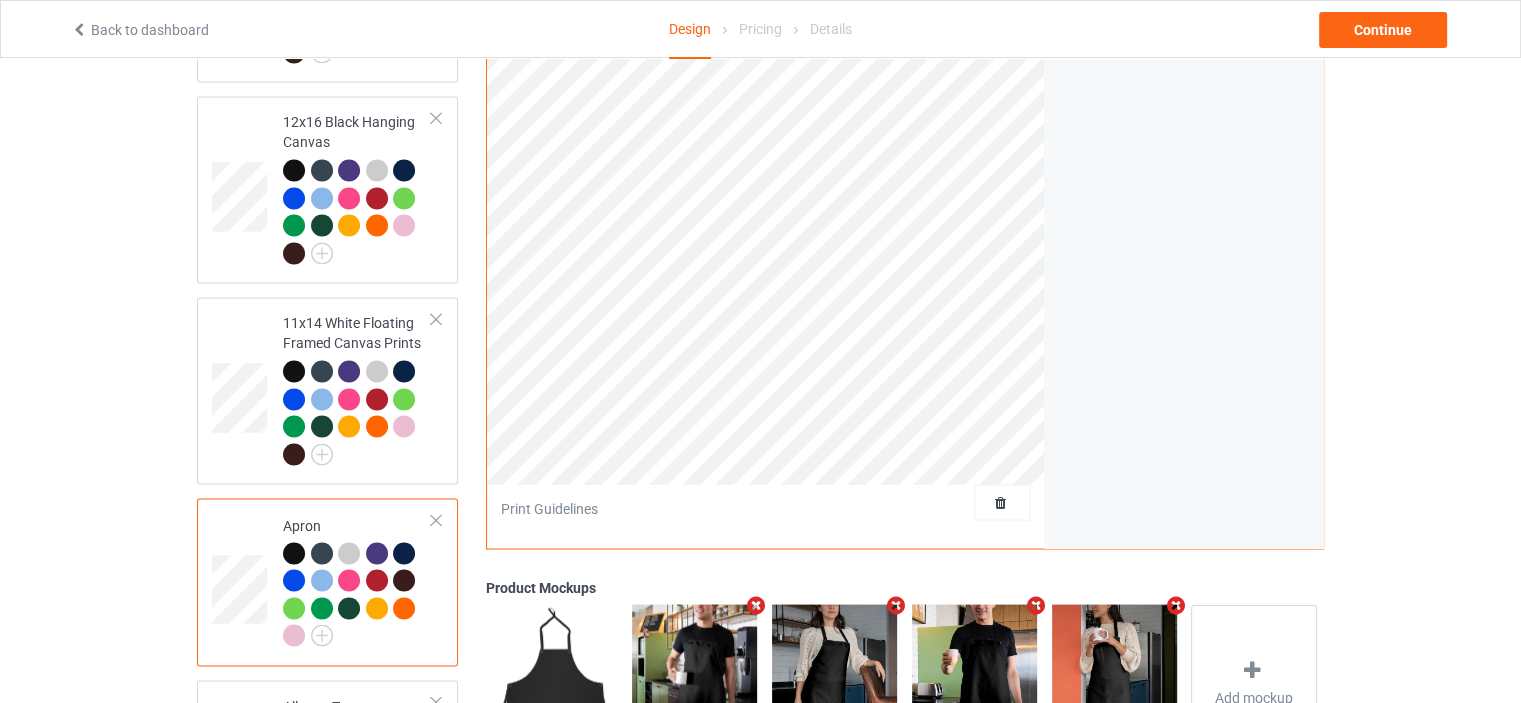 scroll, scrollTop: 3644, scrollLeft: 0, axis: vertical 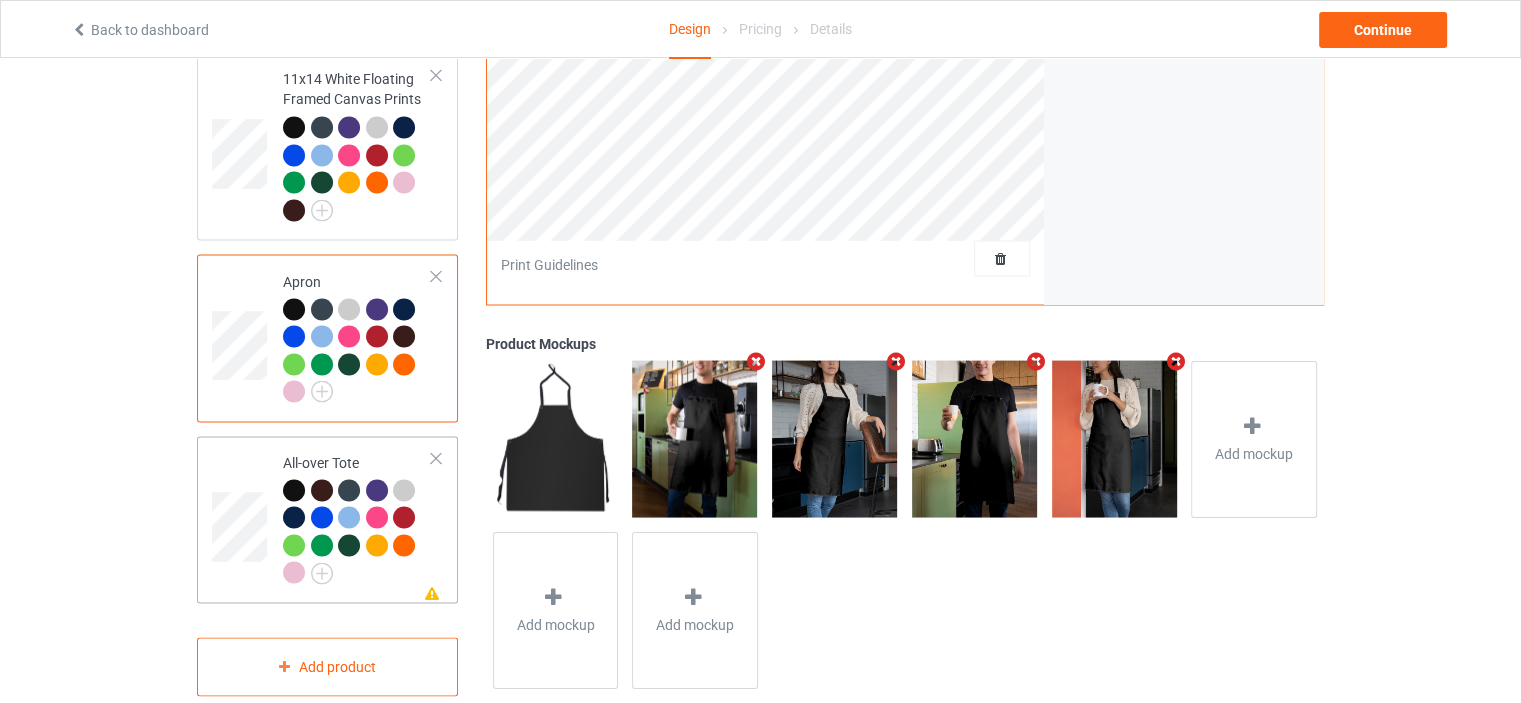 click on "All-over Tote" at bounding box center [357, 517] 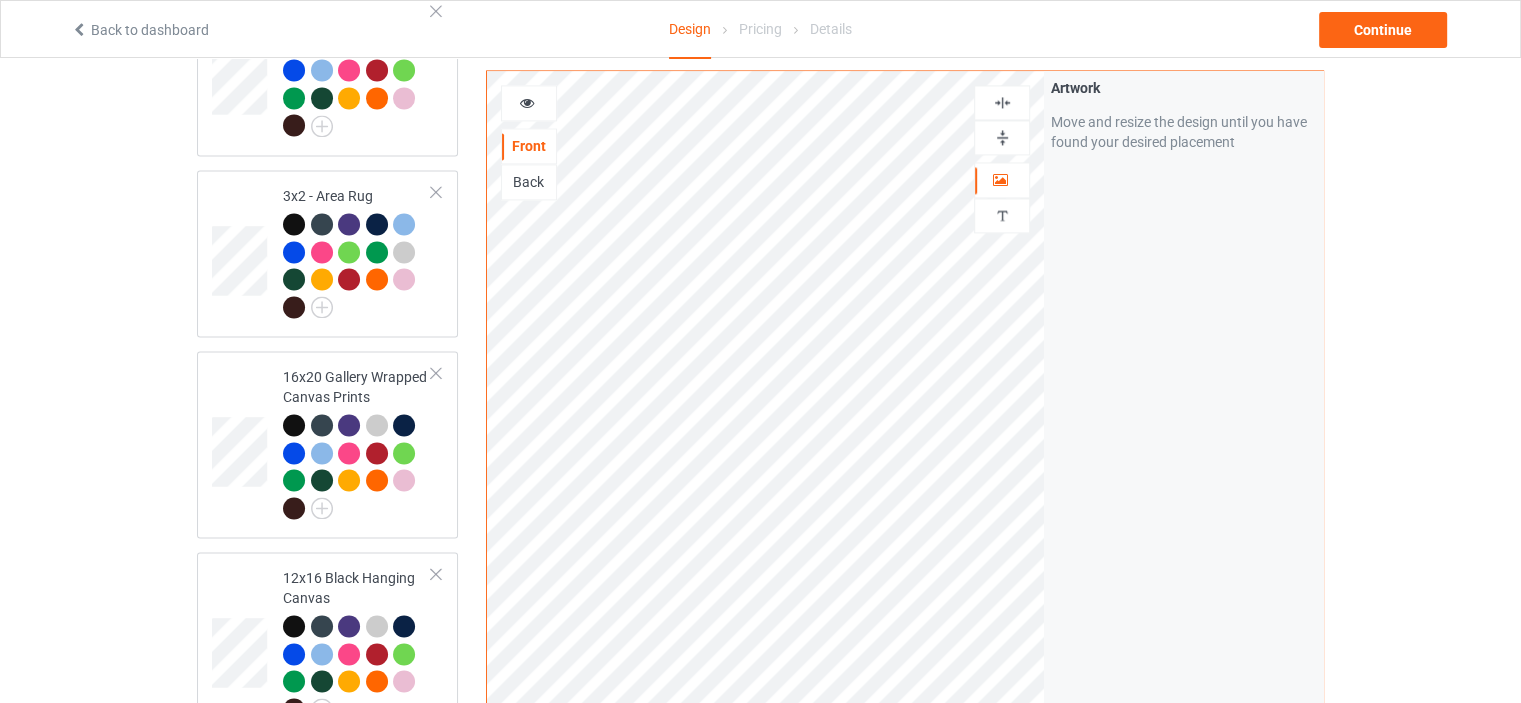 scroll, scrollTop: 2844, scrollLeft: 0, axis: vertical 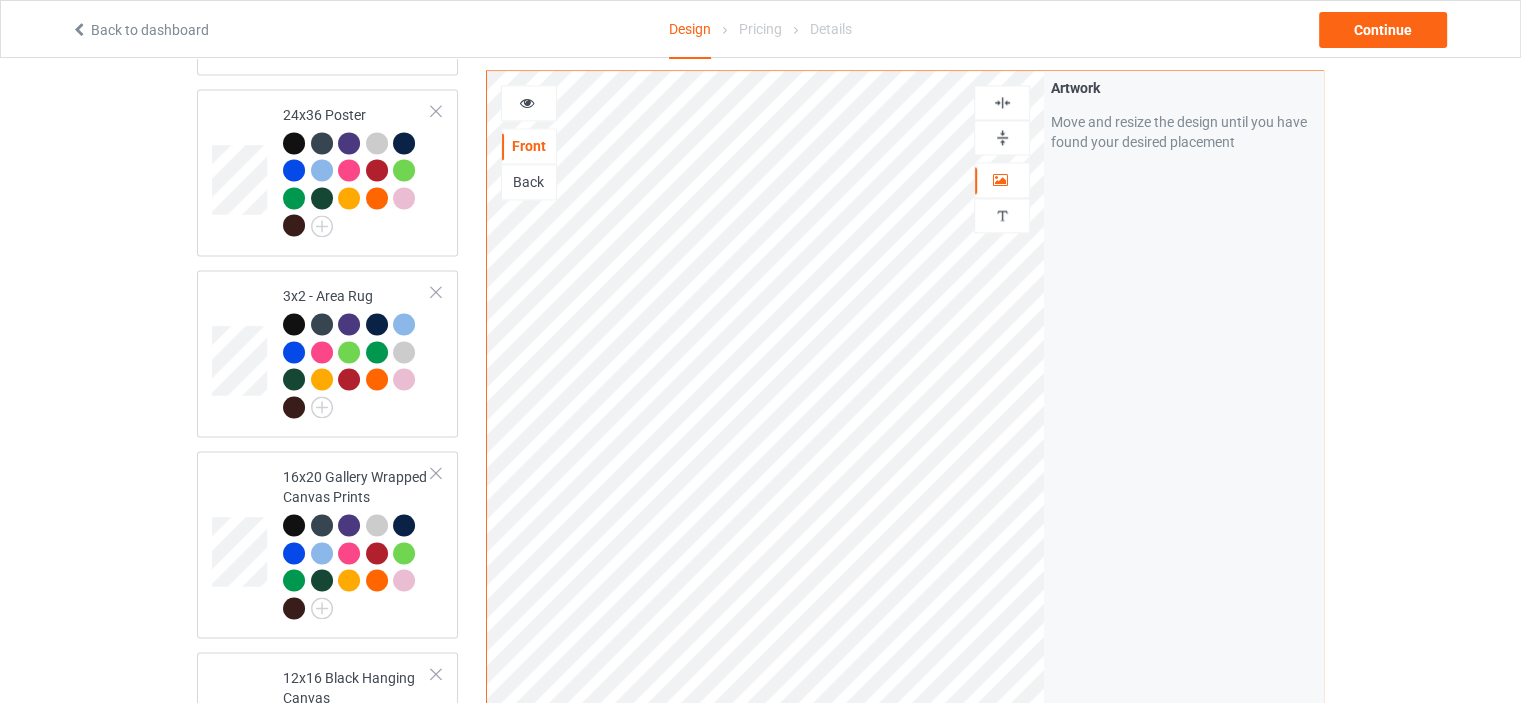 click at bounding box center (1002, 102) 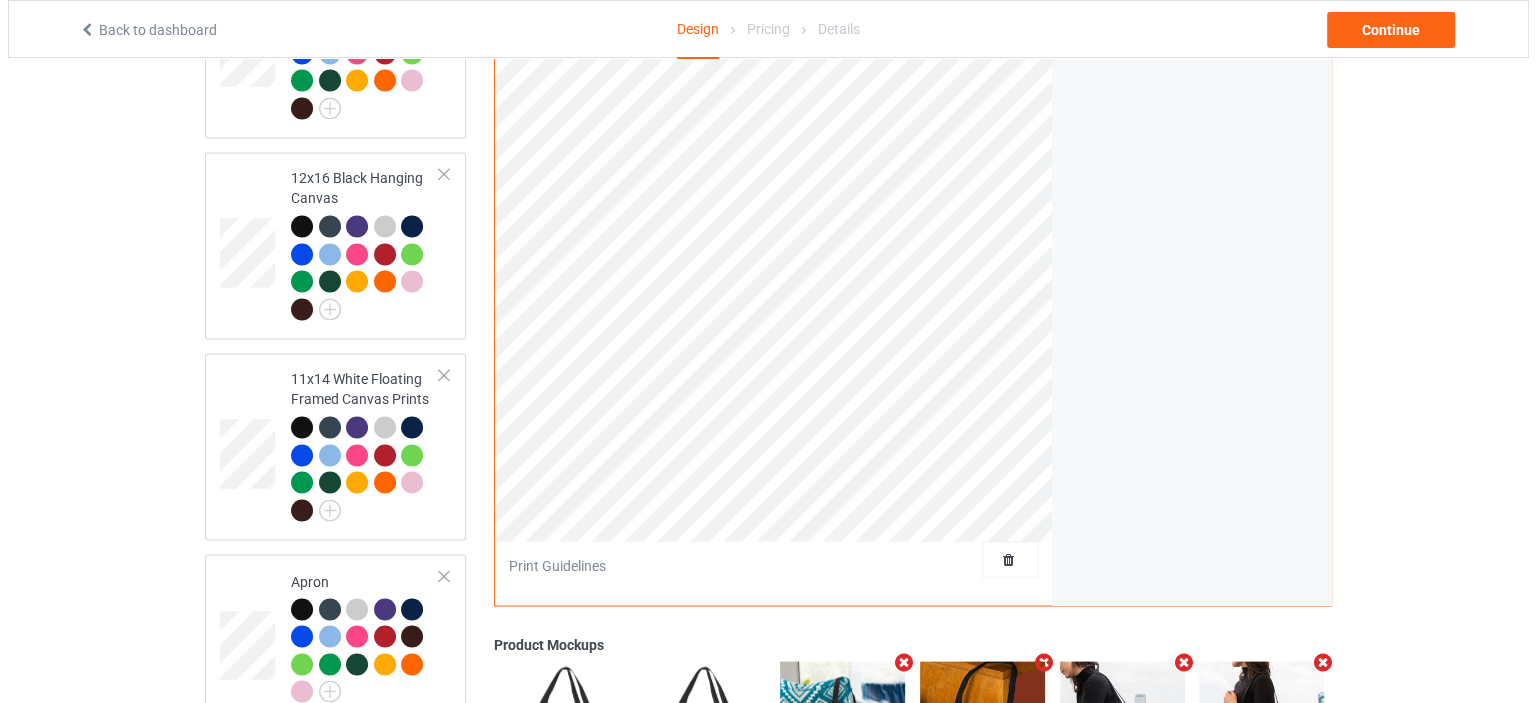 scroll, scrollTop: 3644, scrollLeft: 0, axis: vertical 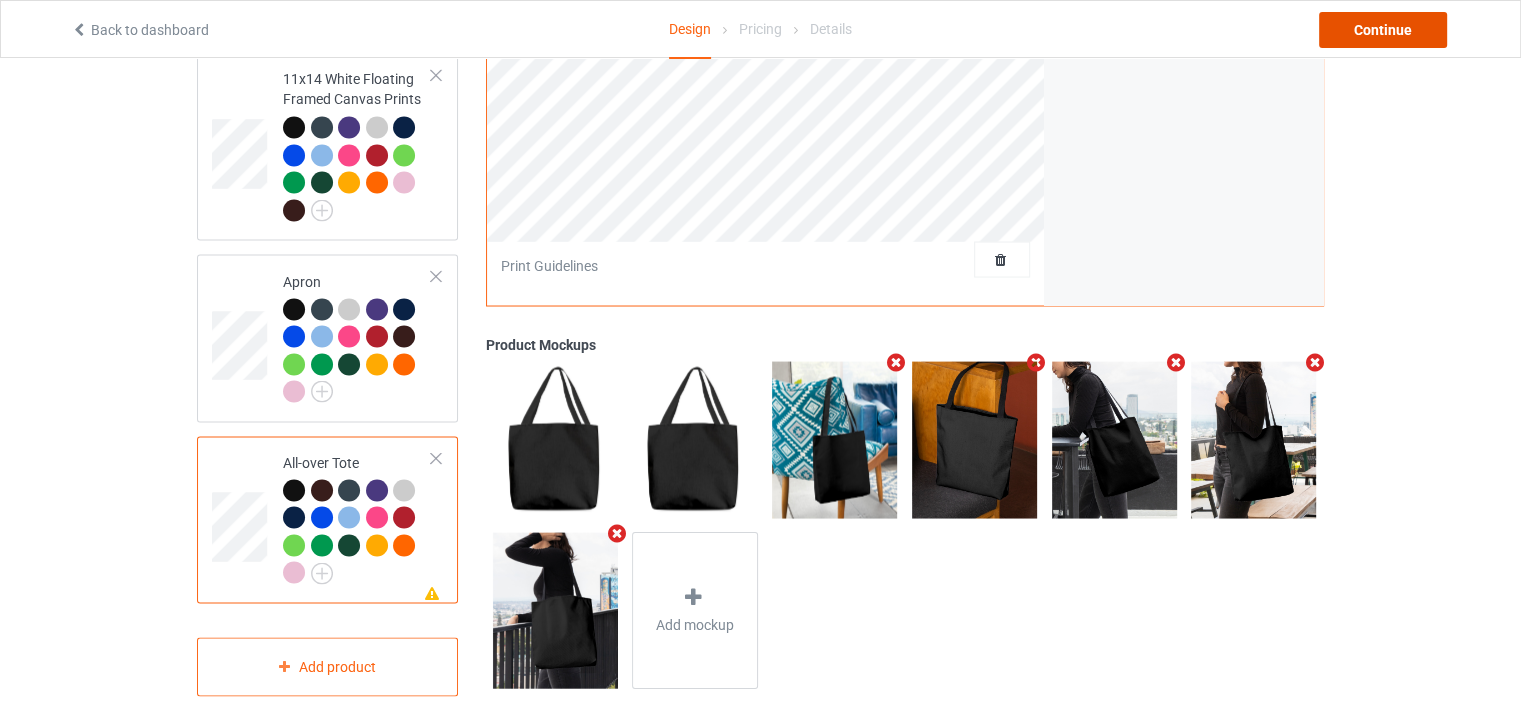 click on "Continue" at bounding box center [1383, 30] 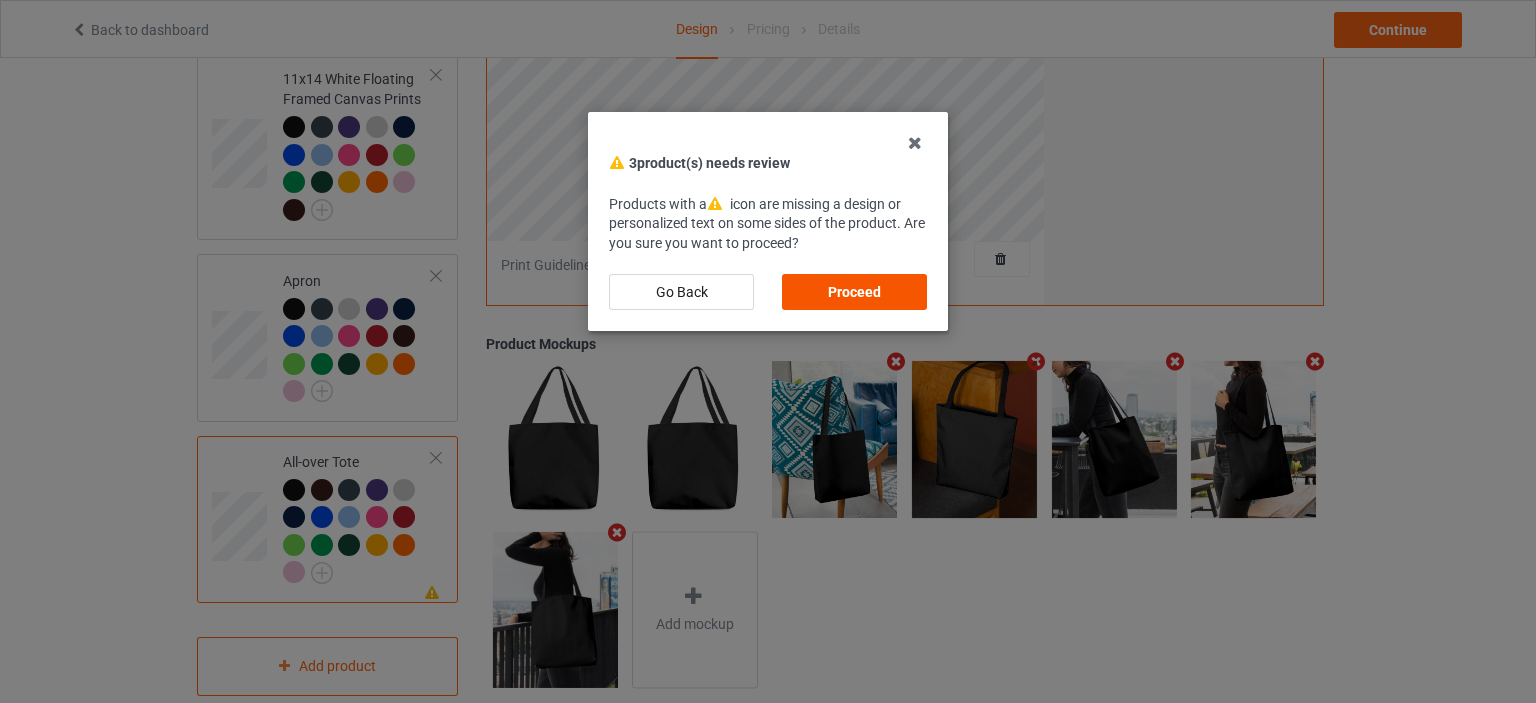 click on "Proceed" at bounding box center [854, 292] 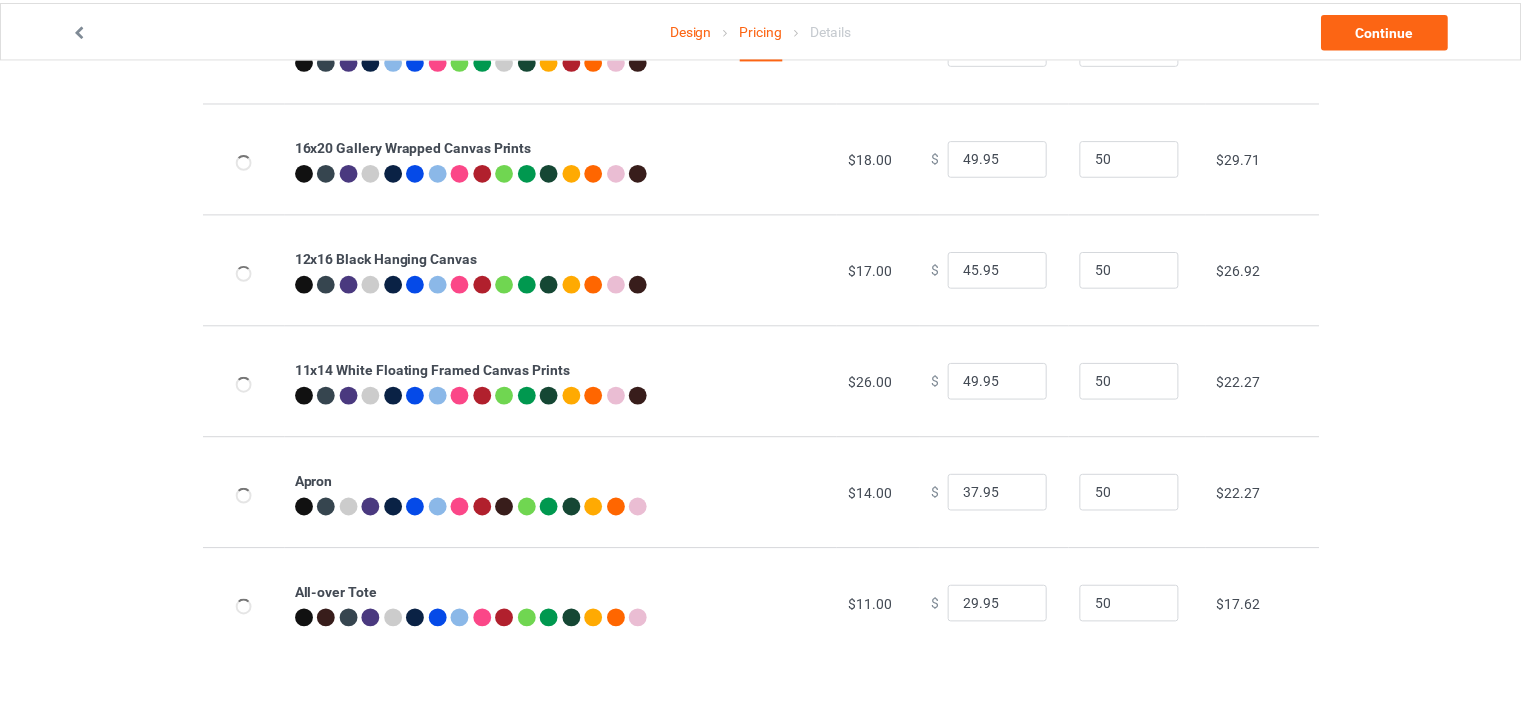 scroll, scrollTop: 0, scrollLeft: 0, axis: both 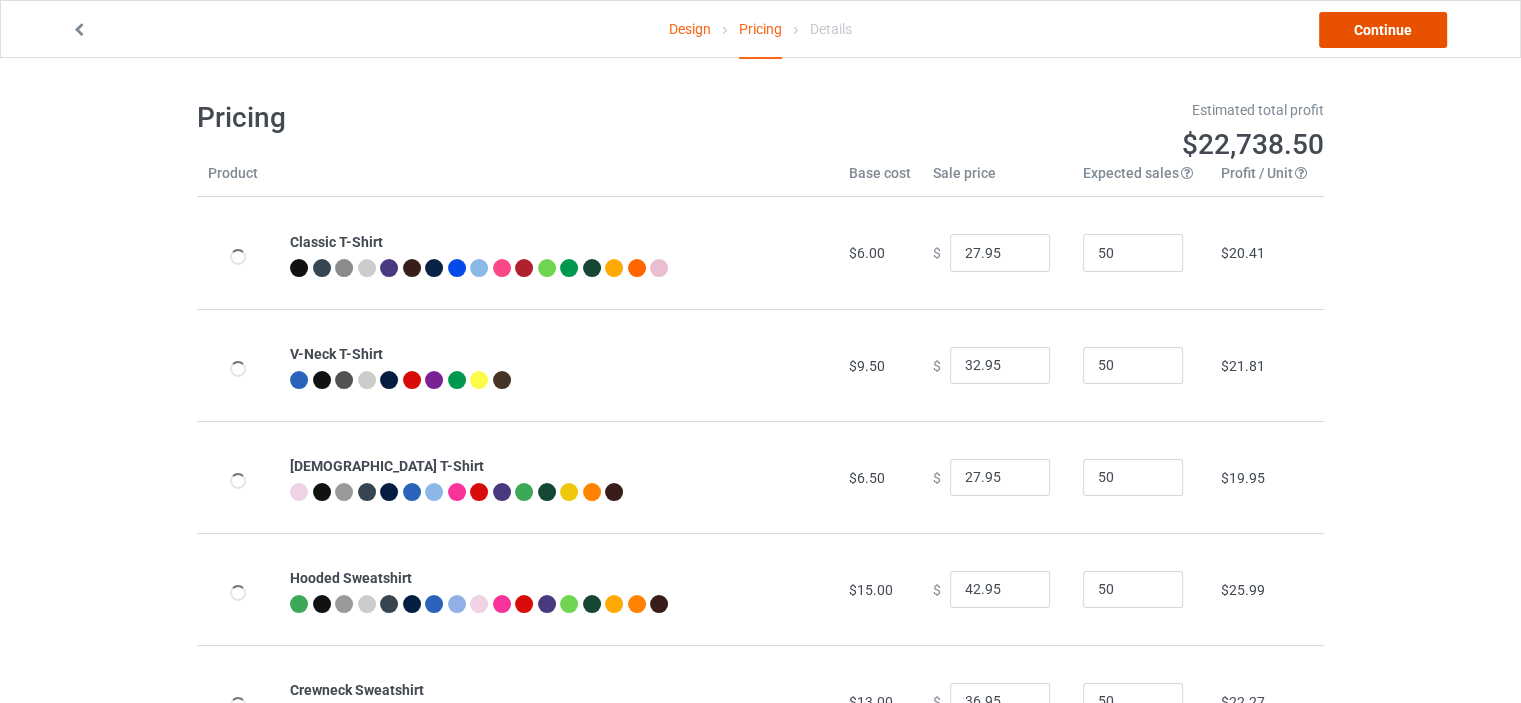 click on "Continue" at bounding box center (1383, 30) 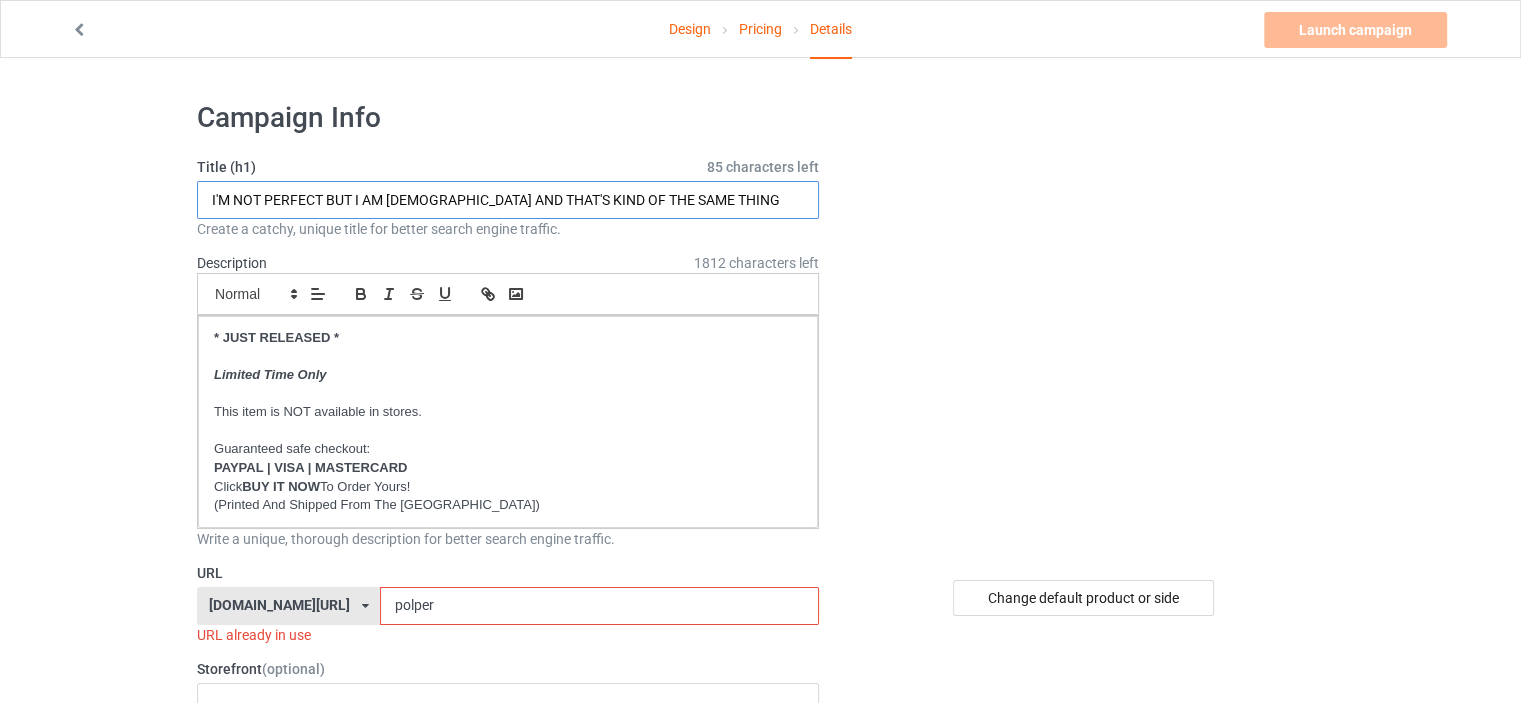 drag, startPoint x: 614, startPoint y: 207, endPoint x: 11, endPoint y: 198, distance: 603.06714 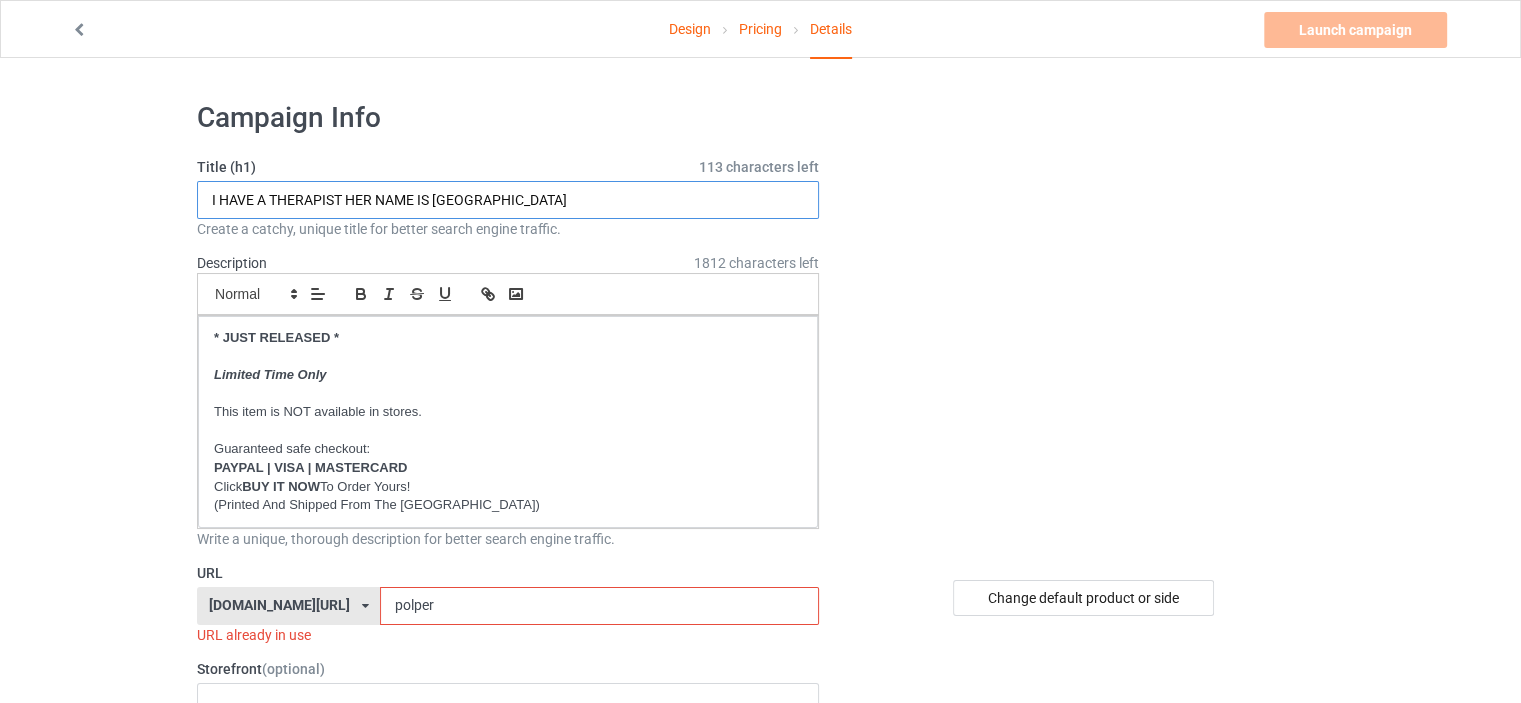 type on "I HAVE A THERAPIST HER NAME IS [GEOGRAPHIC_DATA]" 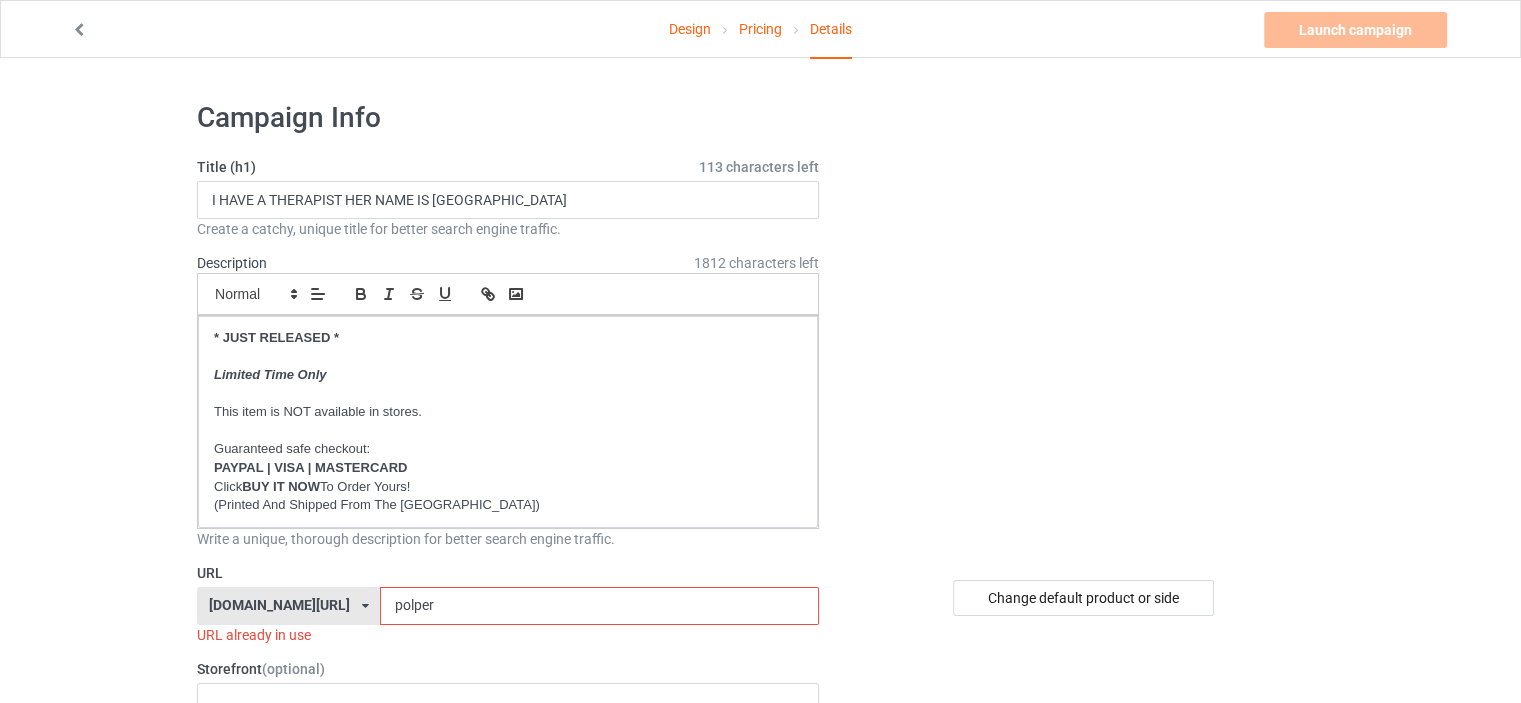 click on "polper" at bounding box center (599, 606) 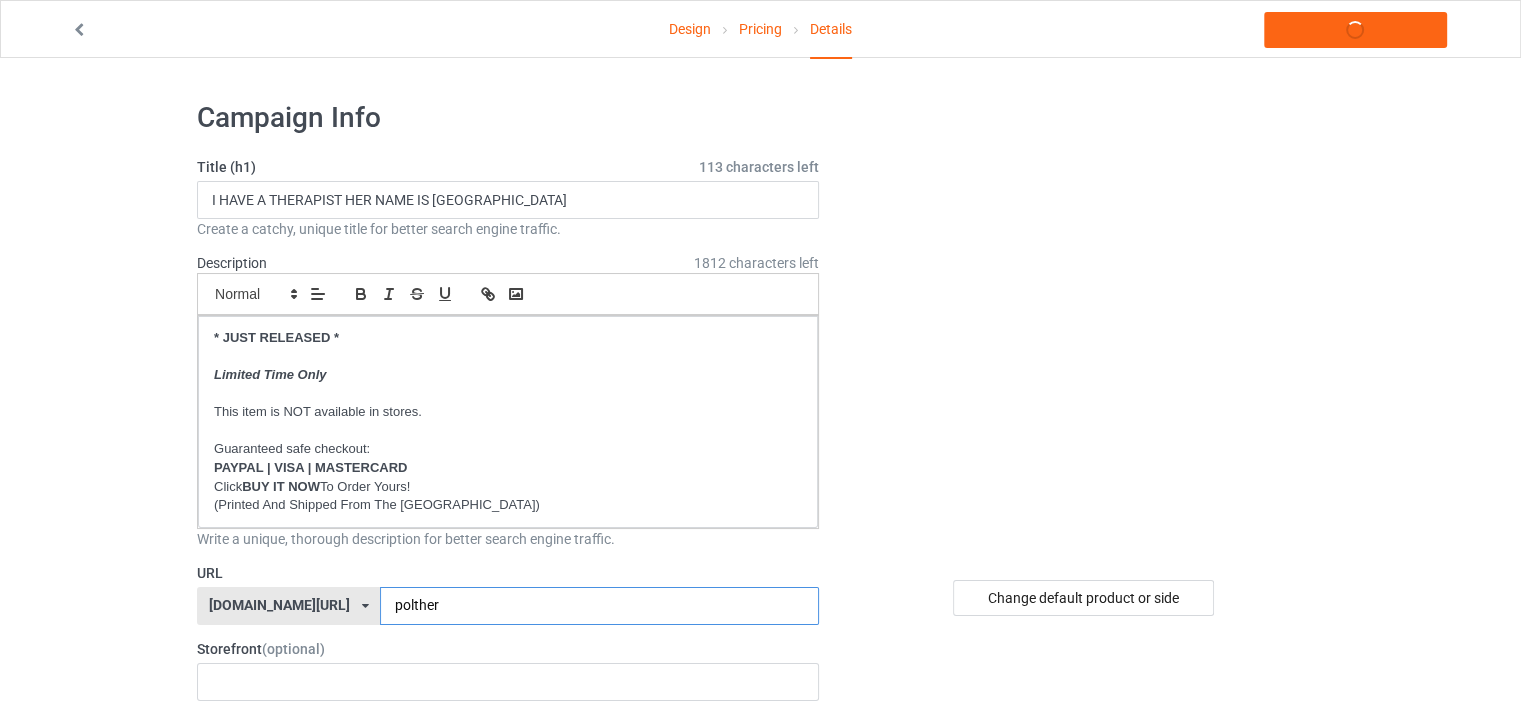 type on "polther" 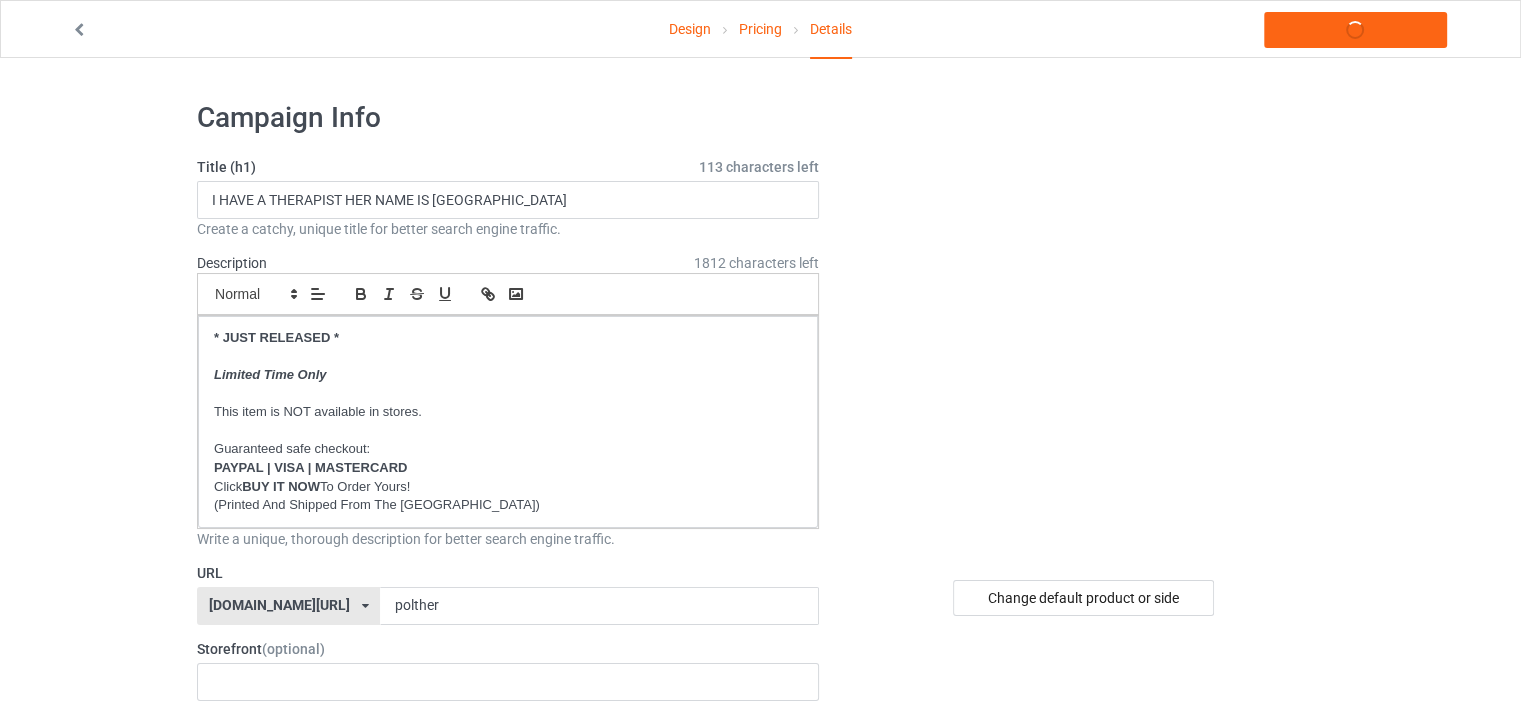 click on "Design Pricing Details Launch campaign Campaign Info Title (h1) 113   characters left I HAVE A THERAPIST HER NAME IS POLAND Create a catchy, unique title for better search engine traffic. Description 1812   characters left       Small Normal Large Big Huge                                                                                     * JUST RELEASED * Limited Time Only This item is NOT available in stores. Guaranteed safe checkout: PAYPAL | VISA | MASTERCARD Click  BUY IT NOW  To Order Yours! (Printed And Shipped From The [GEOGRAPHIC_DATA]) Write a unique, thorough description for better search engine traffic. URL [DOMAIN_NAME][URL] [DOMAIN_NAME][URL] [DOMAIN_NAME][URL] [DOMAIN_NAME][URL] [DOMAIN_NAME][URL] [DOMAIN_NAME][URL] [DOMAIN_NAME][URL] [DOMAIN_NAME][URL] [DOMAIN_NAME][URL] [DOMAIN_NAME][URL] [DOMAIN_NAME][URL] [DOMAIN_NAME][URL] [DOMAIN_NAME][URL] [DOMAIN_NAME][URL] [DOMAIN_NAME][URL] [DOMAIN_NAME][URL] [DOMAIN_NAME][URL] [DOMAIN_NAME][URL] [DOMAIN_NAME][URL] [DOMAIN_NAME][GEOGRAPHIC_DATA] [DOMAIN_NAME][URL]" at bounding box center [760, 1158] 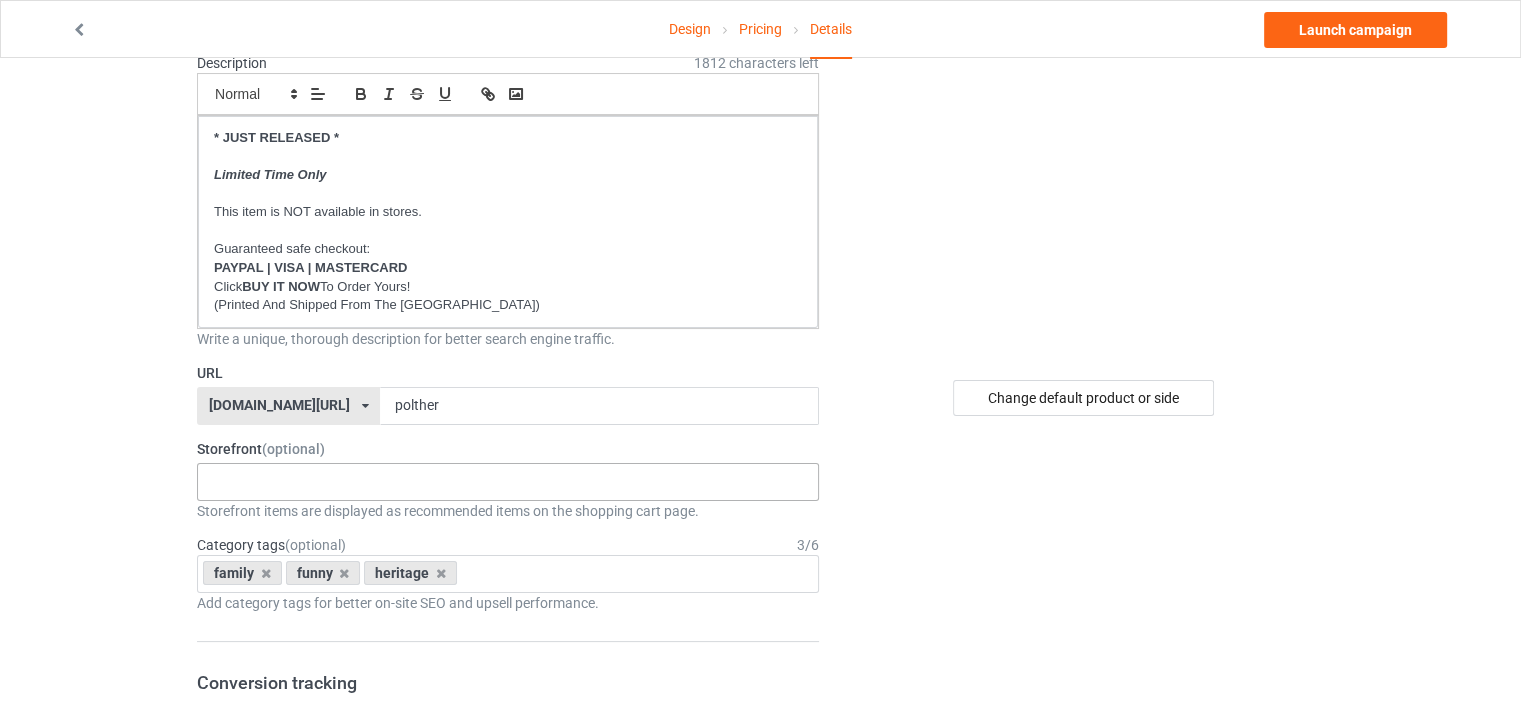 click at bounding box center (227, 481) 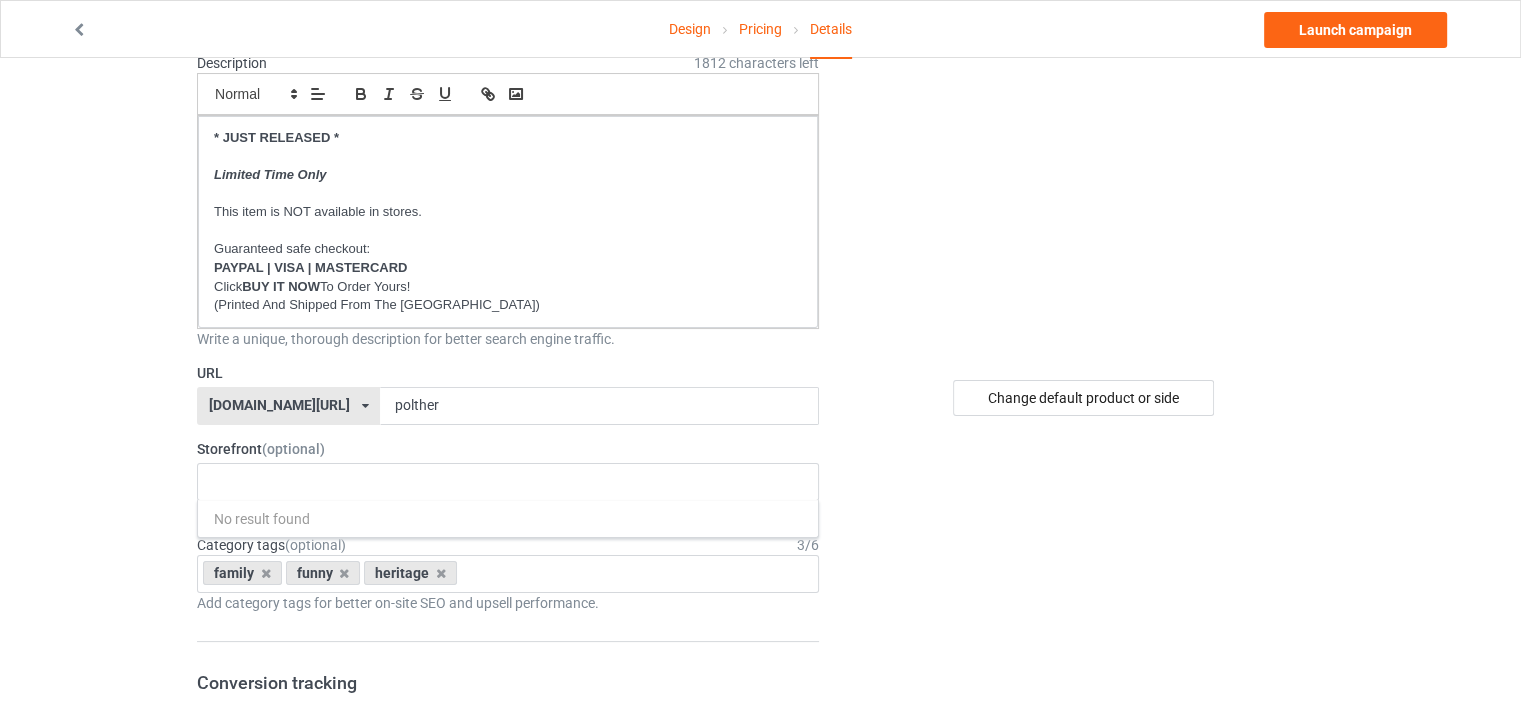 click on "Design Pricing Details Launch campaign Campaign Info Title (h1) 113   characters left I HAVE A THERAPIST HER NAME IS POLAND Create a catchy, unique title for better search engine traffic. Description 1812   characters left       Small Normal Large Big Huge                                                                                     * JUST RELEASED * Limited Time Only This item is NOT available in stores. Guaranteed safe checkout: PAYPAL | VISA | MASTERCARD Click  BUY IT NOW  To Order Yours! (Printed And Shipped From The [GEOGRAPHIC_DATA]) Write a unique, thorough description for better search engine traffic. URL [DOMAIN_NAME][URL] [DOMAIN_NAME][URL] [DOMAIN_NAME][URL] [DOMAIN_NAME][URL] [DOMAIN_NAME][URL] [DOMAIN_NAME][URL] [DOMAIN_NAME][URL] [DOMAIN_NAME][URL] [DOMAIN_NAME][URL] [DOMAIN_NAME][URL] [DOMAIN_NAME][URL] [DOMAIN_NAME][URL] [DOMAIN_NAME][URL] [DOMAIN_NAME][URL] [DOMAIN_NAME][URL] [DOMAIN_NAME][URL] [DOMAIN_NAME][URL] [DOMAIN_NAME][URL] [DOMAIN_NAME][URL] [DOMAIN_NAME][GEOGRAPHIC_DATA] [DOMAIN_NAME][URL]" at bounding box center [760, 958] 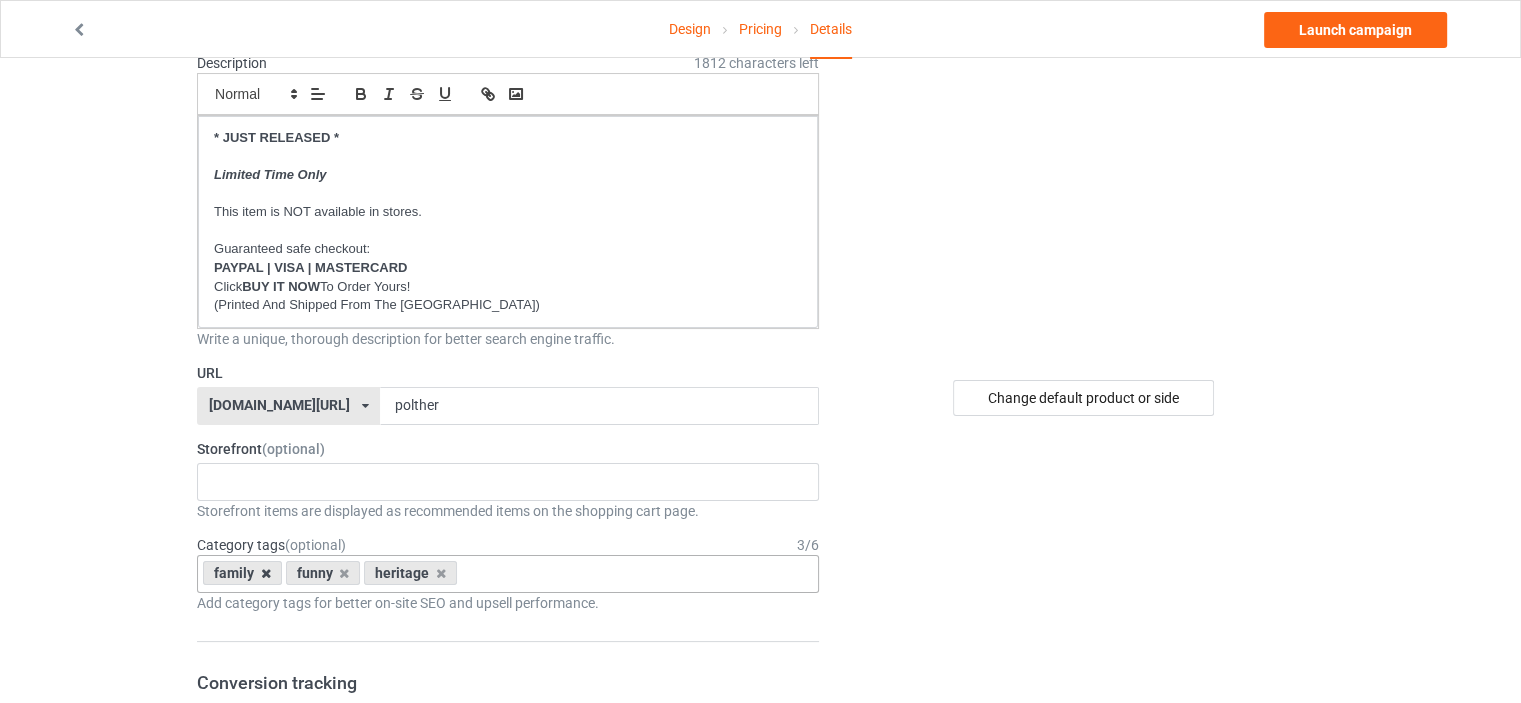 click at bounding box center (266, 573) 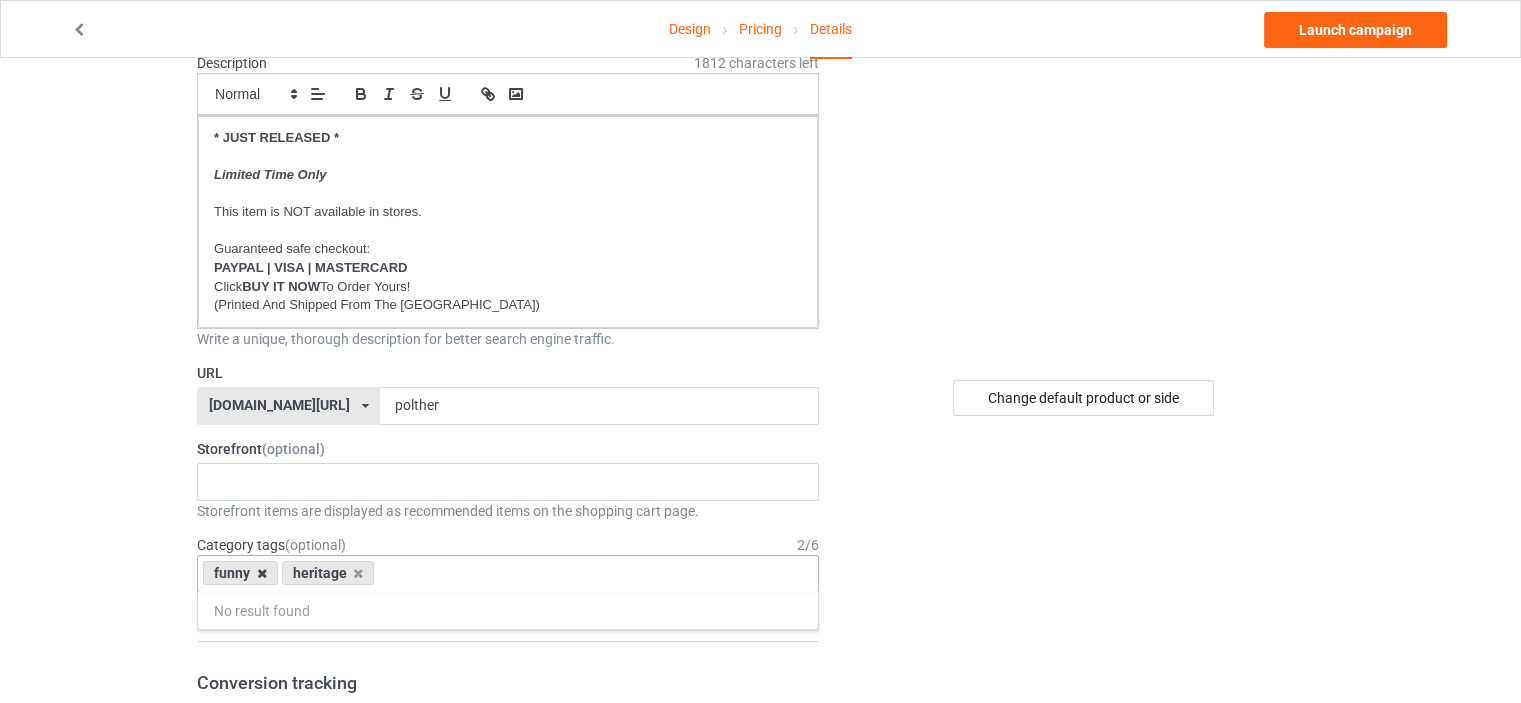 click at bounding box center [262, 573] 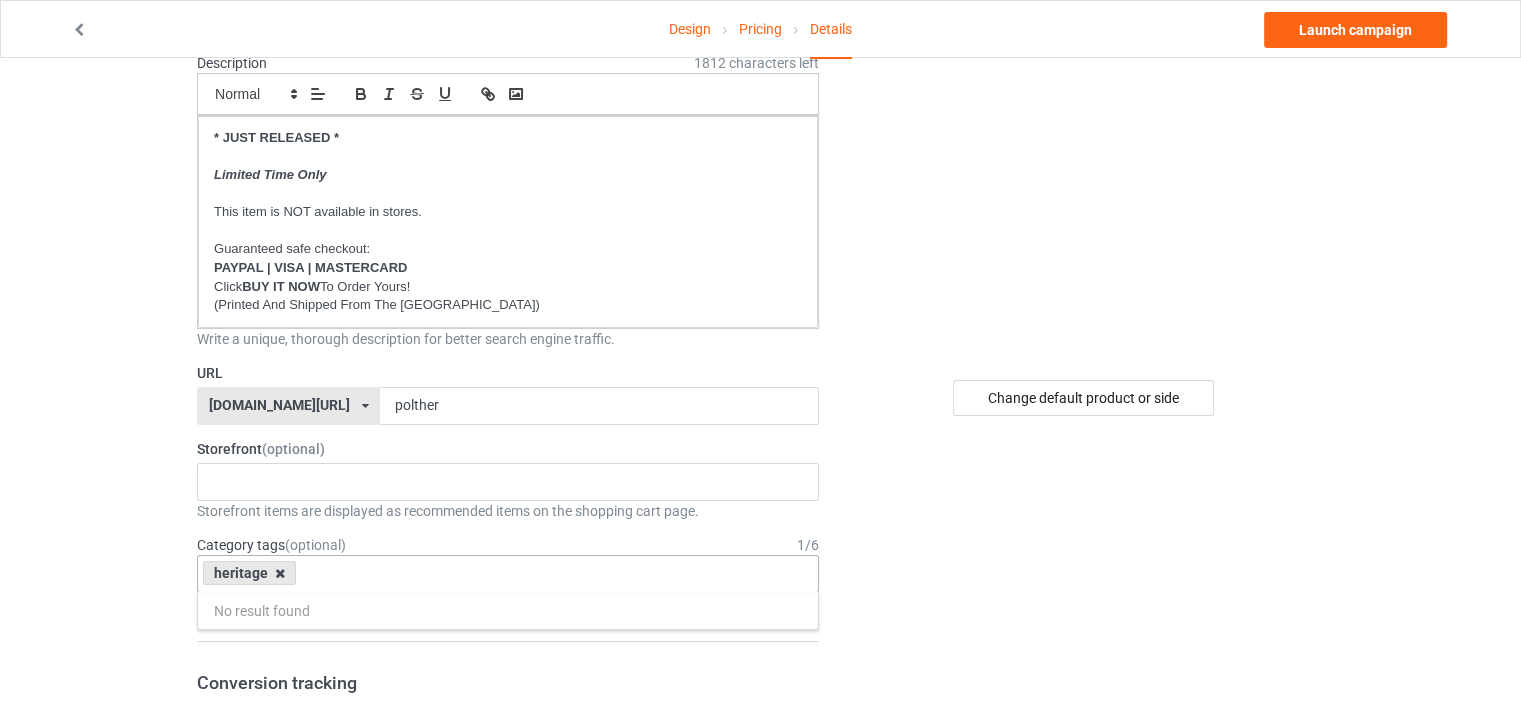 click at bounding box center [280, 573] 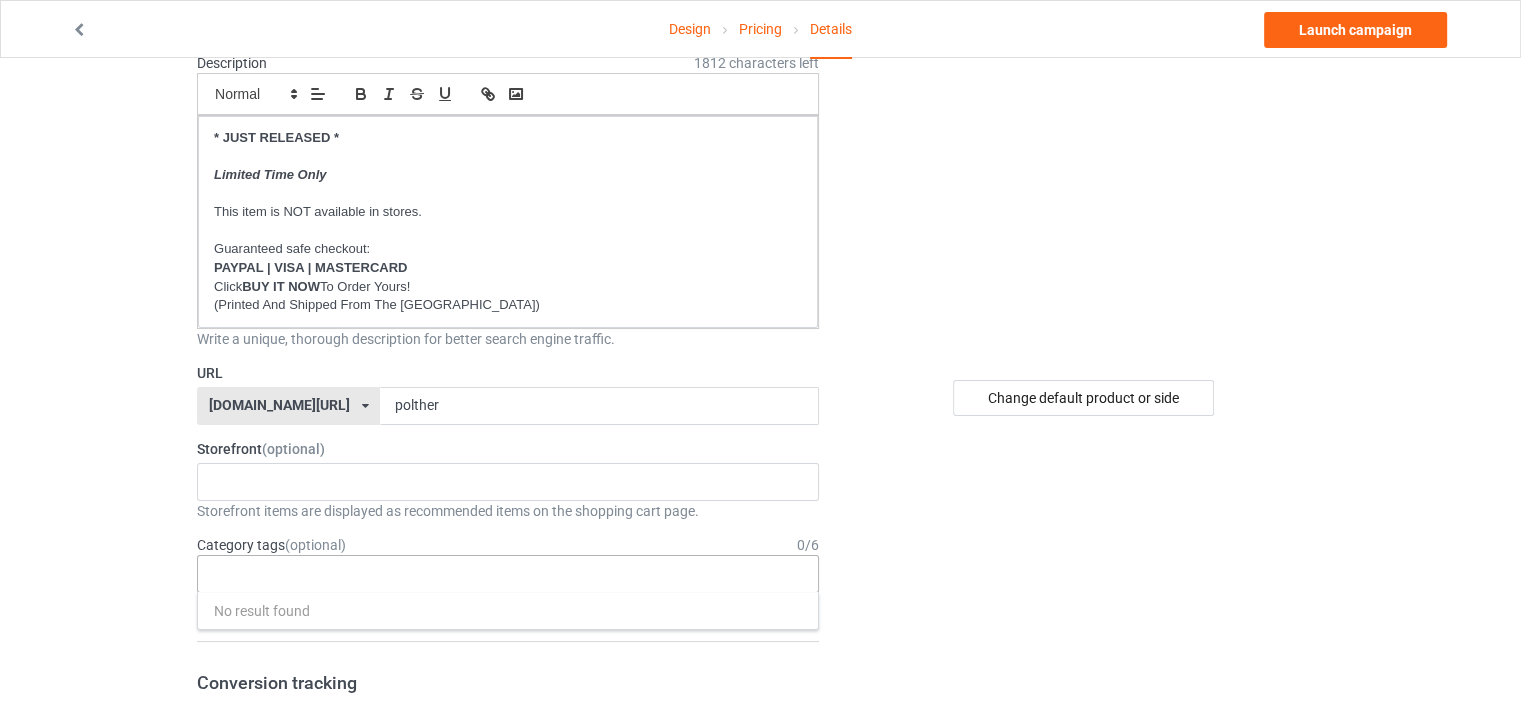 click on "Pricing" at bounding box center (760, 29) 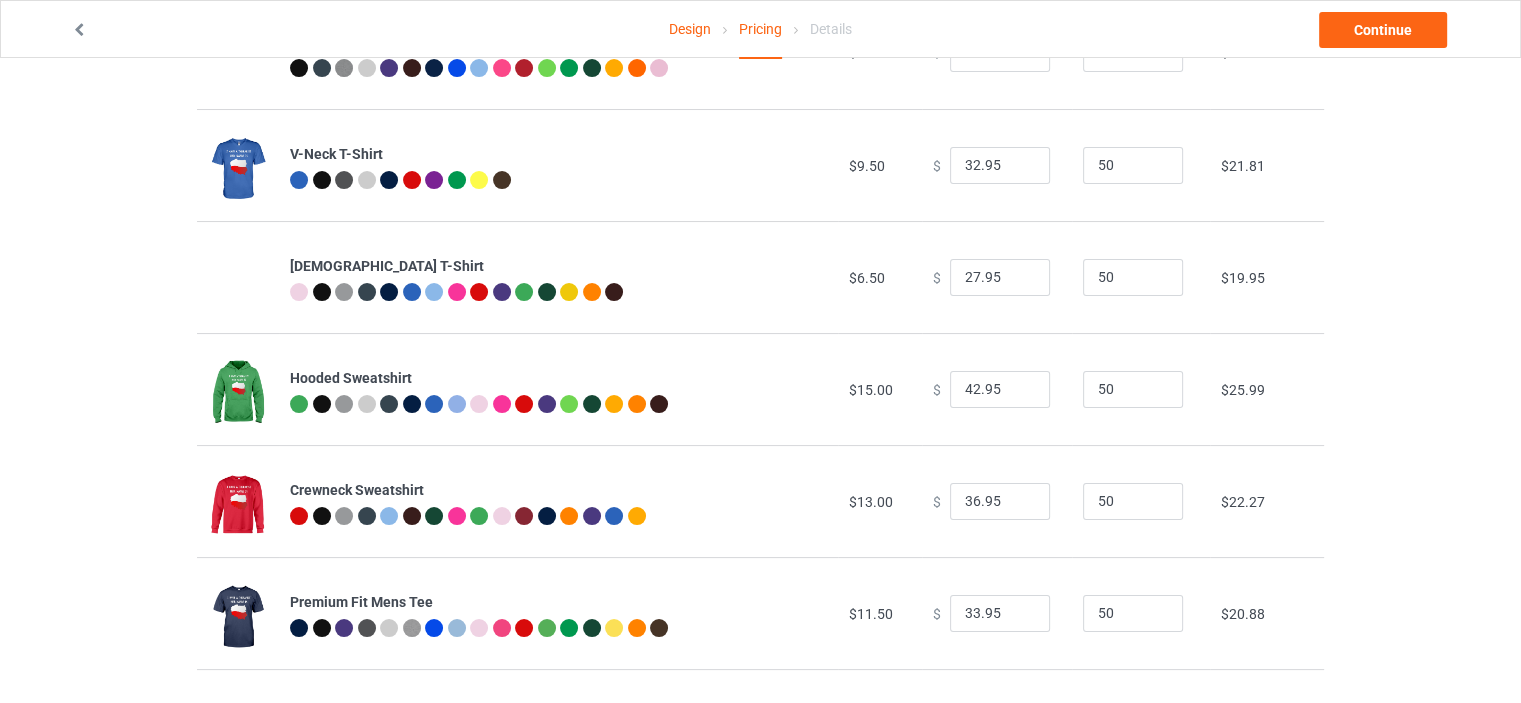 scroll, scrollTop: 0, scrollLeft: 0, axis: both 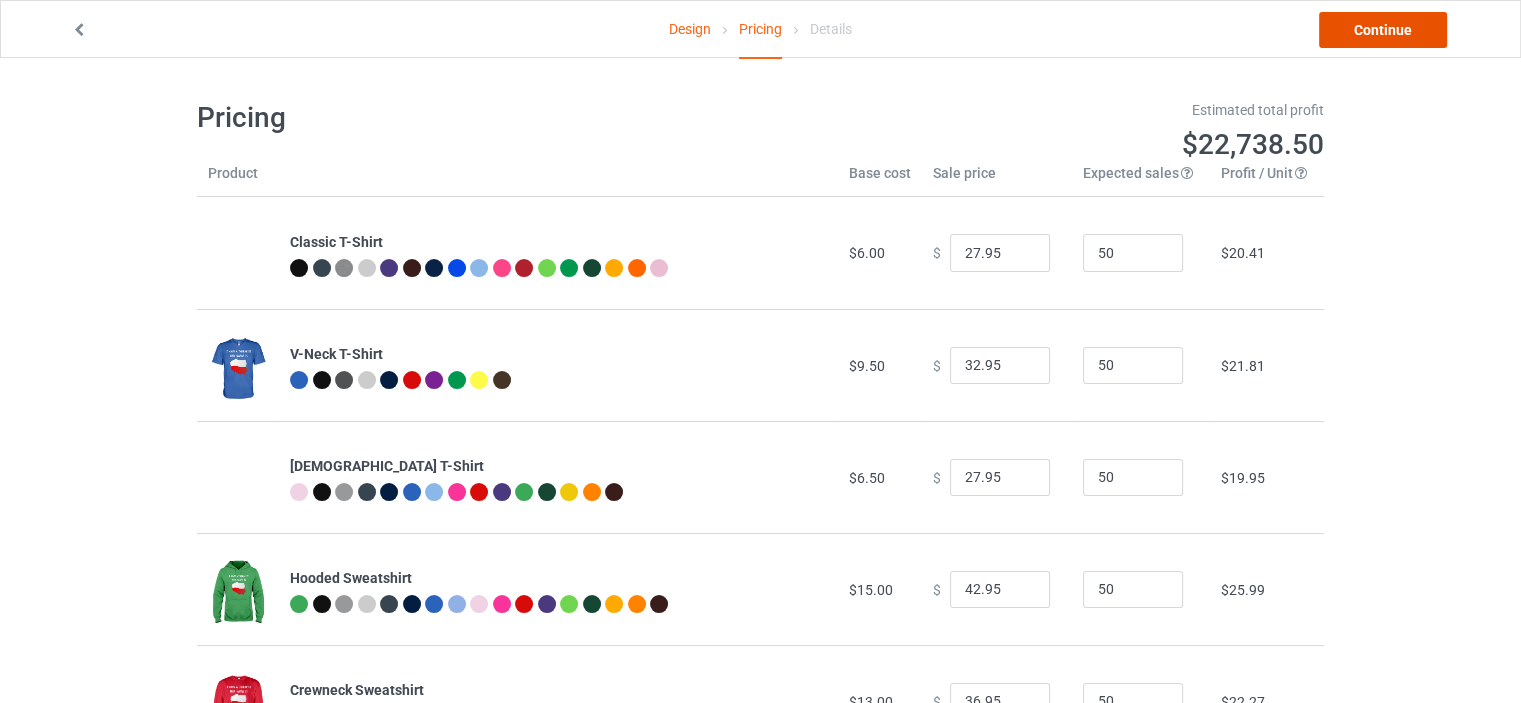 click on "Continue" at bounding box center (1383, 30) 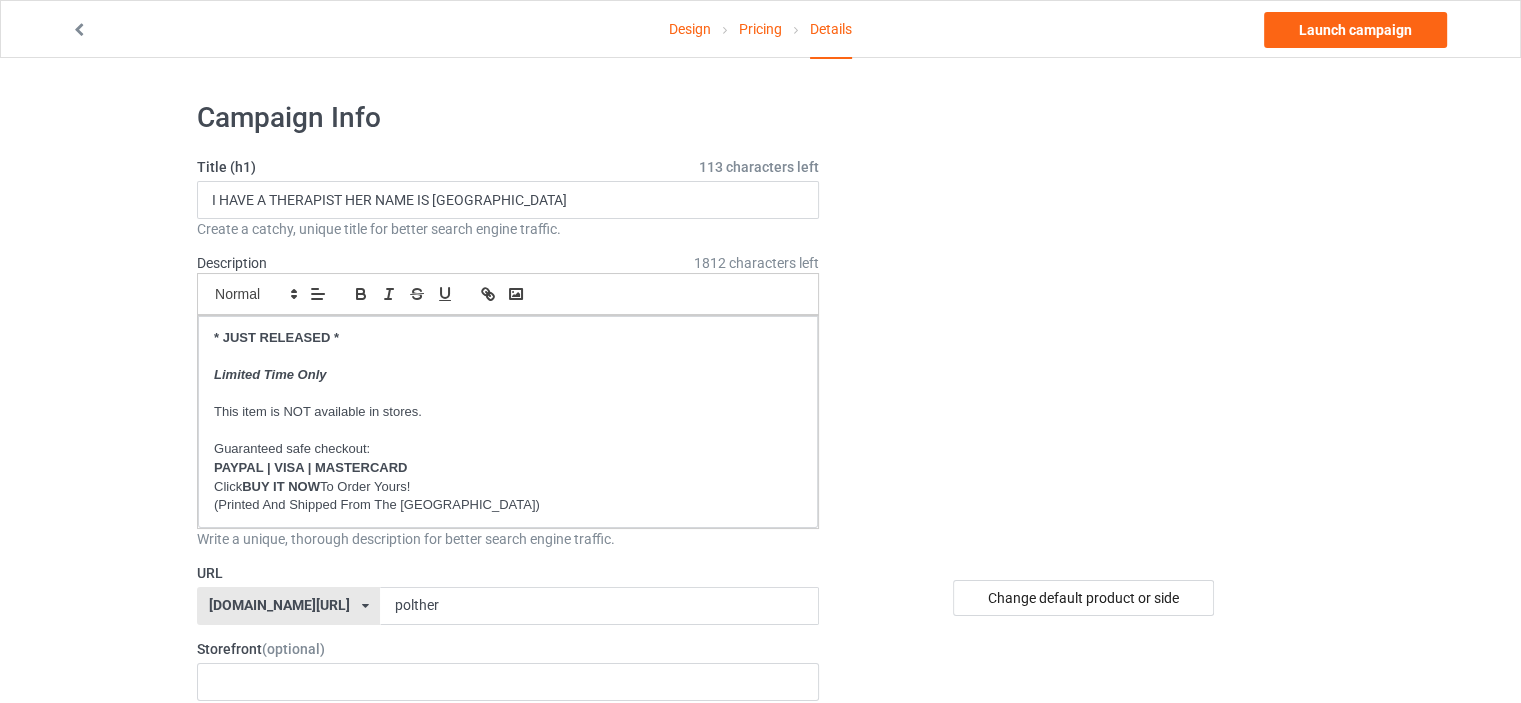 scroll, scrollTop: 300, scrollLeft: 0, axis: vertical 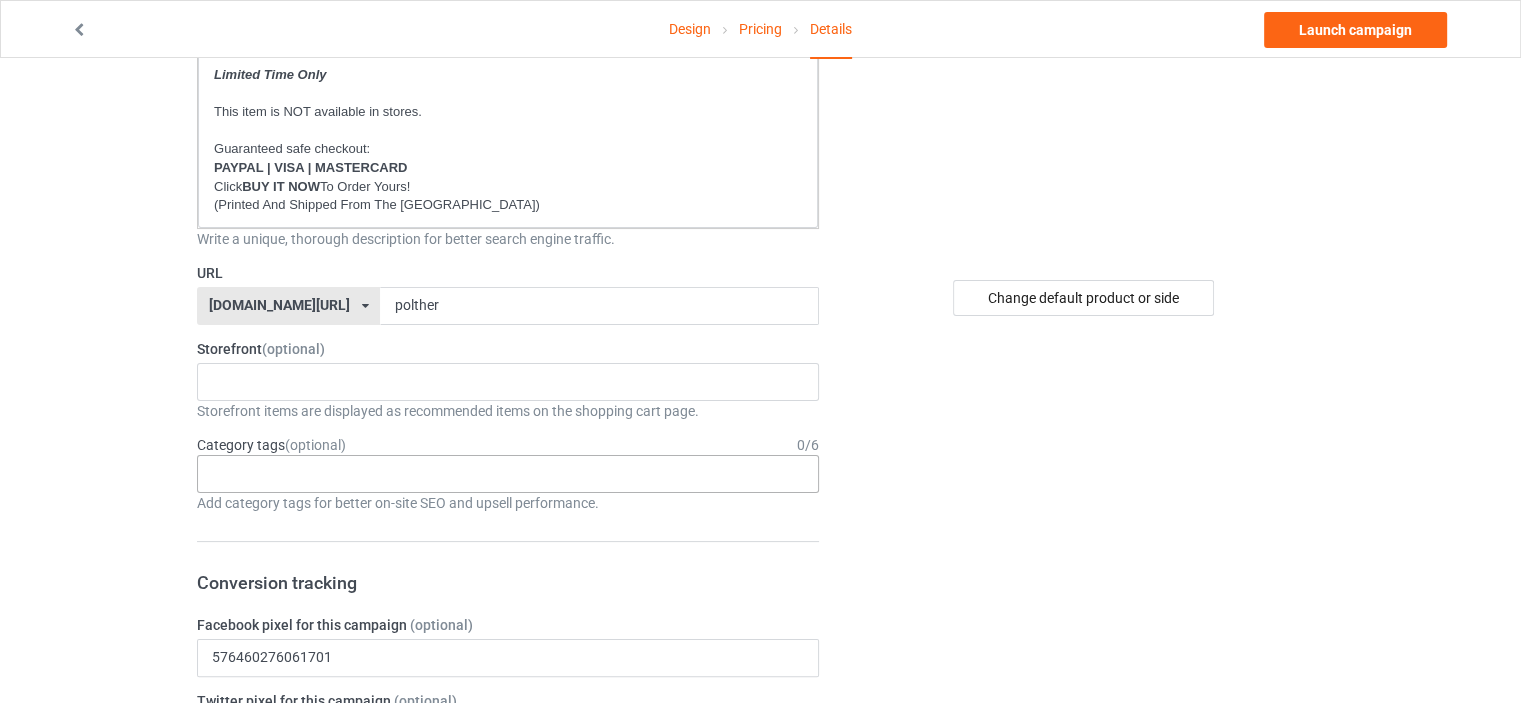 click on "Age > [DEMOGRAPHIC_DATA] > 1 Age > [DEMOGRAPHIC_DATA] Months > 1 Month Age > [DEMOGRAPHIC_DATA] Months Age > [DEMOGRAPHIC_DATA] Age > [DEMOGRAPHIC_DATA] > 10 Age > [DEMOGRAPHIC_DATA] Months > 10 Month Age > [DEMOGRAPHIC_DATA] > 100 Sports > Running > 10K Run Age > [DEMOGRAPHIC_DATA] > 11 Age > [DEMOGRAPHIC_DATA] Months > 11 Month Age > [DEMOGRAPHIC_DATA] > 12 Age > [DEMOGRAPHIC_DATA] Months > 12 Month Age > [DEMOGRAPHIC_DATA] > 13 Age > [DEMOGRAPHIC_DATA] > 14 Age > [DEMOGRAPHIC_DATA] > 15 Sports > Running > 15K Run Age > [DEMOGRAPHIC_DATA] > 16 Age > [DEMOGRAPHIC_DATA] > 17 Age > [DEMOGRAPHIC_DATA] > 18 Age > [DEMOGRAPHIC_DATA] > 19 Age > Decades > 1920s Age > Decades > 1930s Age > Decades > 1940s Age > Decades > 1950s Age > Decades > 1960s Age > Decades > 1970s Age > Decades > 1980s Age > Decades > 1990s Age > [DEMOGRAPHIC_DATA] > 2 Age > [DEMOGRAPHIC_DATA] Months > 2 Month Age > [DEMOGRAPHIC_DATA] > 20 Age > [DEMOGRAPHIC_DATA] Age > Decades > 2000s Age > Decades > 2010s Age > [DEMOGRAPHIC_DATA] > 21 Age > [DEMOGRAPHIC_DATA] > 22 Age > [DEMOGRAPHIC_DATA] > 23 Age > [DEMOGRAPHIC_DATA] > 24 Age > [DEMOGRAPHIC_DATA] > 25 Age > [DEMOGRAPHIC_DATA] > 26 Age > [DEMOGRAPHIC_DATA] > 27 Age > [DEMOGRAPHIC_DATA] > 28 Age > [DEMOGRAPHIC_DATA] > 29 Age > [DEMOGRAPHIC_DATA] > 3 Age > [DEMOGRAPHIC_DATA] Months > 3 Month Sports > Basketball > 3-Pointer Age > [DEMOGRAPHIC_DATA] > 30 Age > [DEMOGRAPHIC_DATA] > 31 Age > [DEMOGRAPHIC_DATA] > 32 Age > [DEMOGRAPHIC_DATA] > 33 Age > [DEMOGRAPHIC_DATA] > 34 Age > [DEMOGRAPHIC_DATA] > 35 Age Jobs 1" at bounding box center (508, 474) 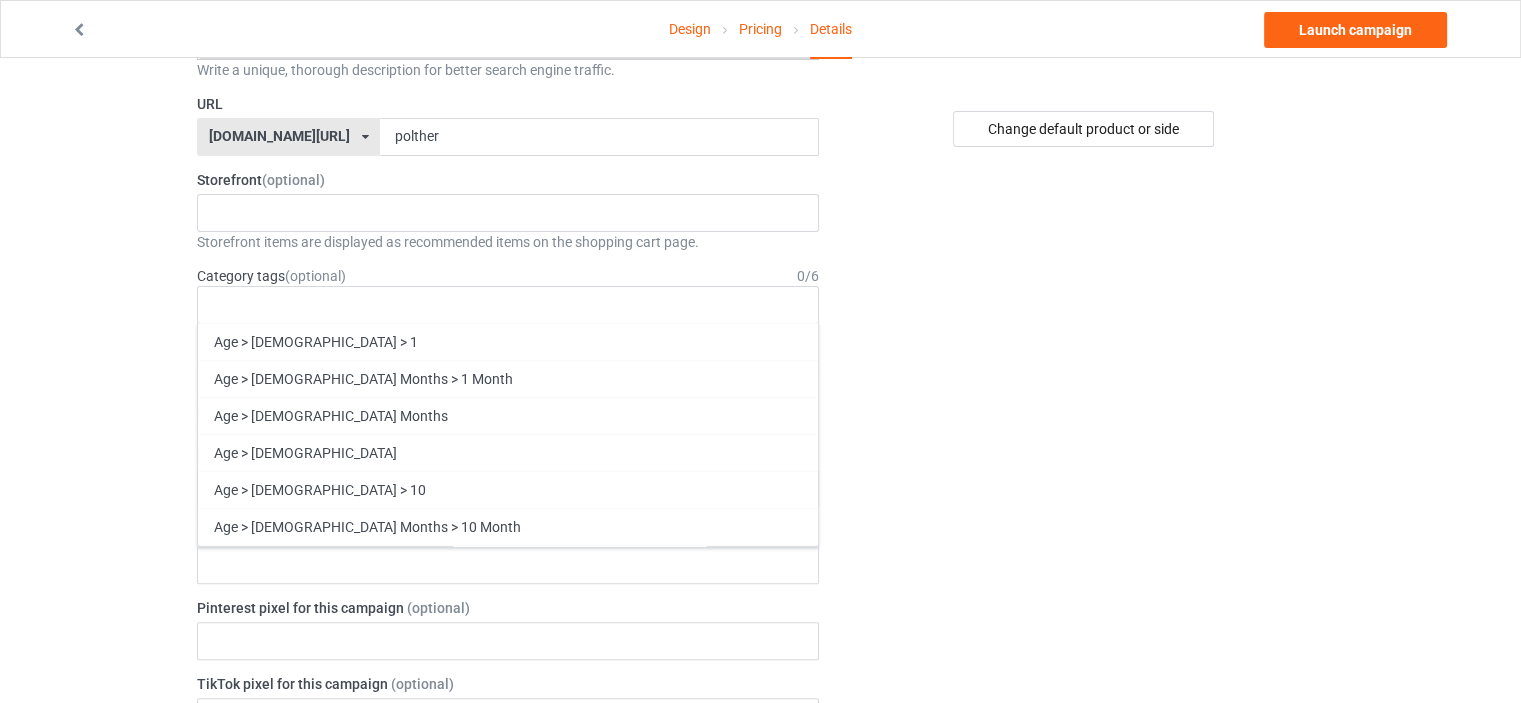 scroll, scrollTop: 500, scrollLeft: 0, axis: vertical 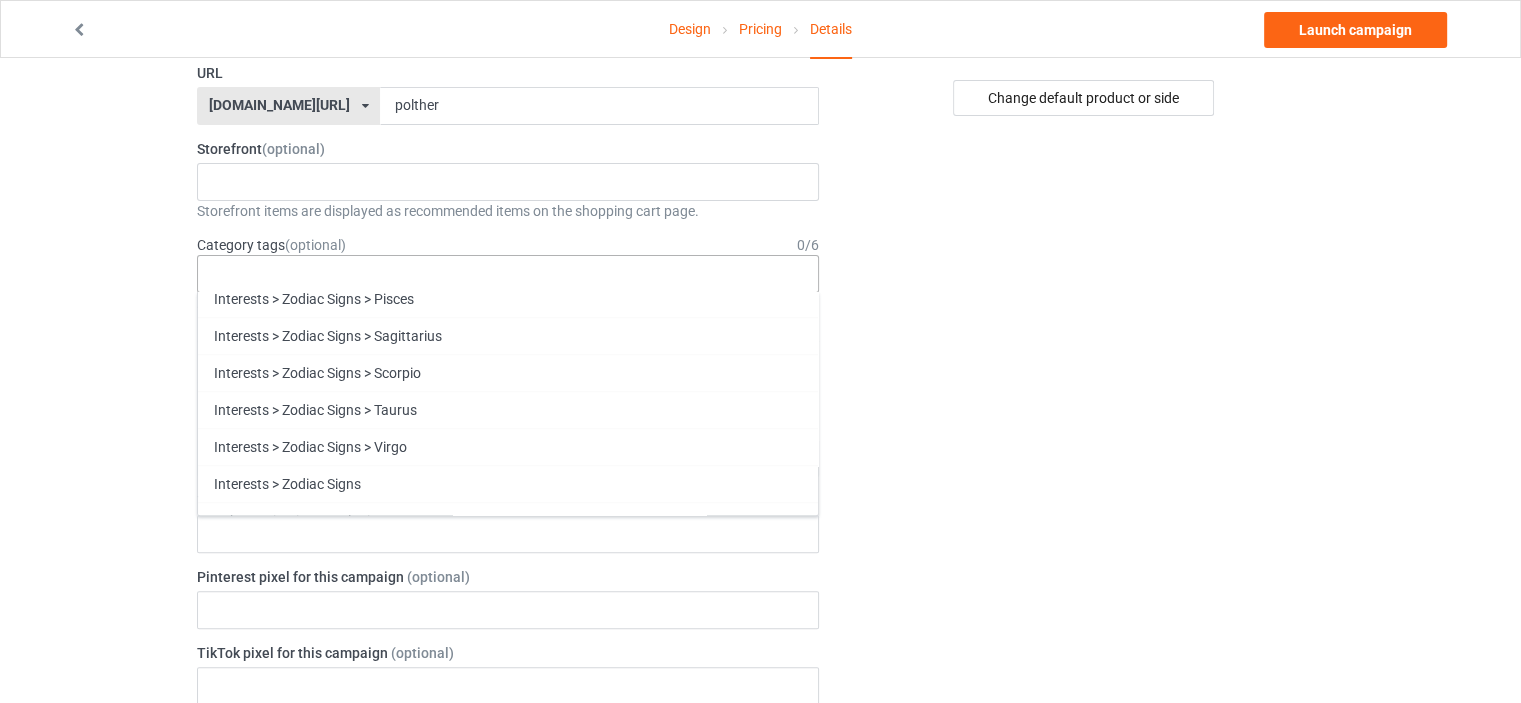 click on "Funny" at bounding box center (508, 890) 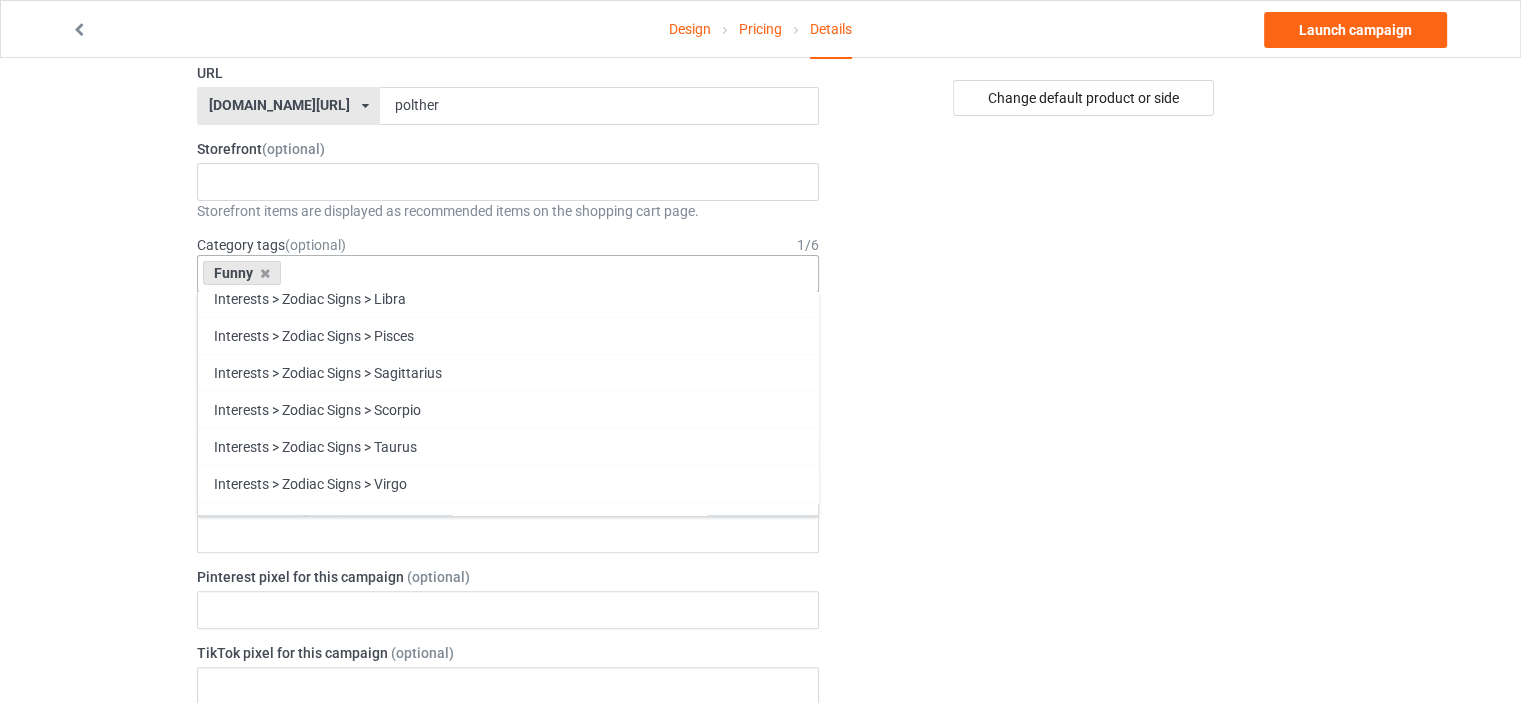 click on "Family" at bounding box center (508, 890) 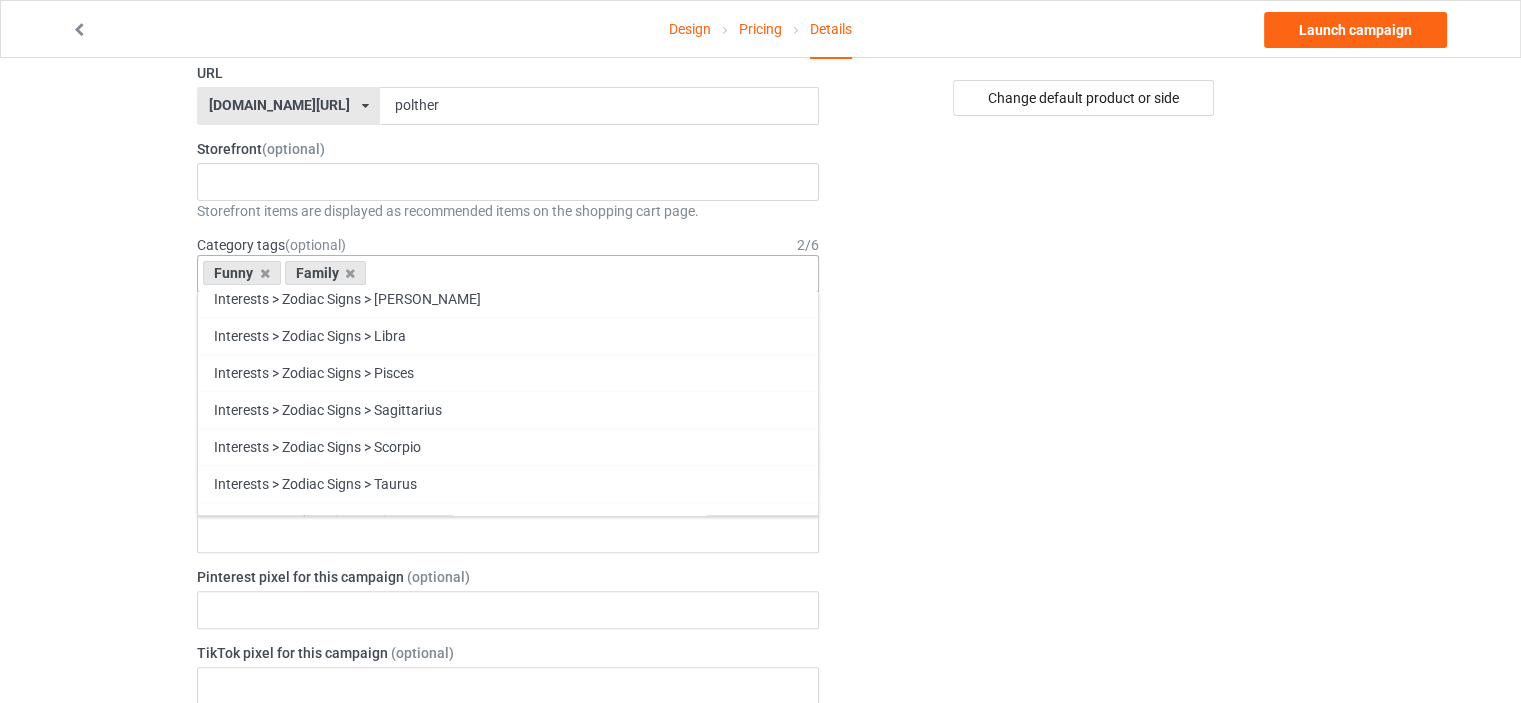 click on "Heritage" at bounding box center [508, 927] 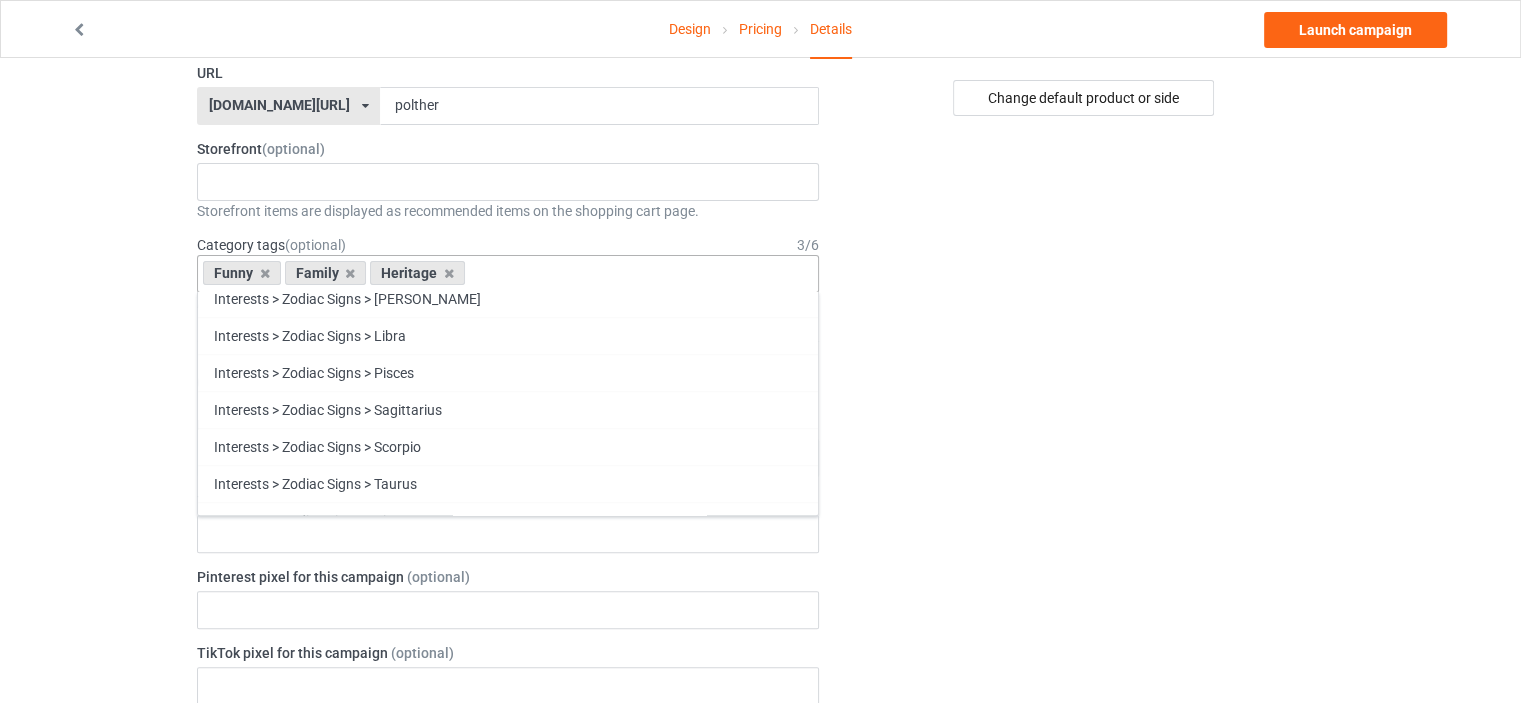 scroll, scrollTop: 85556, scrollLeft: 0, axis: vertical 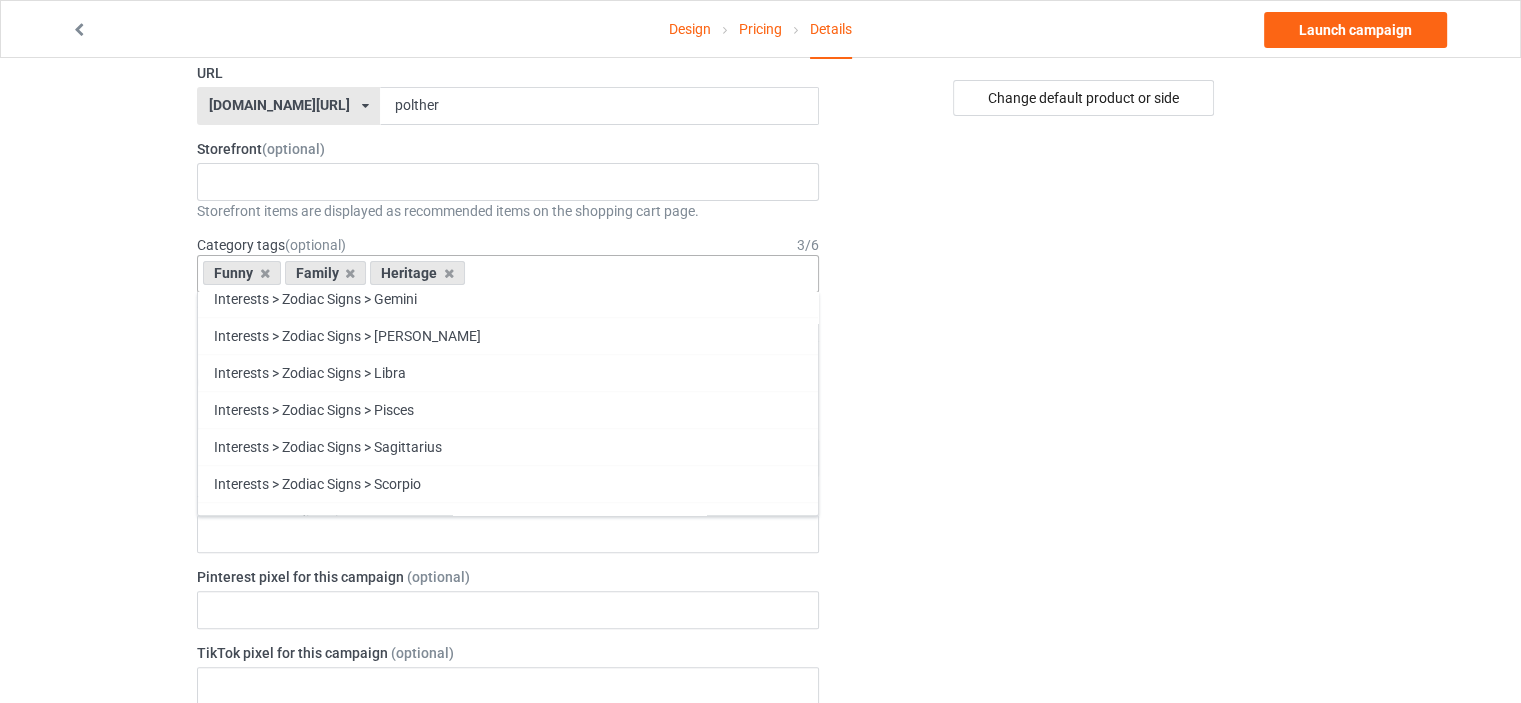 click on "Change default product or side" at bounding box center (1085, 658) 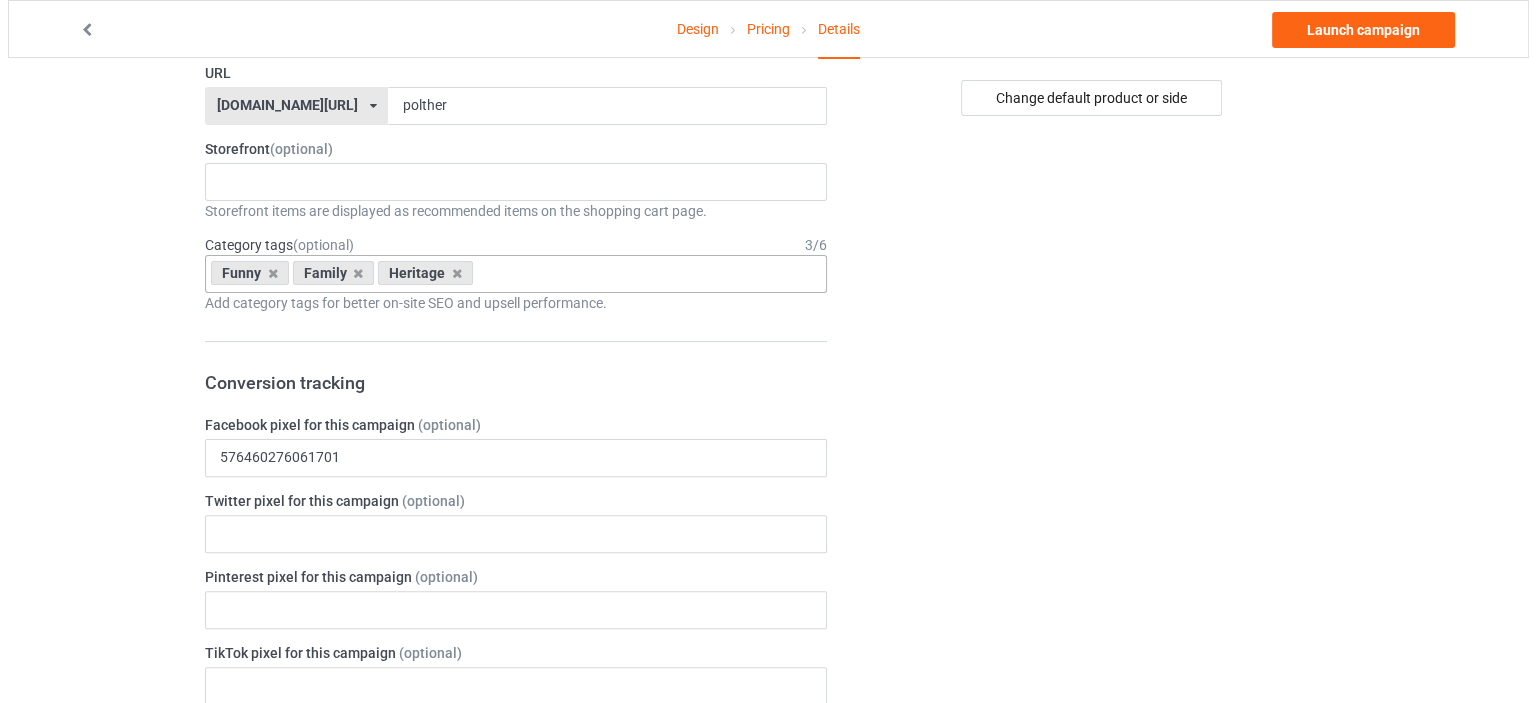 scroll, scrollTop: 0, scrollLeft: 0, axis: both 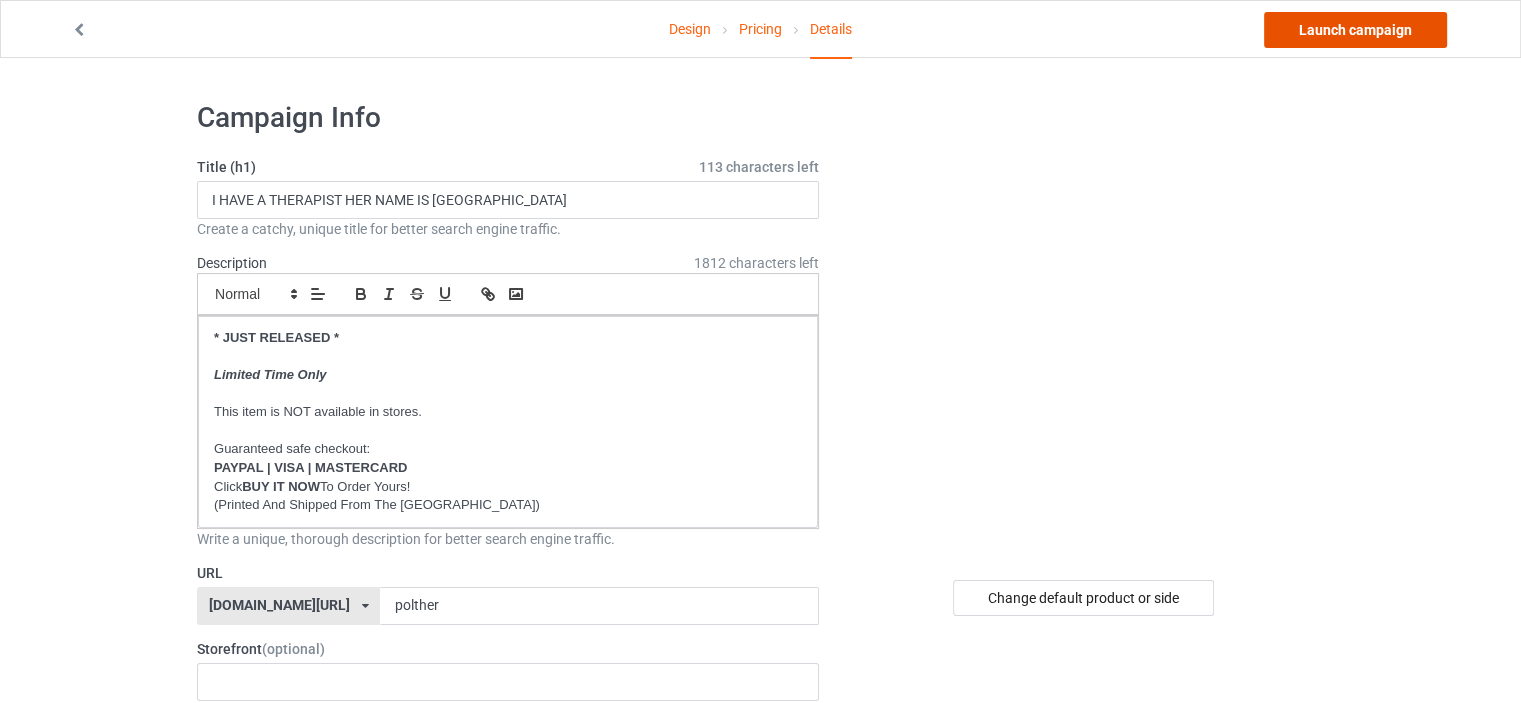 click on "Launch campaign" at bounding box center [1355, 30] 